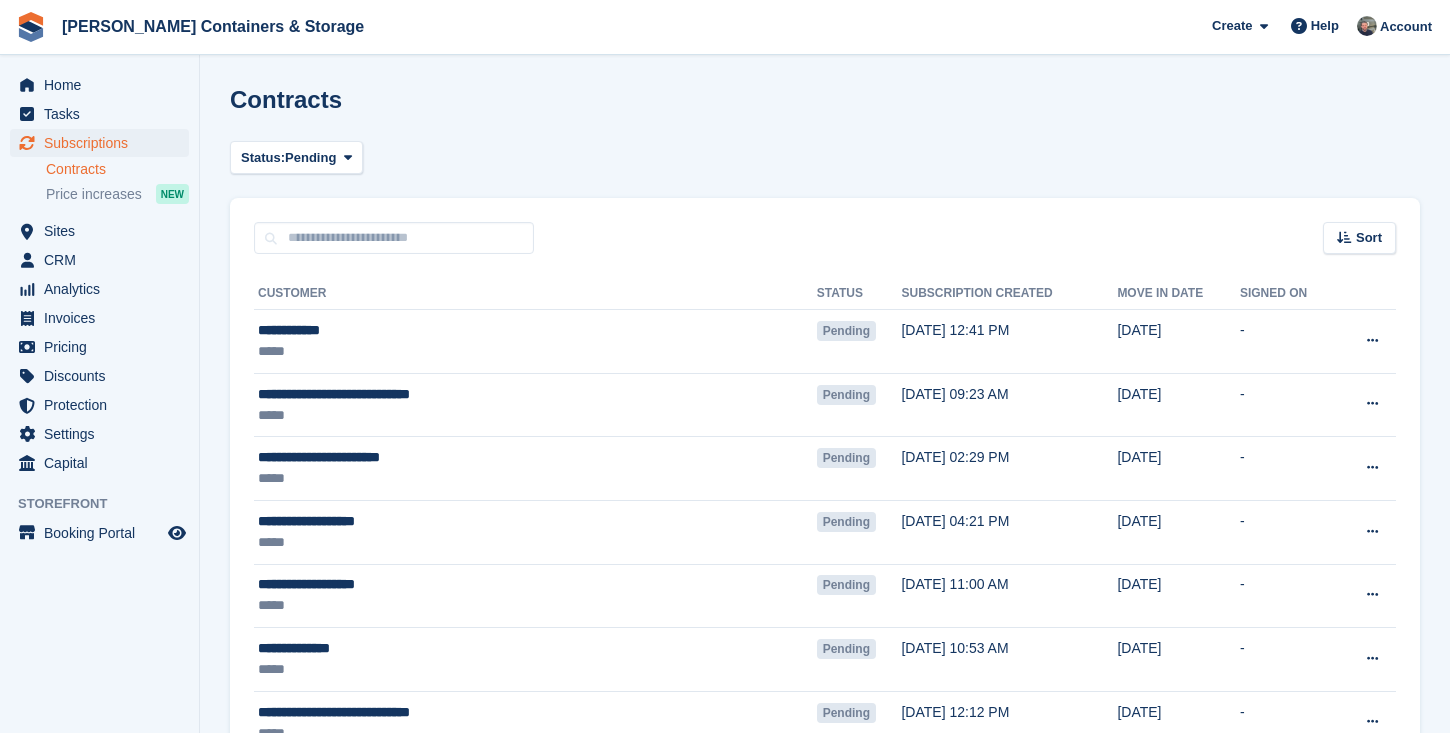scroll, scrollTop: 0, scrollLeft: 0, axis: both 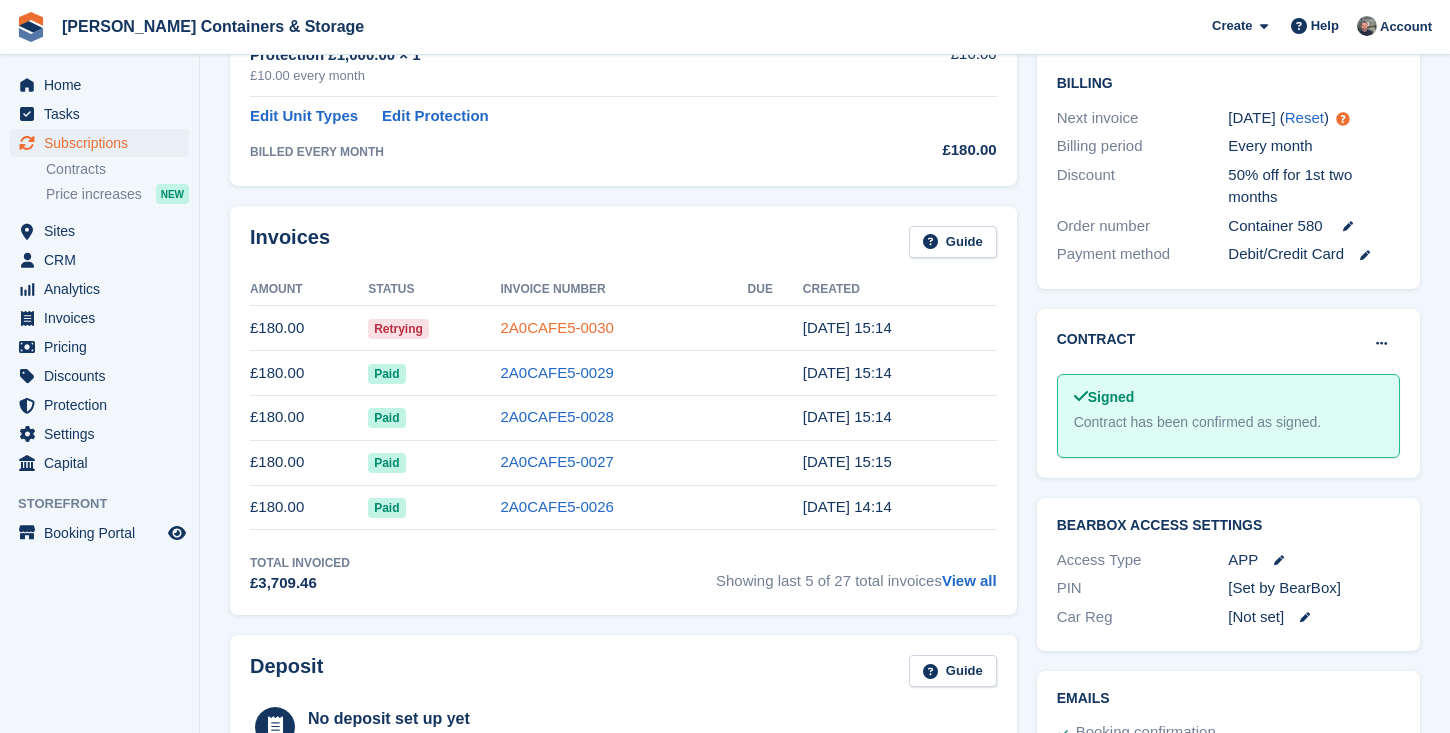 click on "2A0CAFE5-0030" at bounding box center (556, 327) 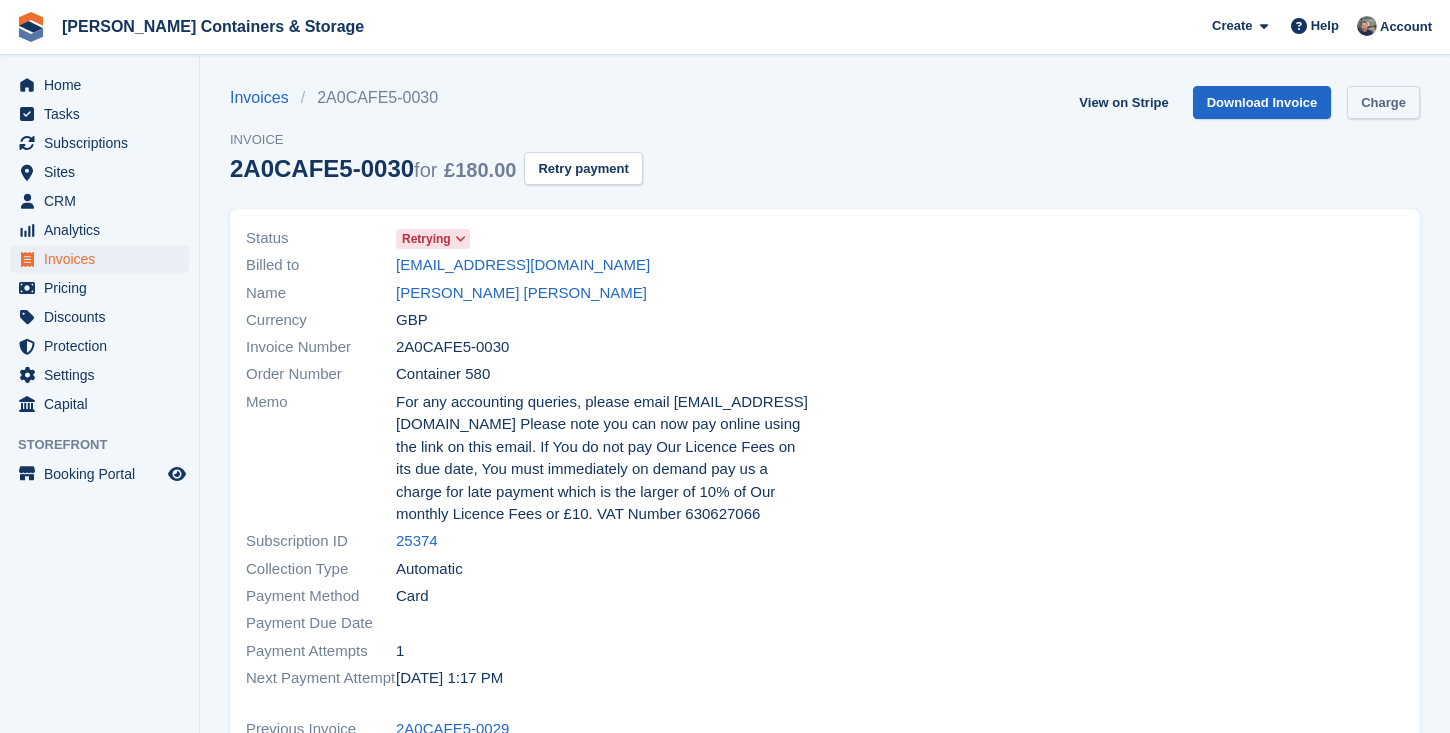 scroll, scrollTop: 0, scrollLeft: 0, axis: both 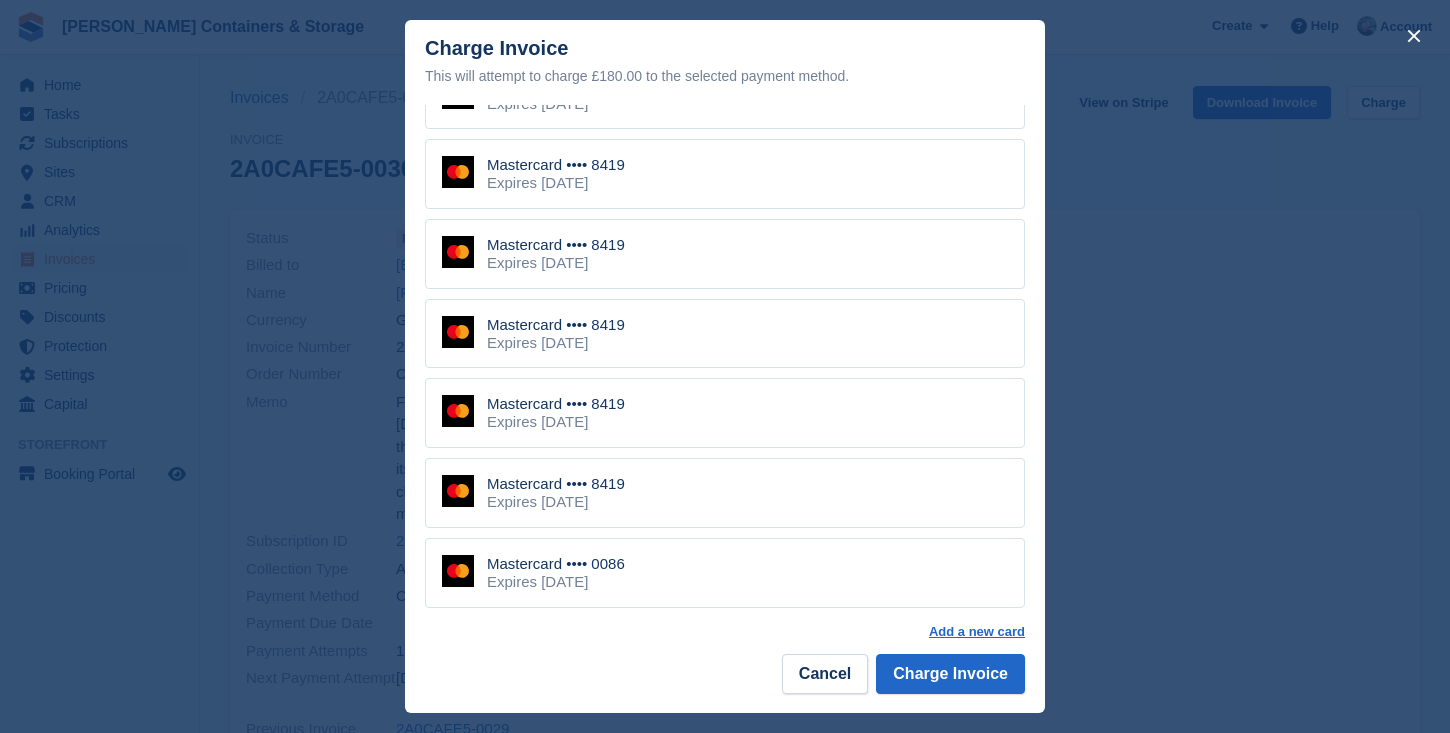 click on "Mastercard •••• 0086
Expires February 2029" at bounding box center (725, 573) 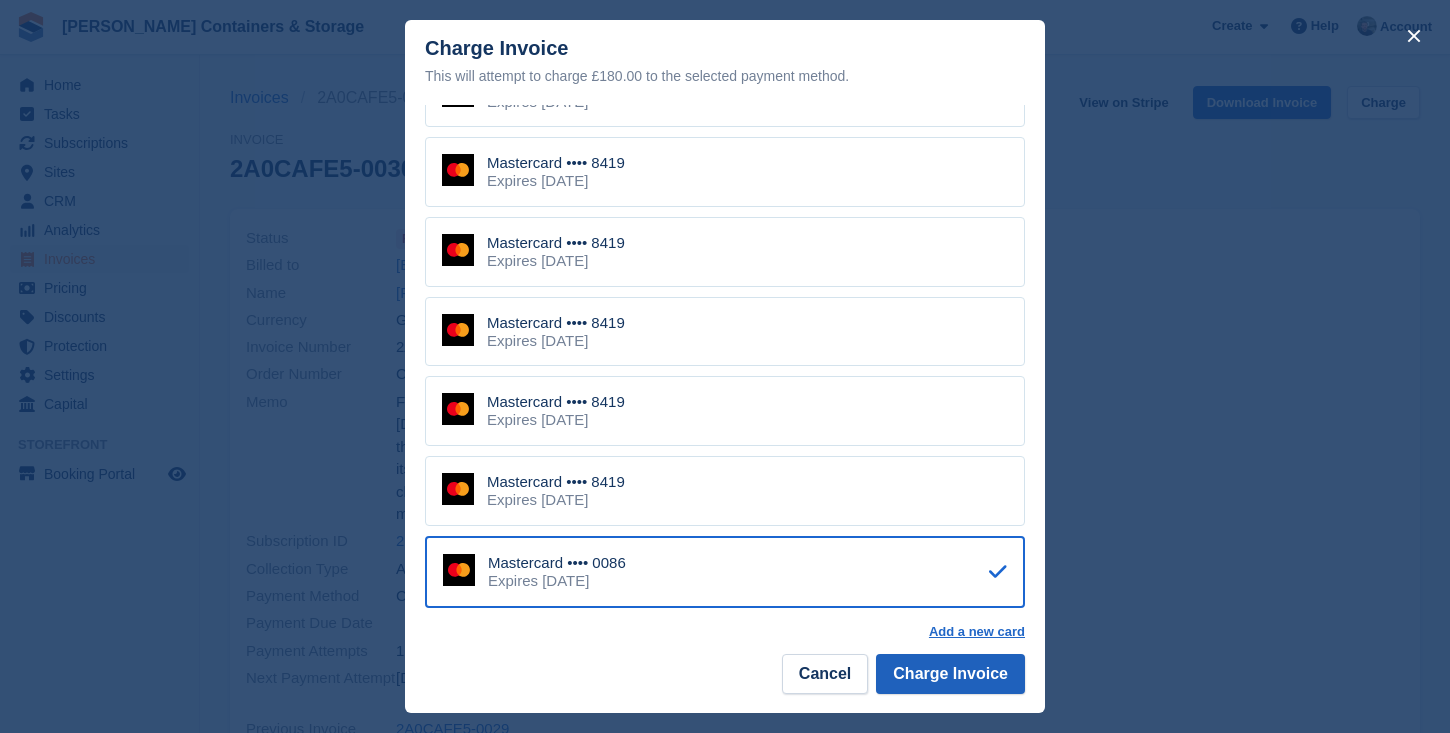 click on "Charge Invoice" at bounding box center [950, 674] 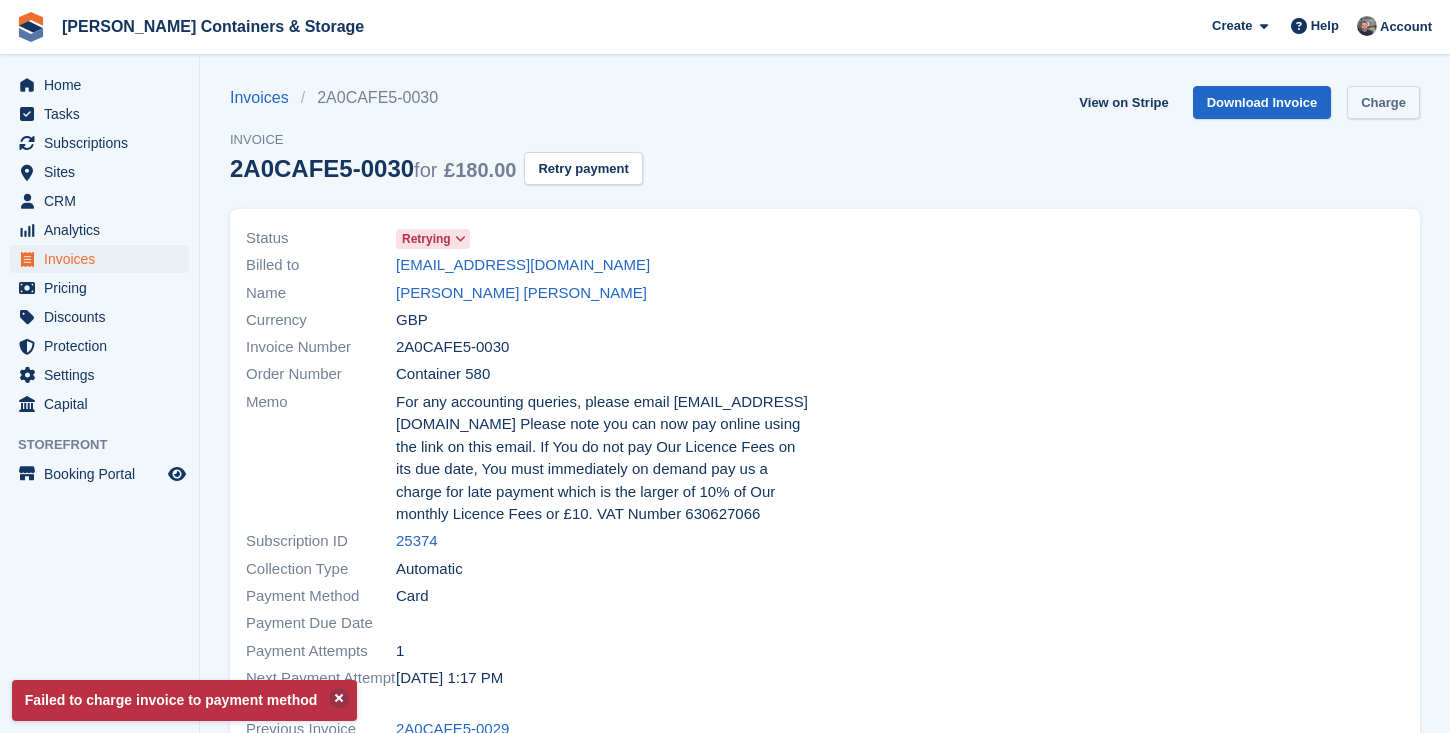 click on "Charge" at bounding box center [1383, 102] 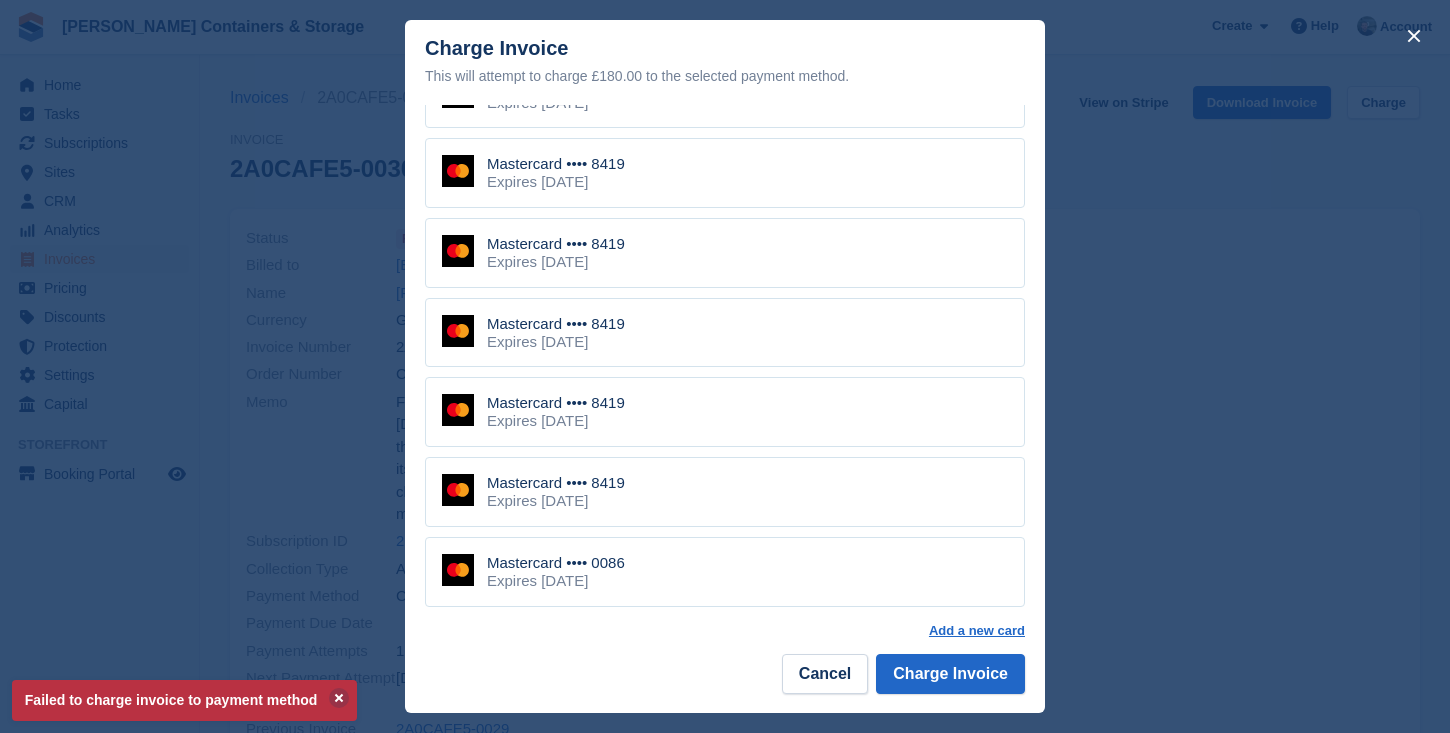 click on "Mastercard •••• 8419
Expires November 2026" at bounding box center [725, 492] 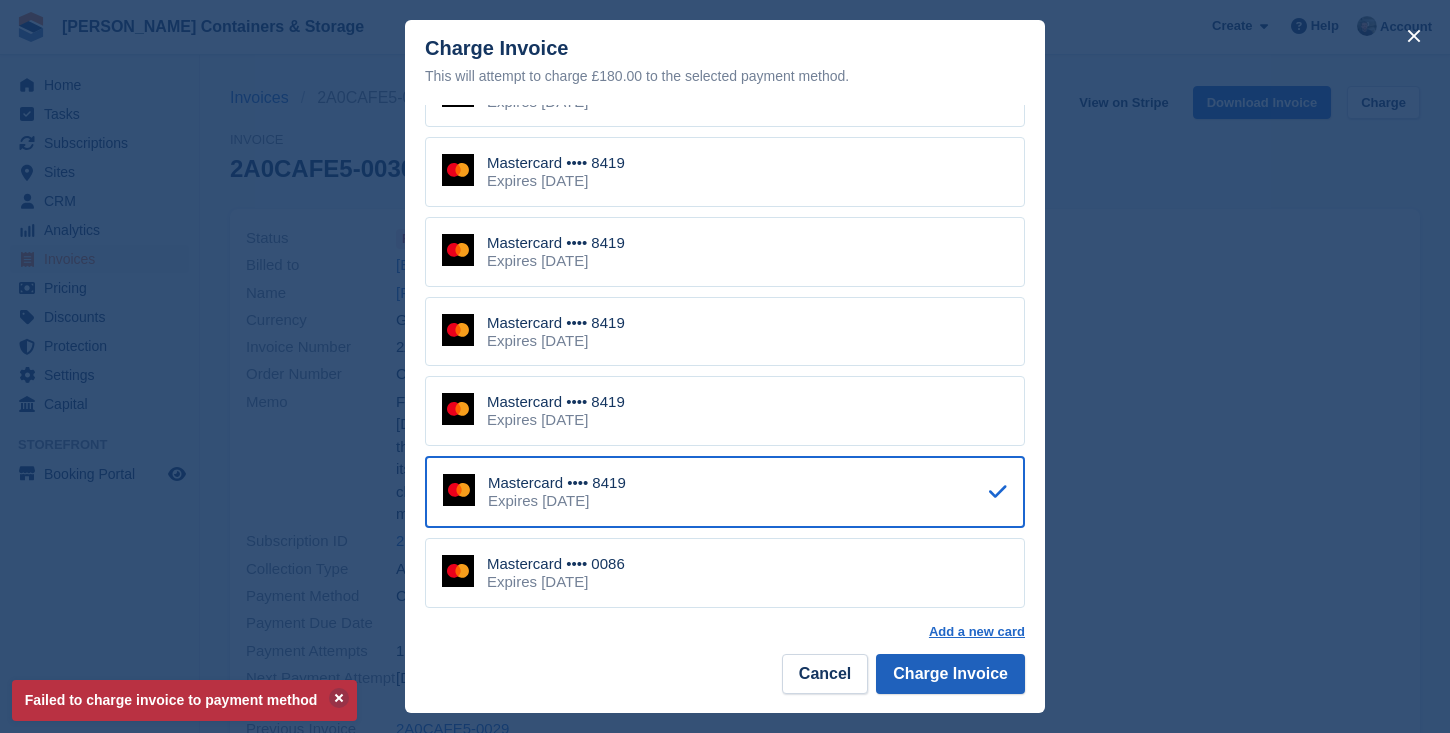 click on "Charge Invoice" at bounding box center [950, 674] 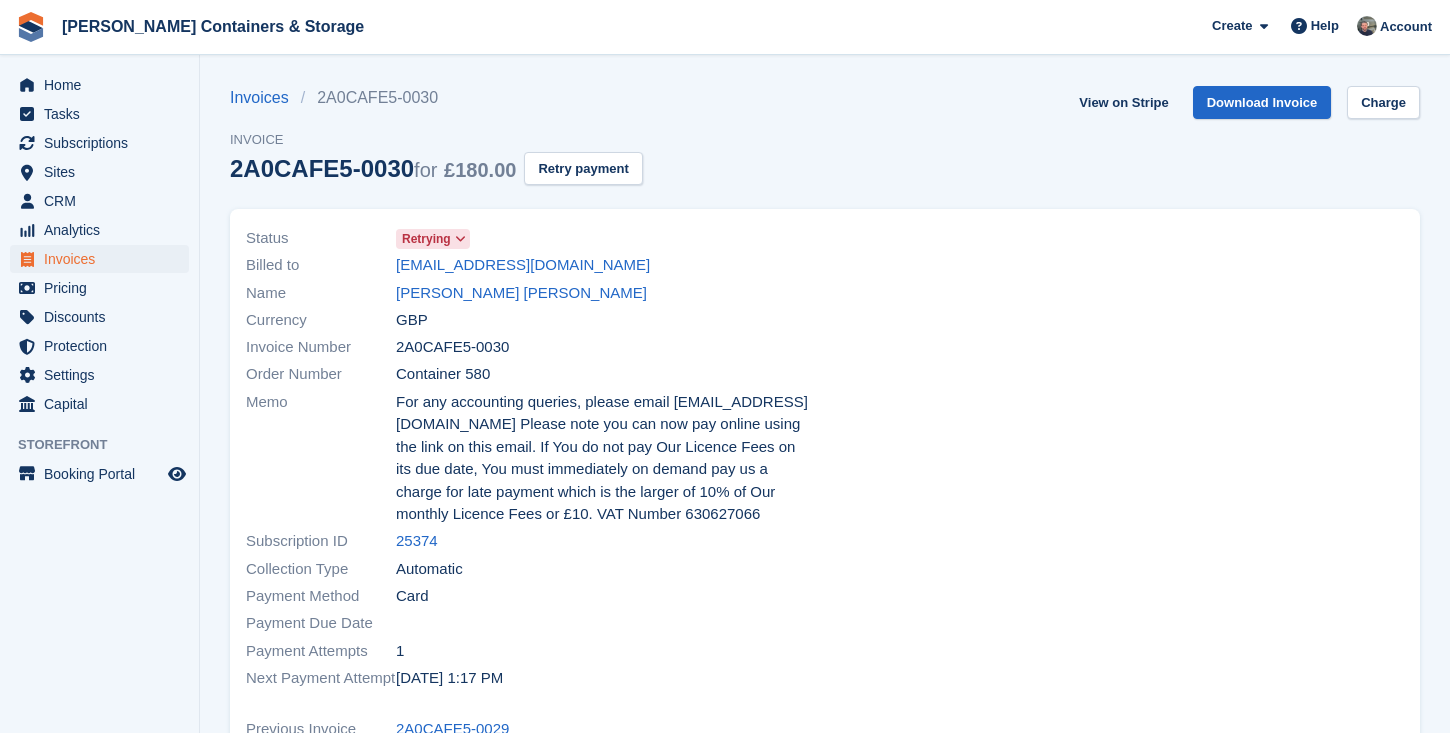 click on "Invoices" at bounding box center [104, 259] 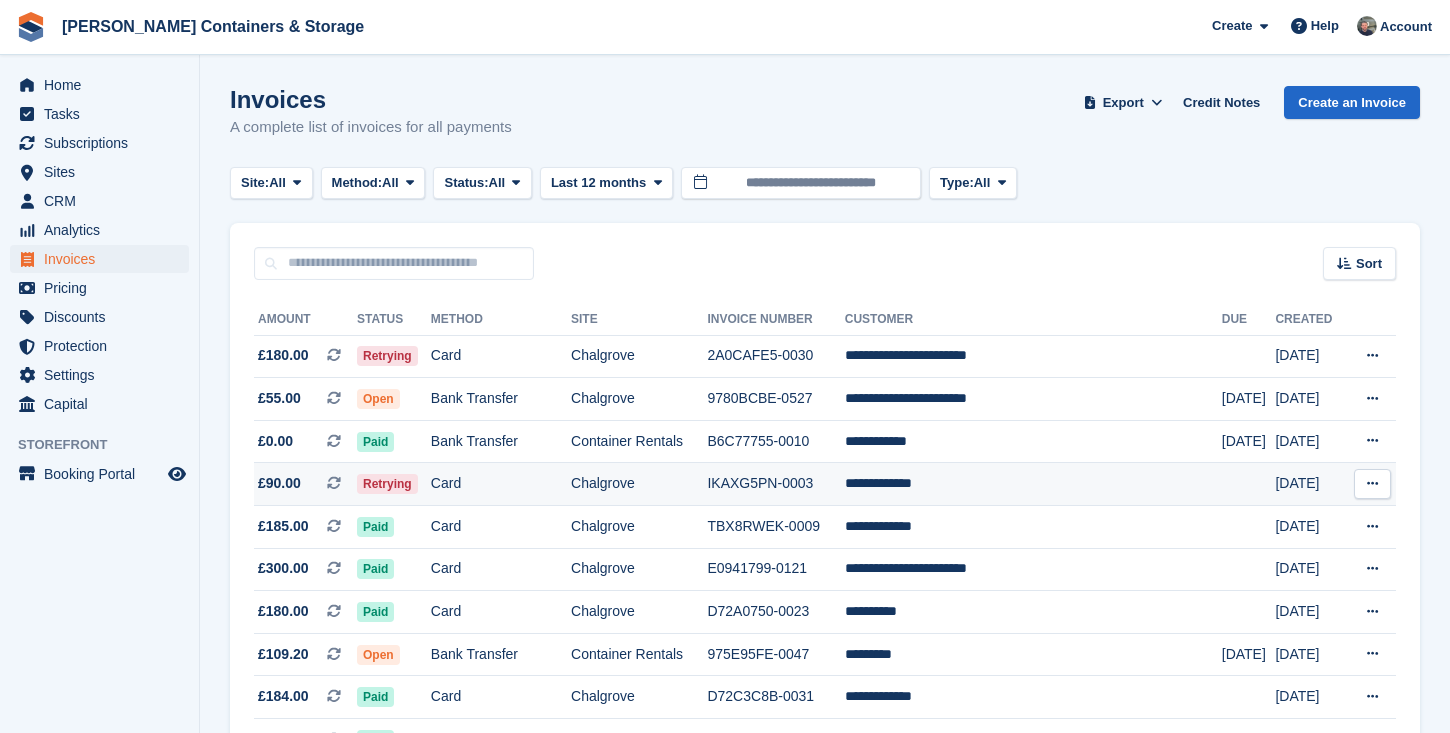 click on "Chalgrove" at bounding box center [639, 484] 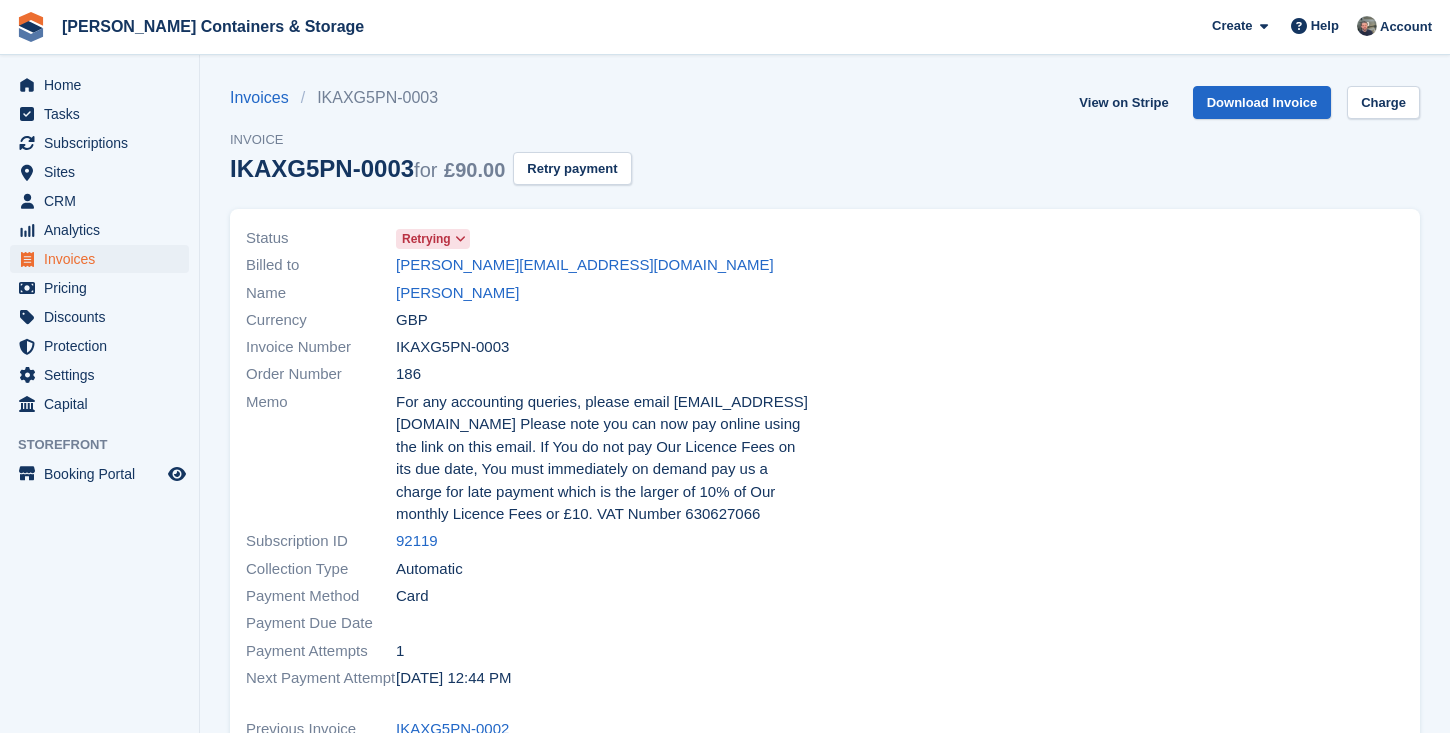 scroll, scrollTop: 0, scrollLeft: 0, axis: both 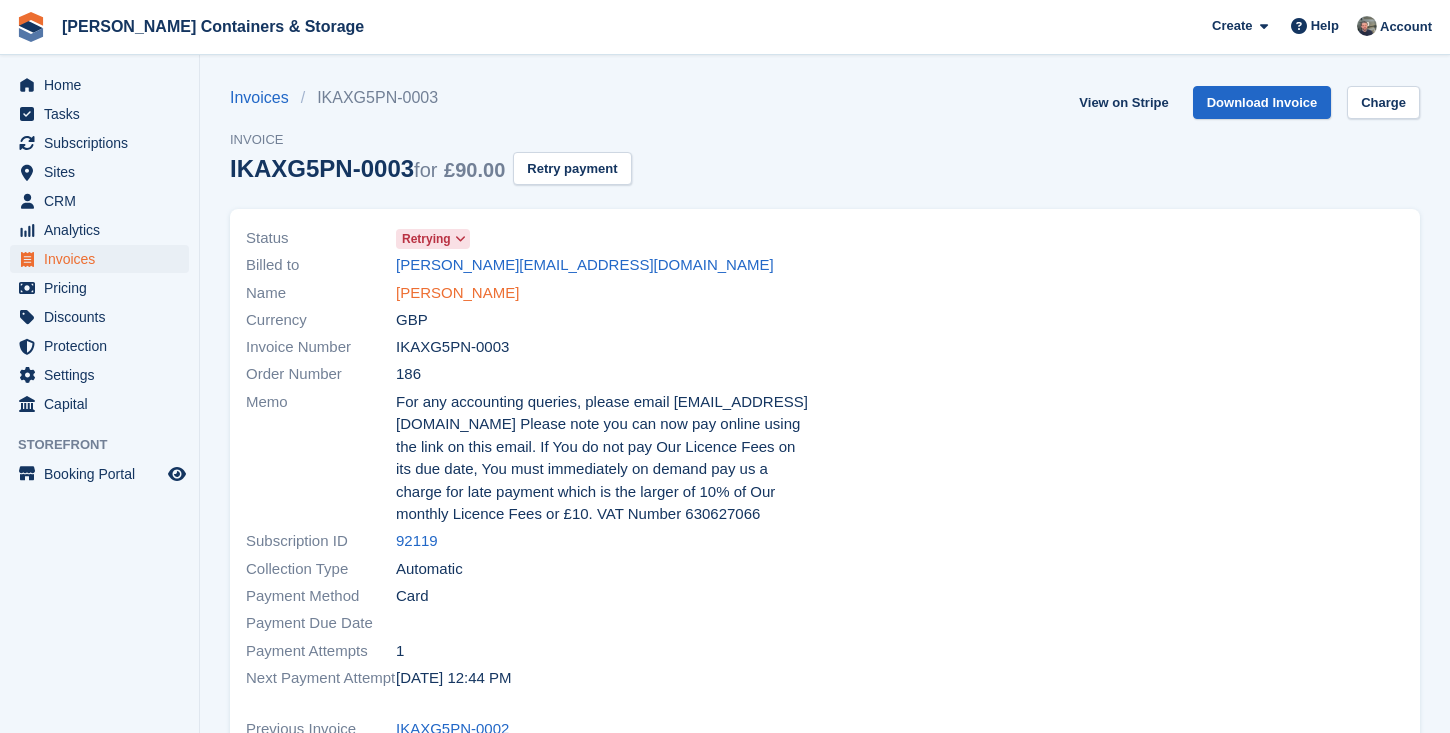 click on "Sarah Spencer" at bounding box center [457, 293] 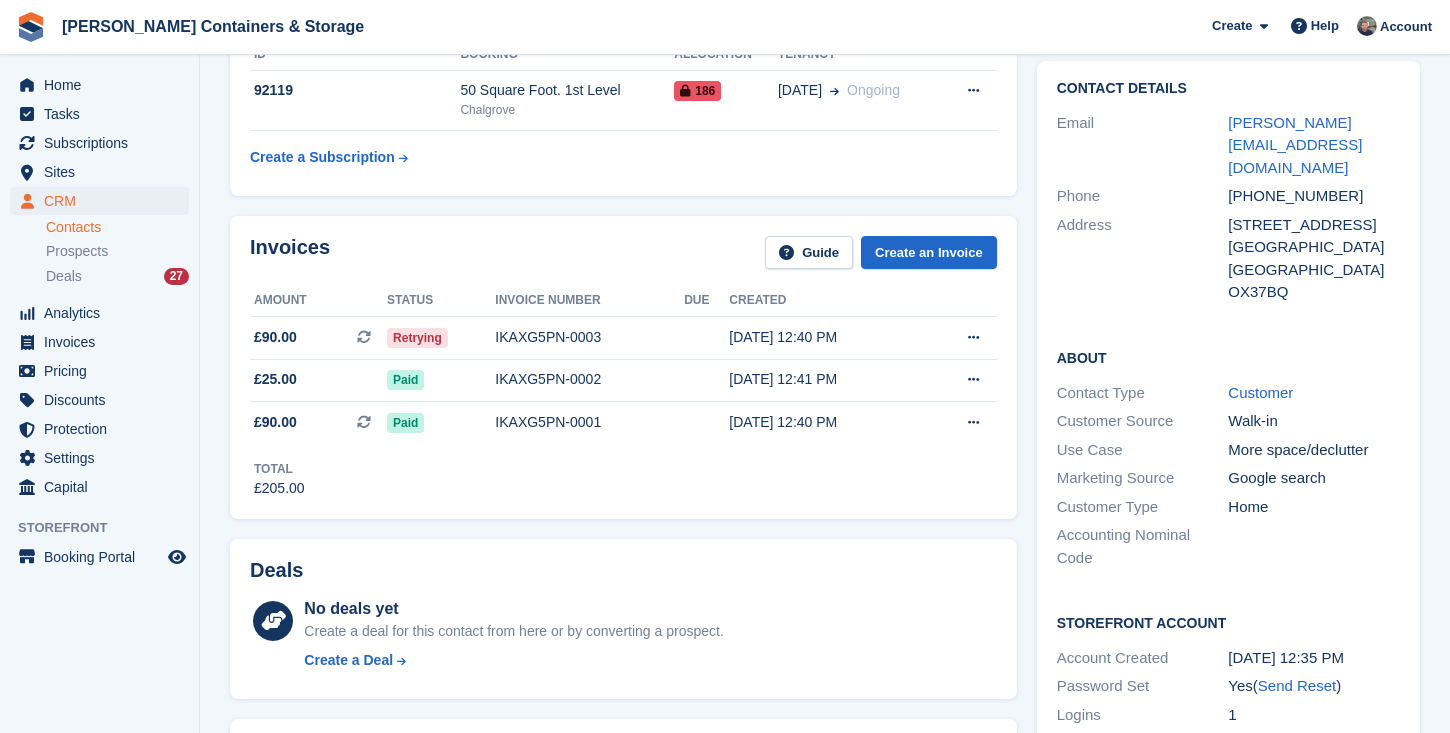 scroll, scrollTop: 19, scrollLeft: 0, axis: vertical 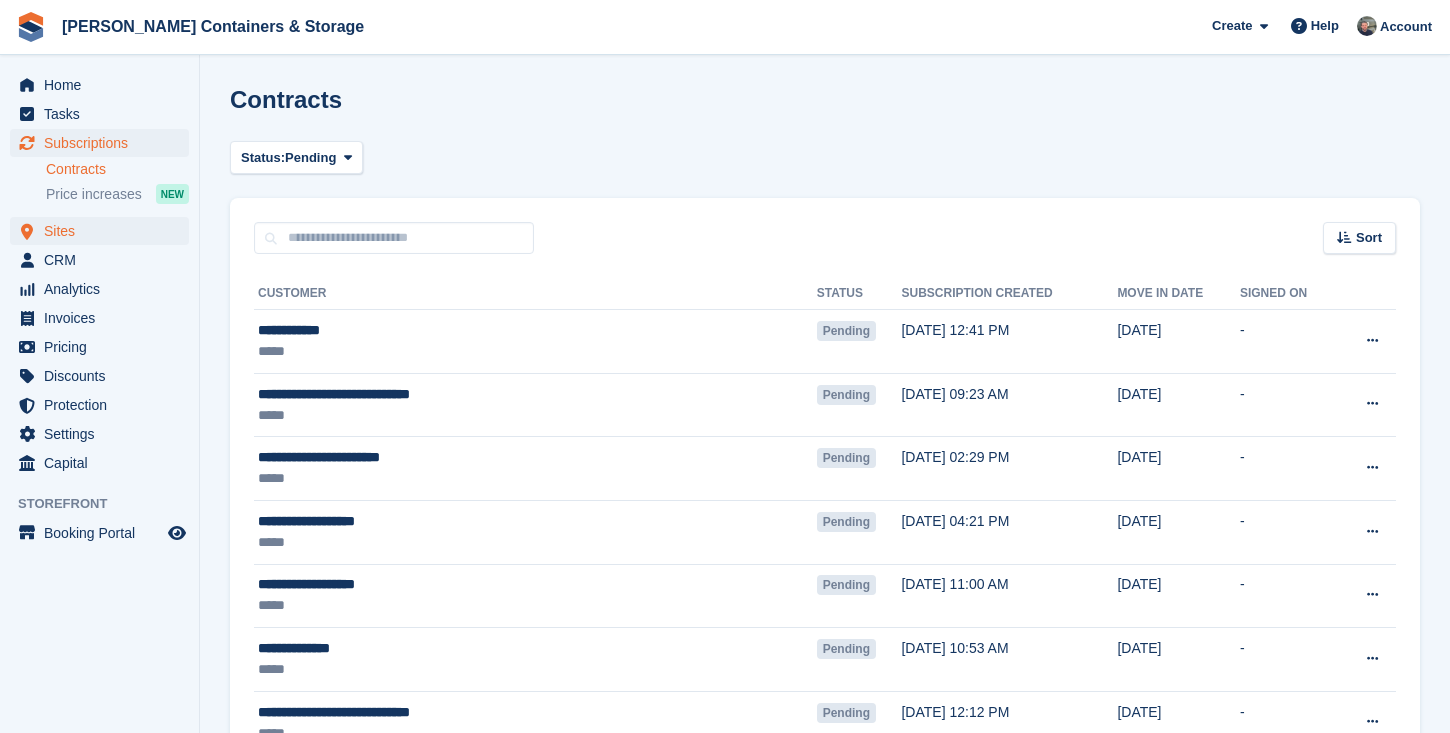 click on "Sites" at bounding box center [104, 231] 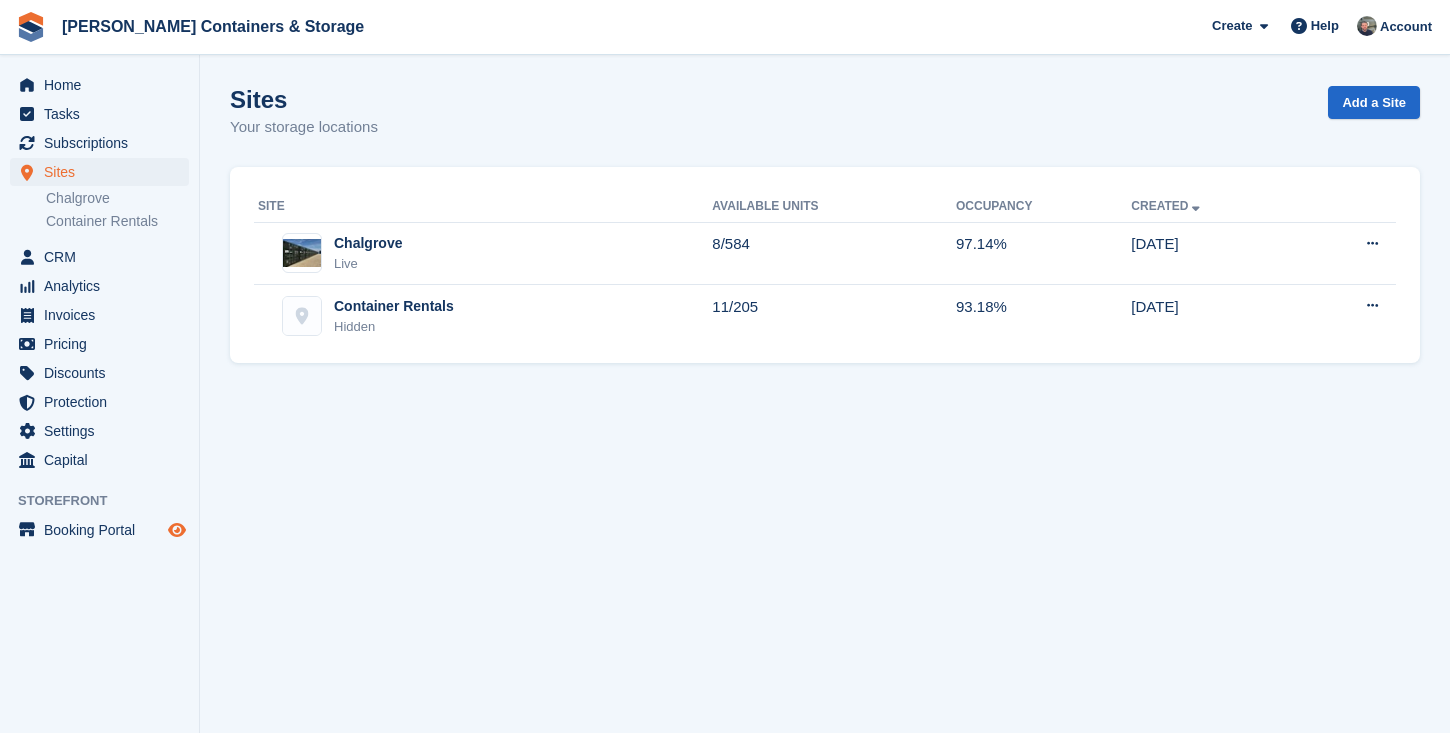click at bounding box center [177, 530] 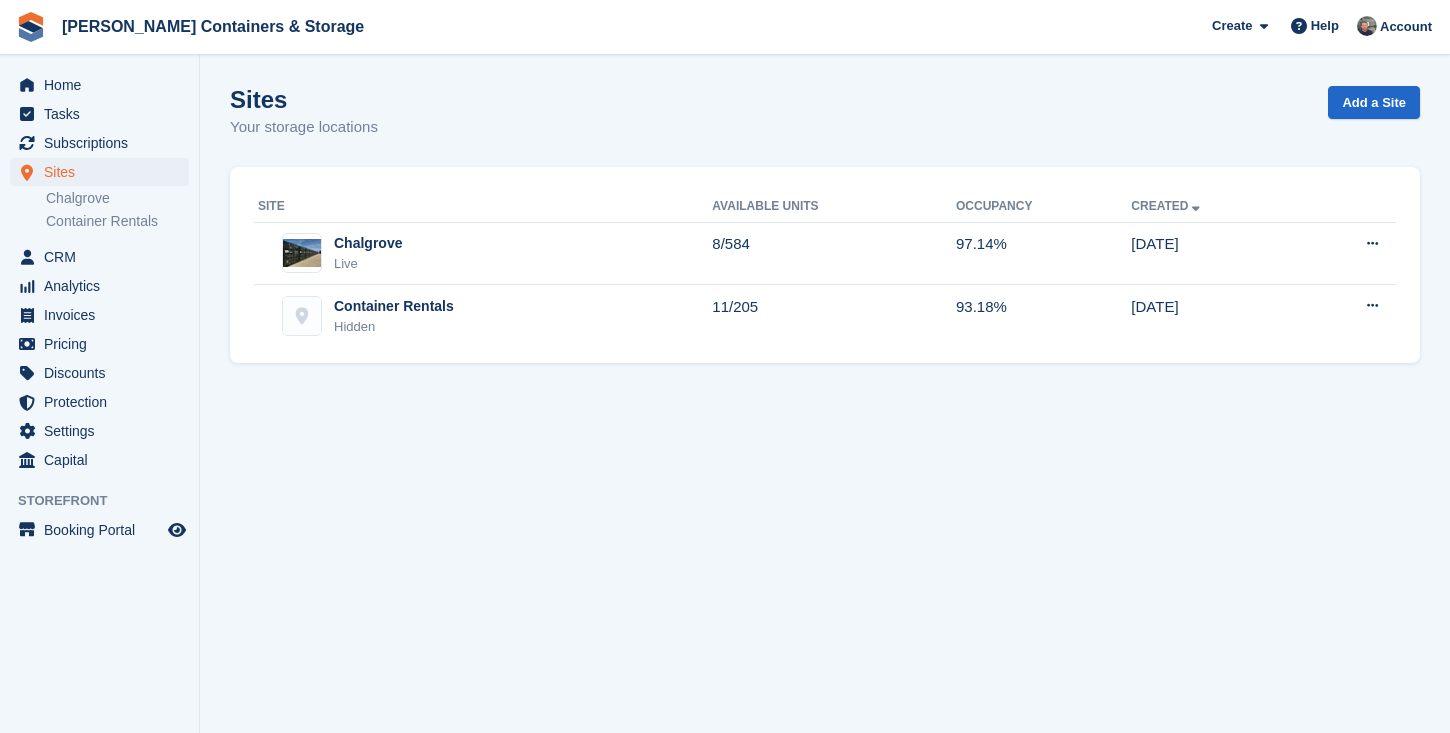 click on "Sites" at bounding box center [104, 172] 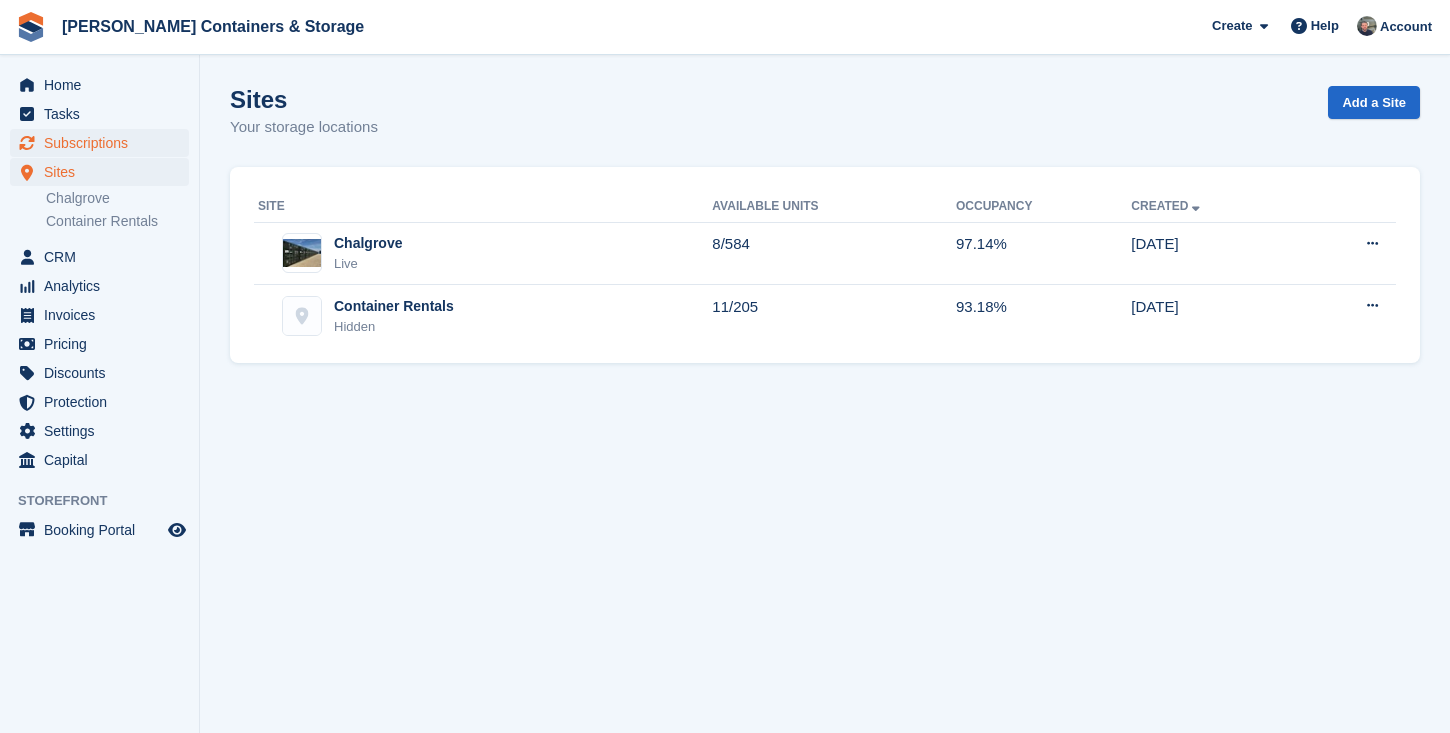 click on "Subscriptions" at bounding box center (104, 143) 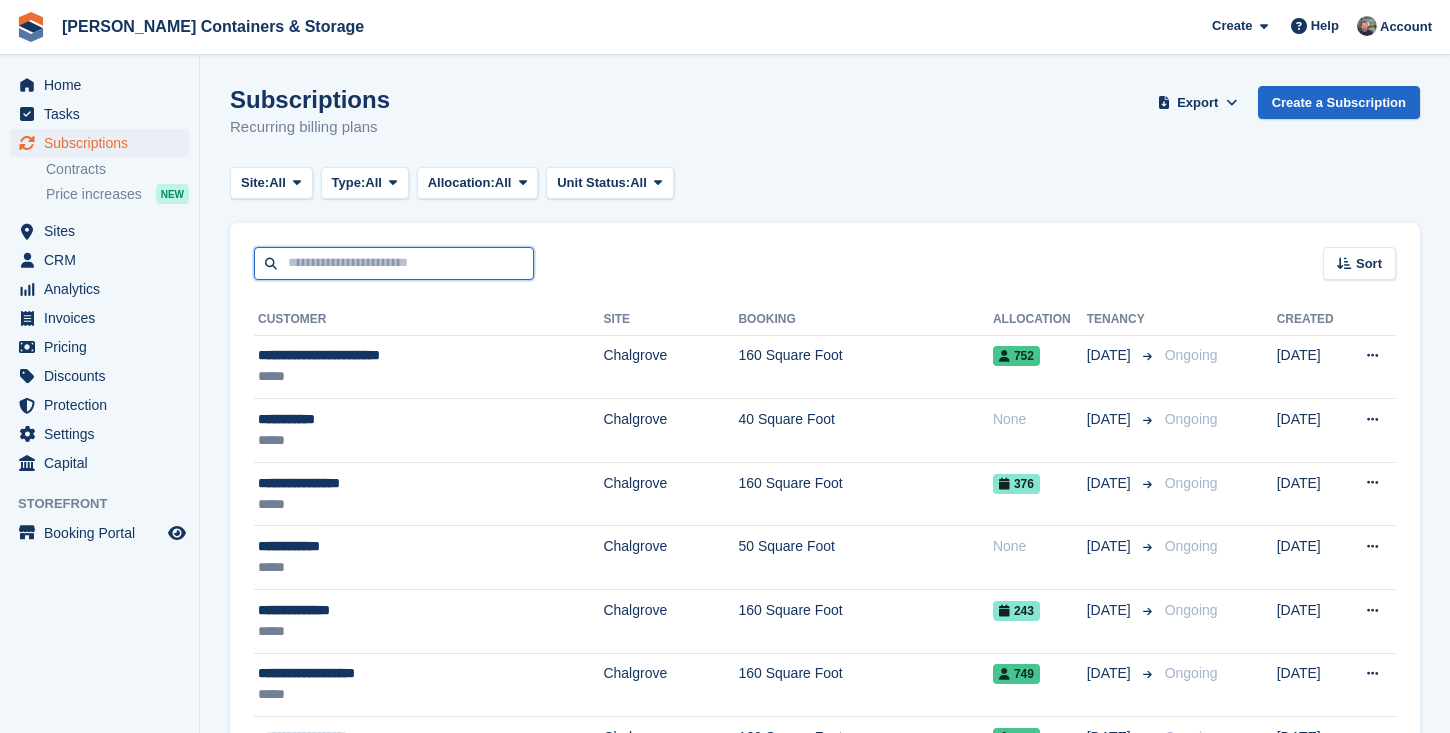 click at bounding box center (394, 263) 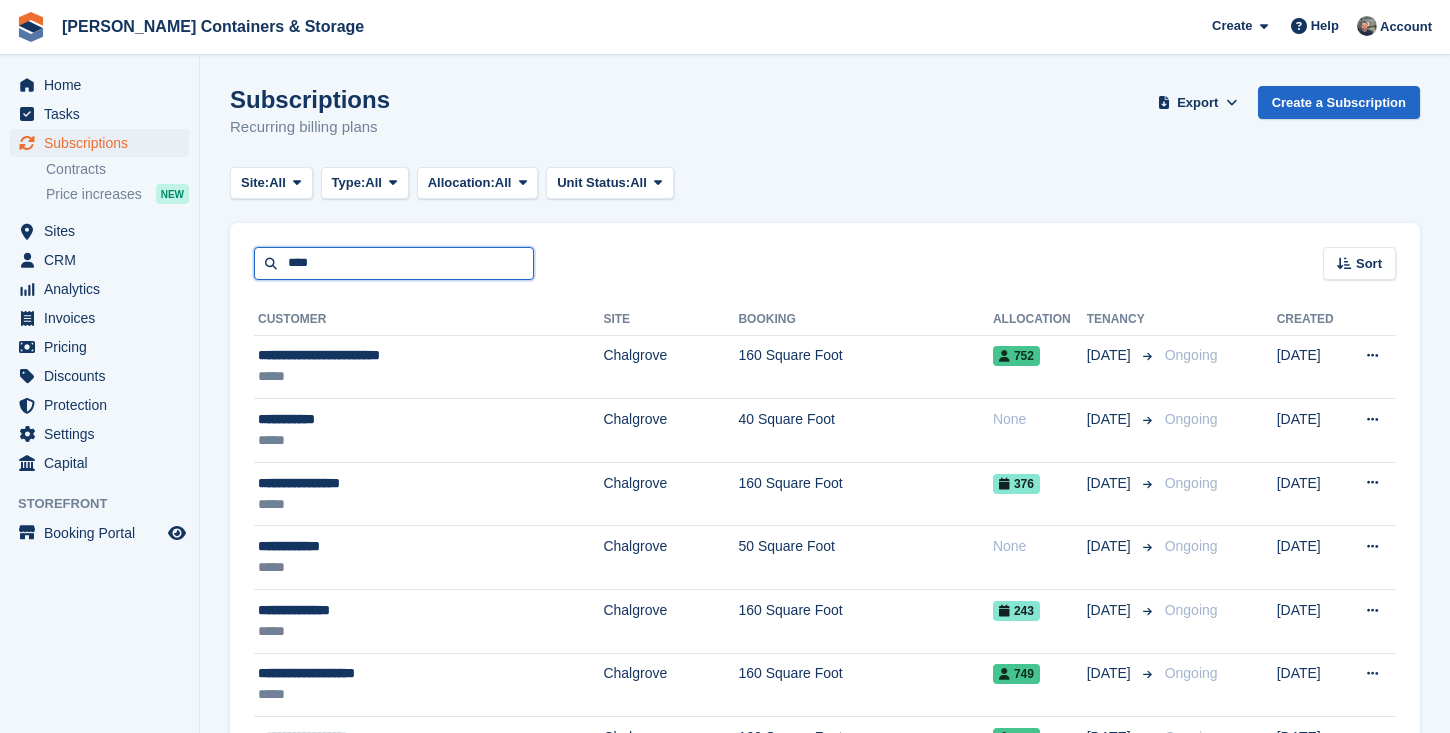 type on "****" 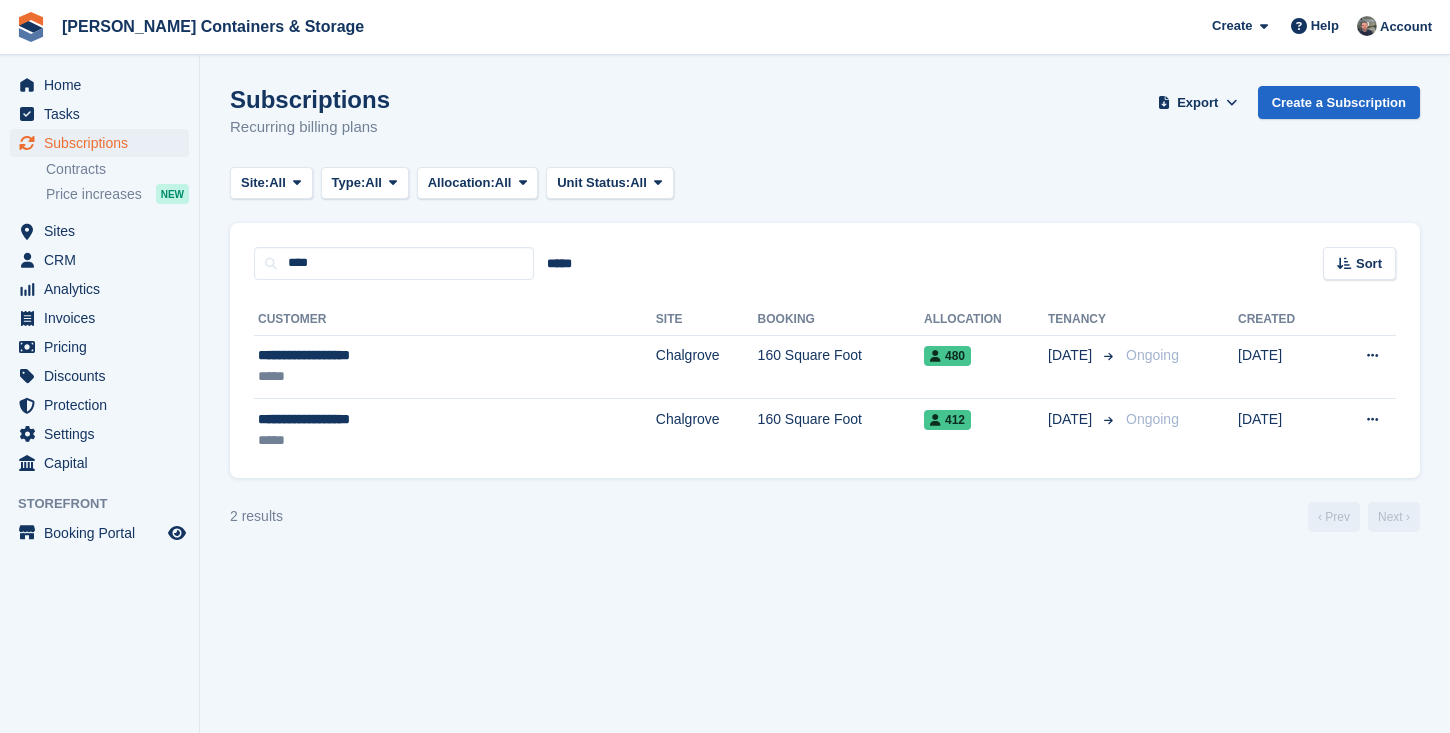 click on "**********" at bounding box center [382, 355] 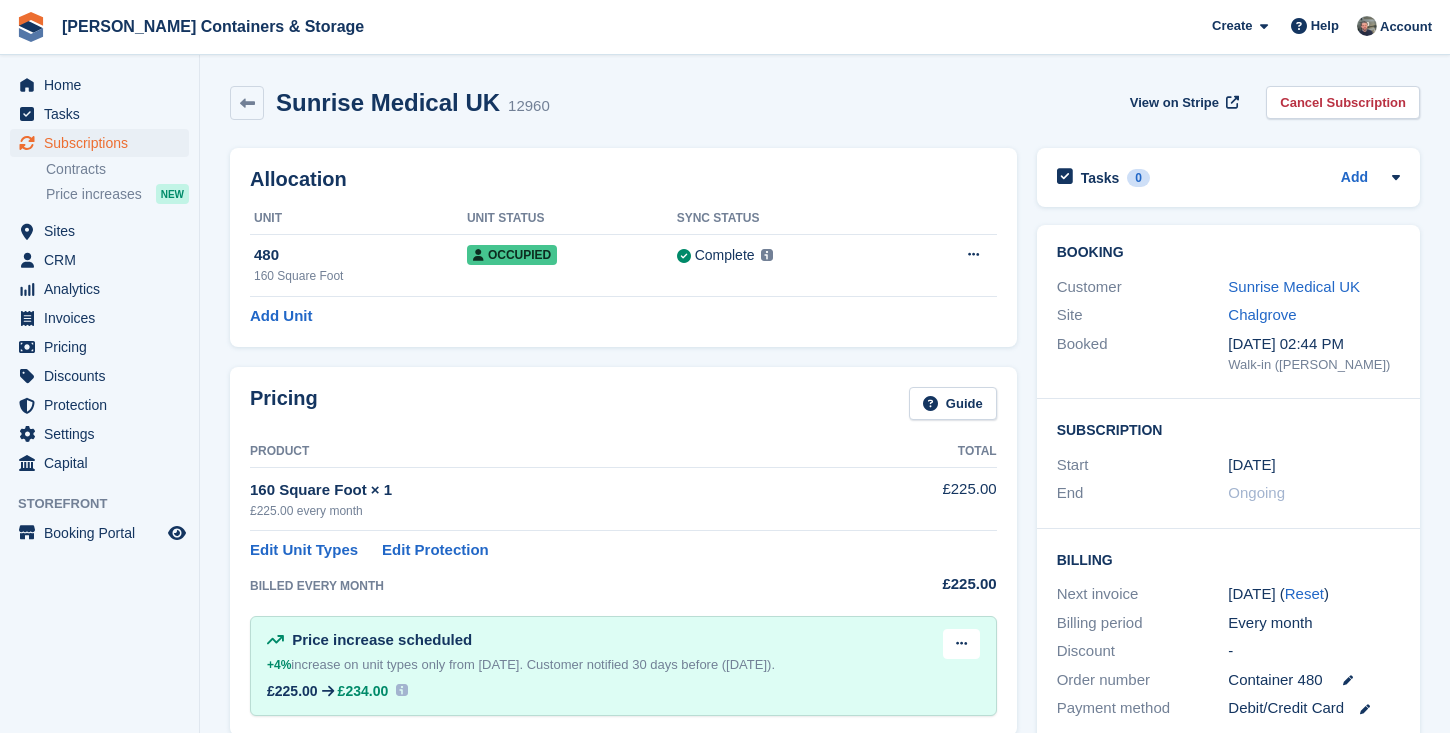 scroll, scrollTop: 0, scrollLeft: 0, axis: both 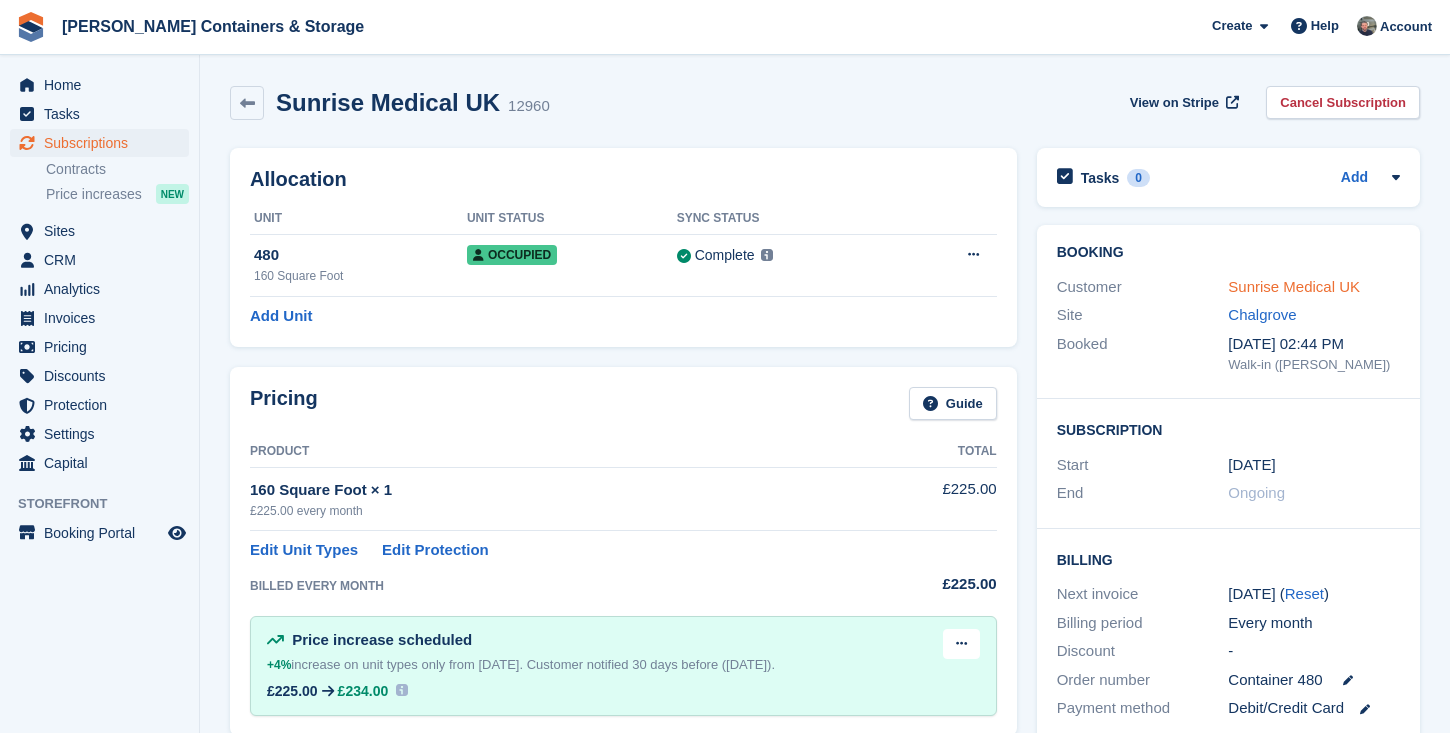 click on "Sunrise Medical UK" at bounding box center [1294, 286] 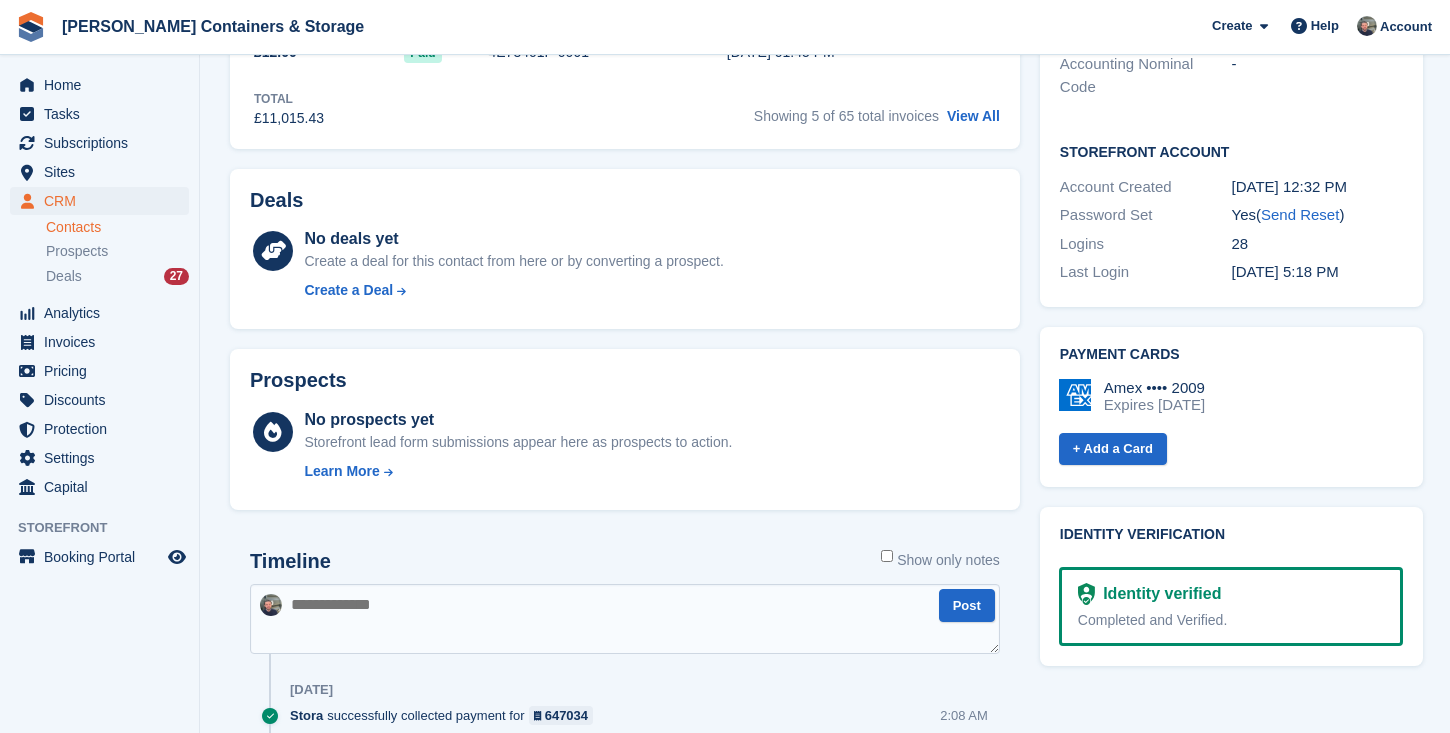 scroll, scrollTop: 760, scrollLeft: 0, axis: vertical 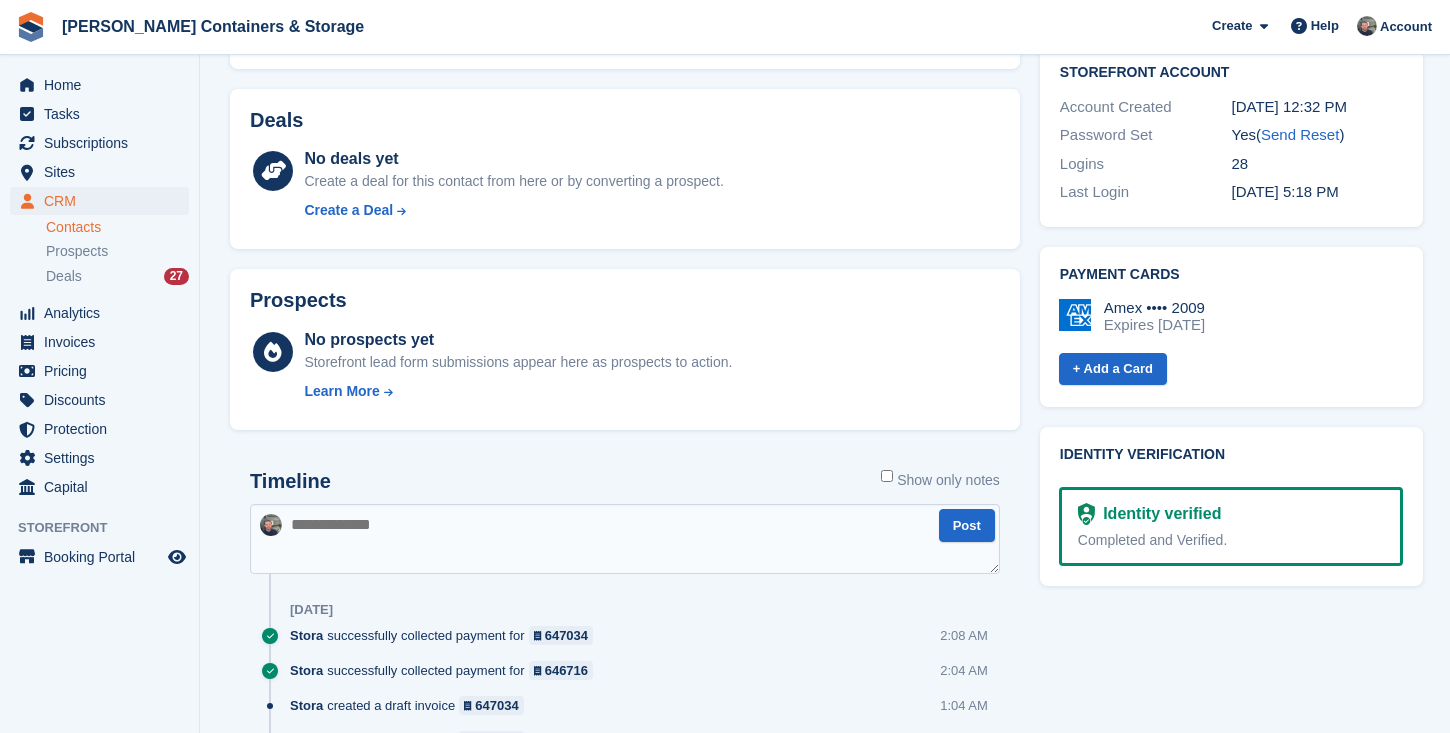 click at bounding box center (625, 539) 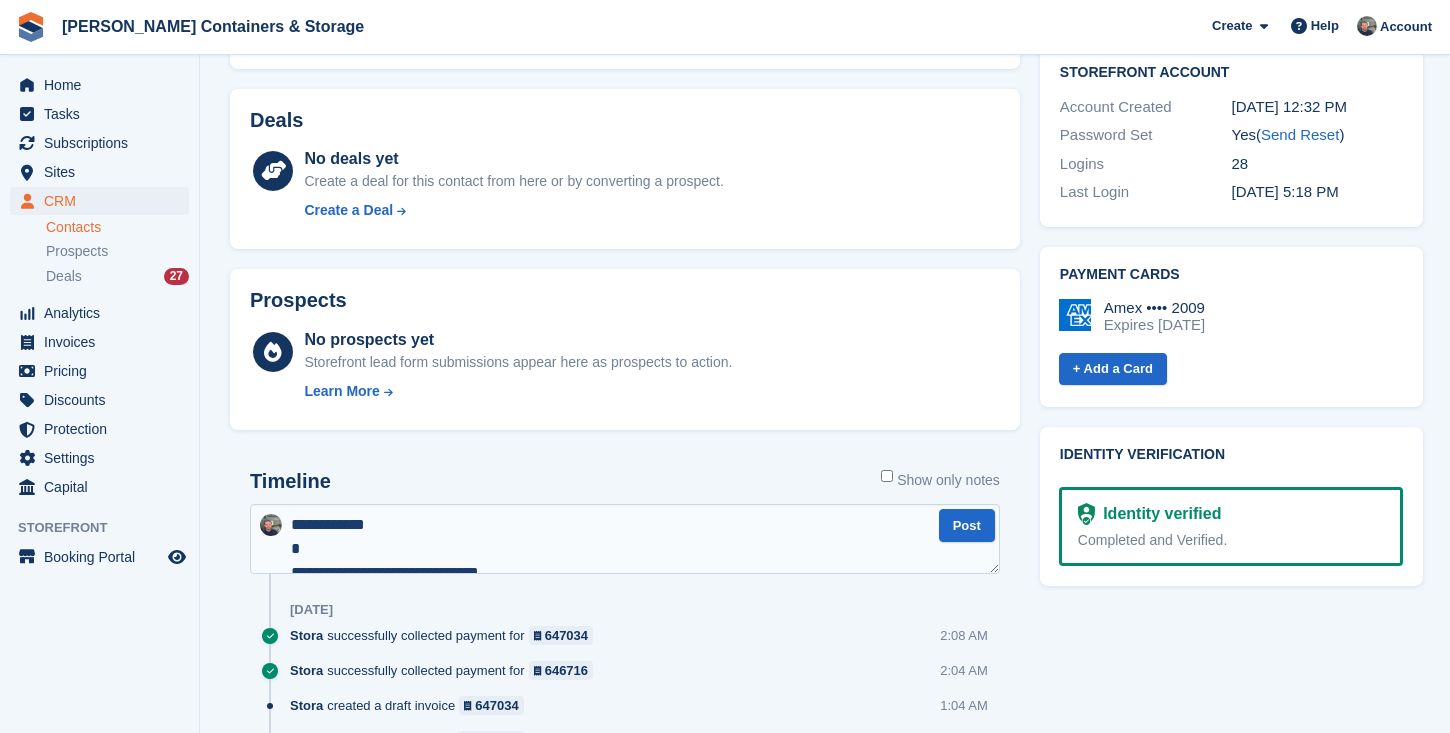 scroll, scrollTop: 168, scrollLeft: 0, axis: vertical 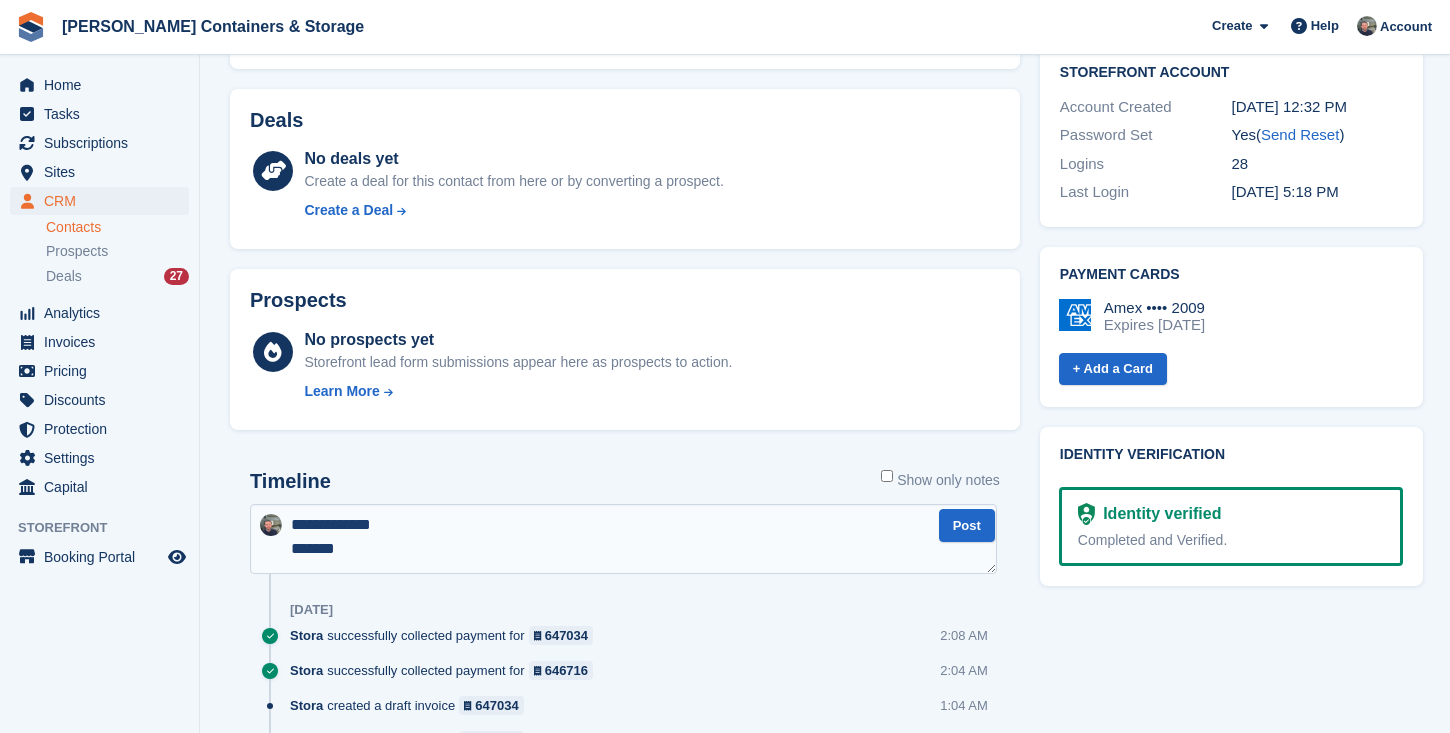 type 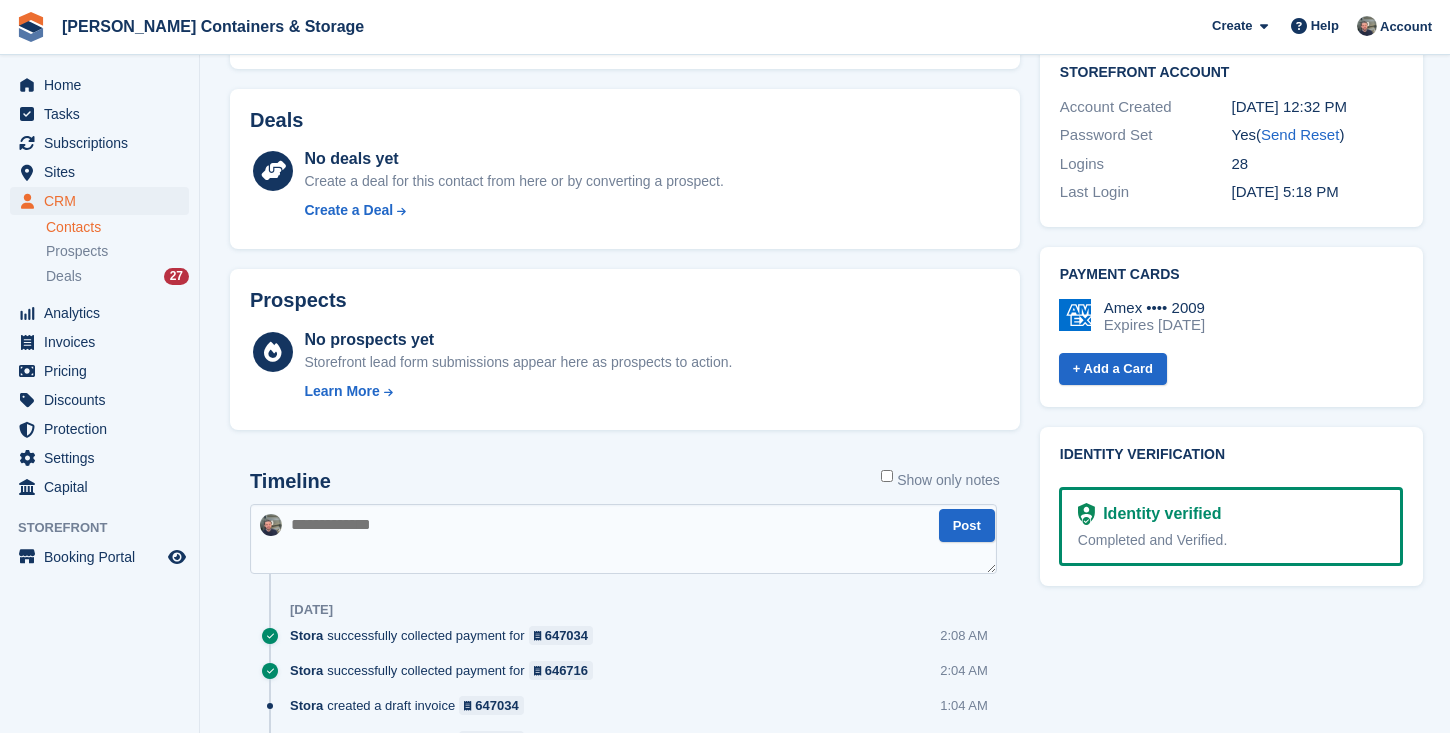 scroll, scrollTop: 0, scrollLeft: 0, axis: both 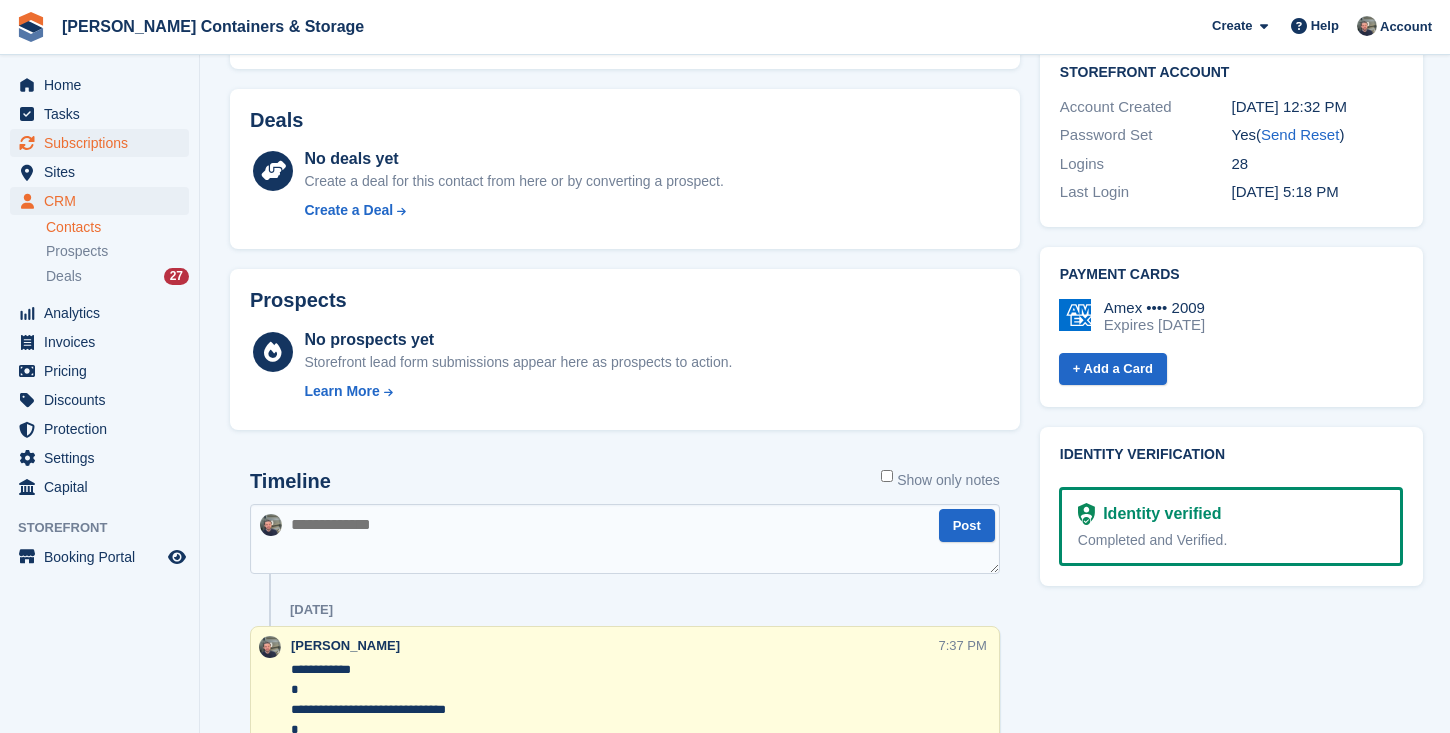 click on "Subscriptions" at bounding box center (104, 143) 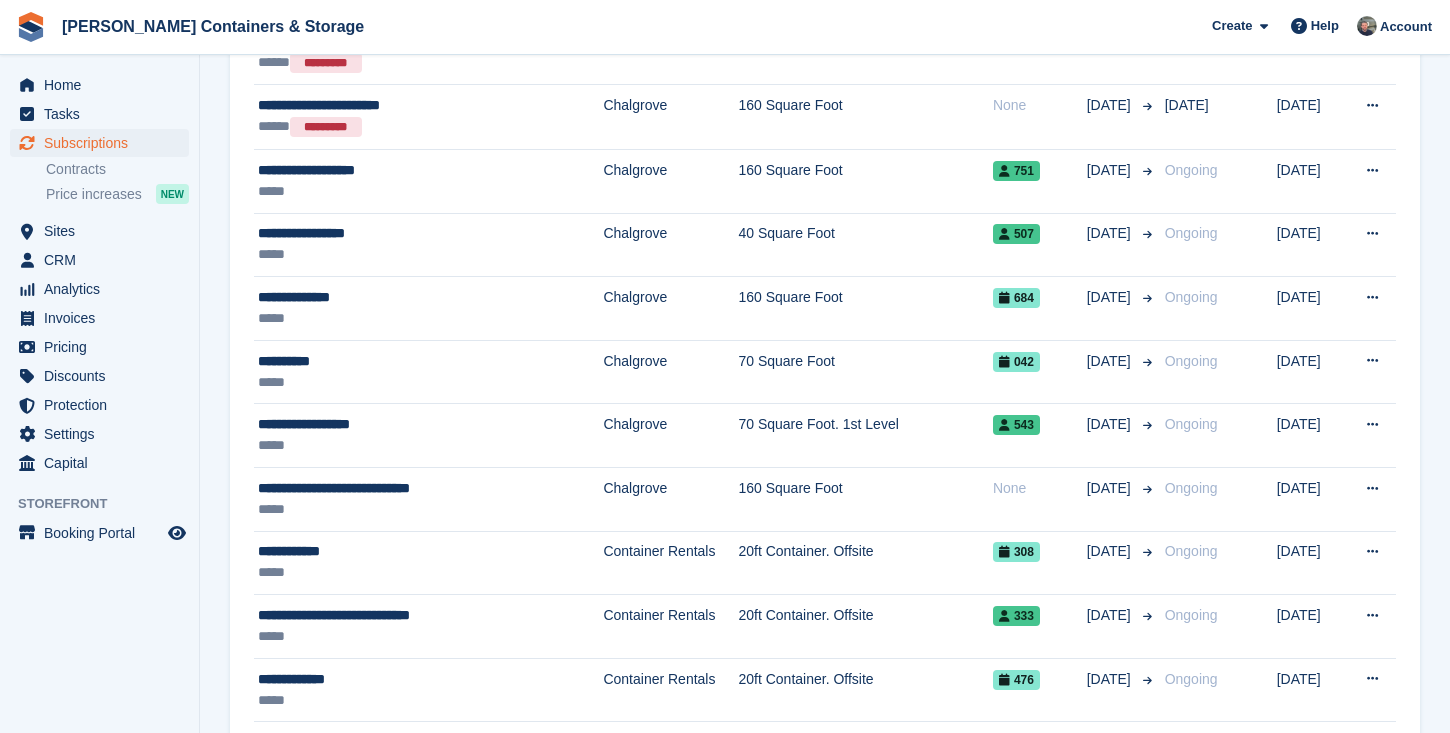 scroll, scrollTop: 0, scrollLeft: 0, axis: both 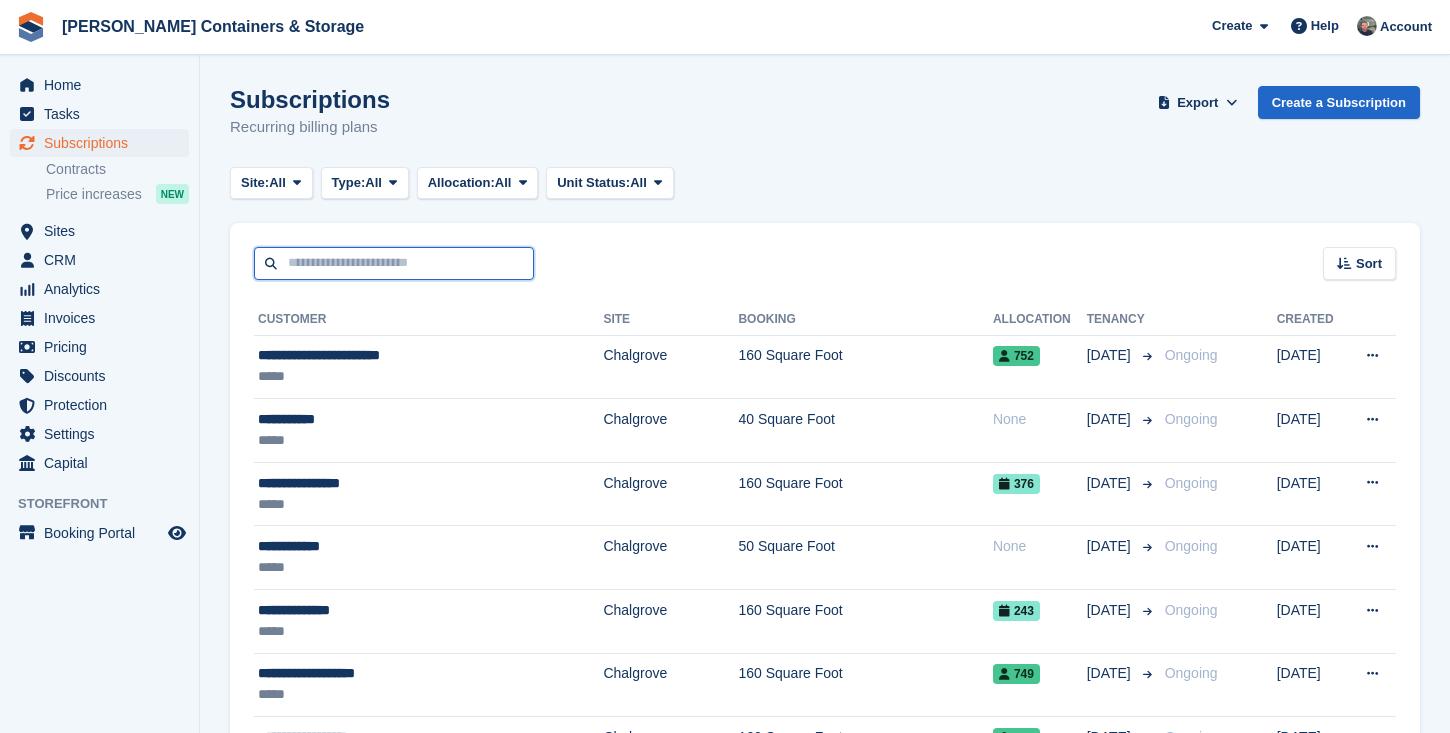 click at bounding box center [394, 263] 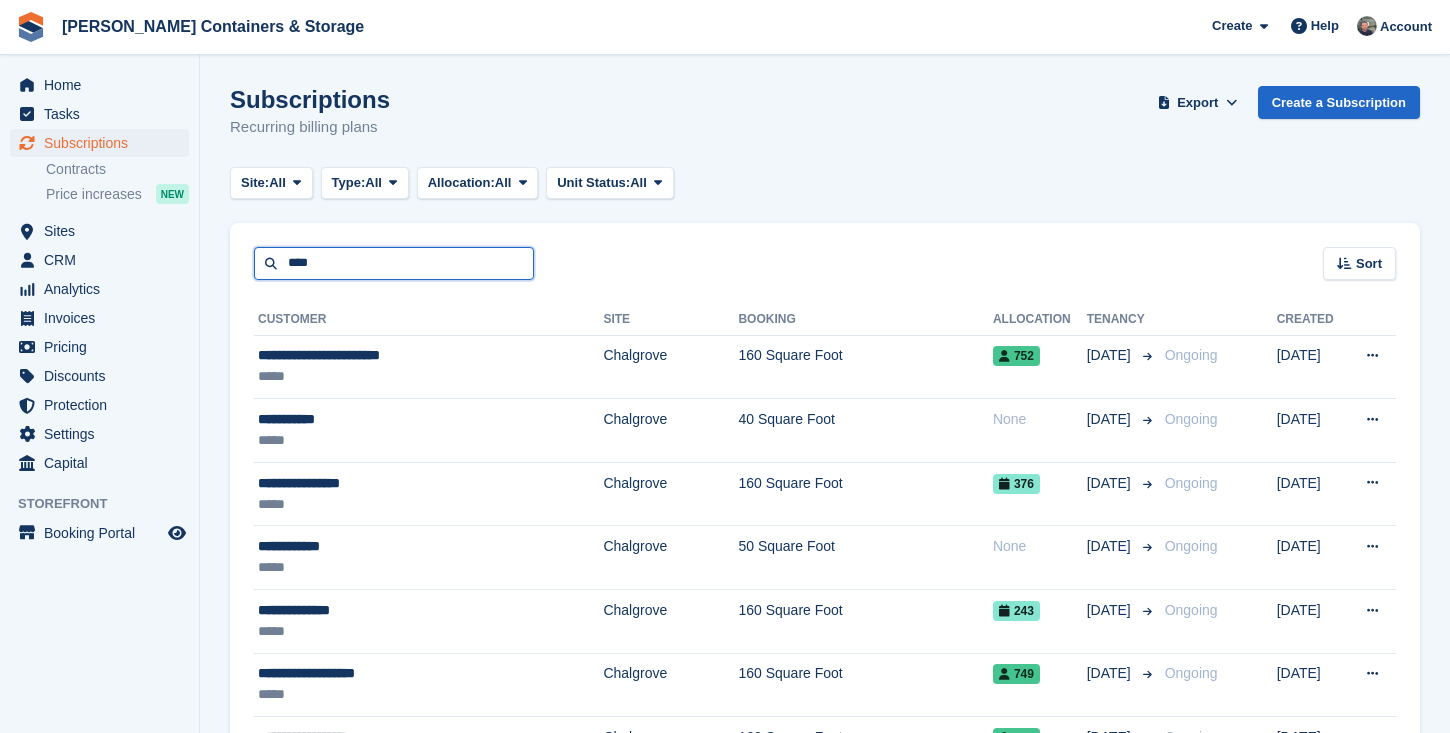 type on "****" 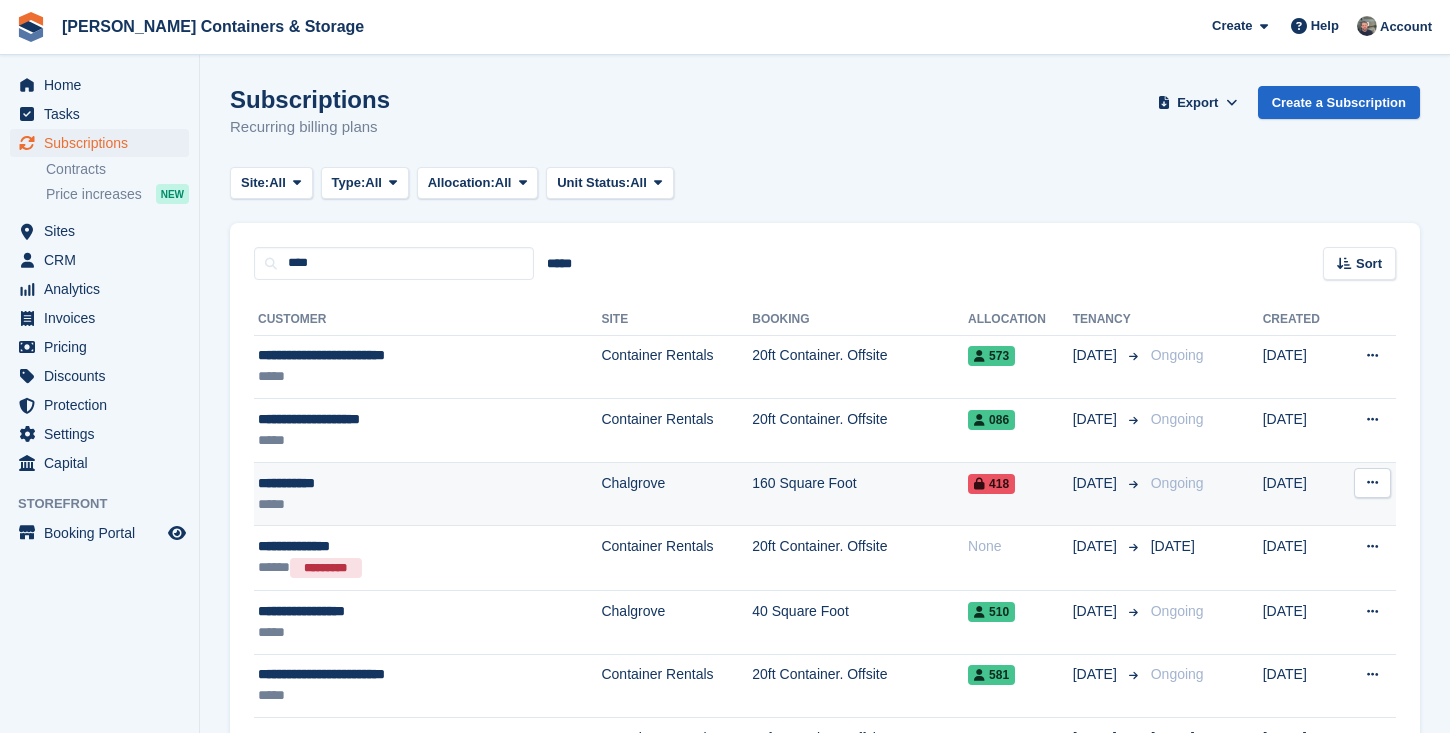 click on "**********" at bounding box center (385, 483) 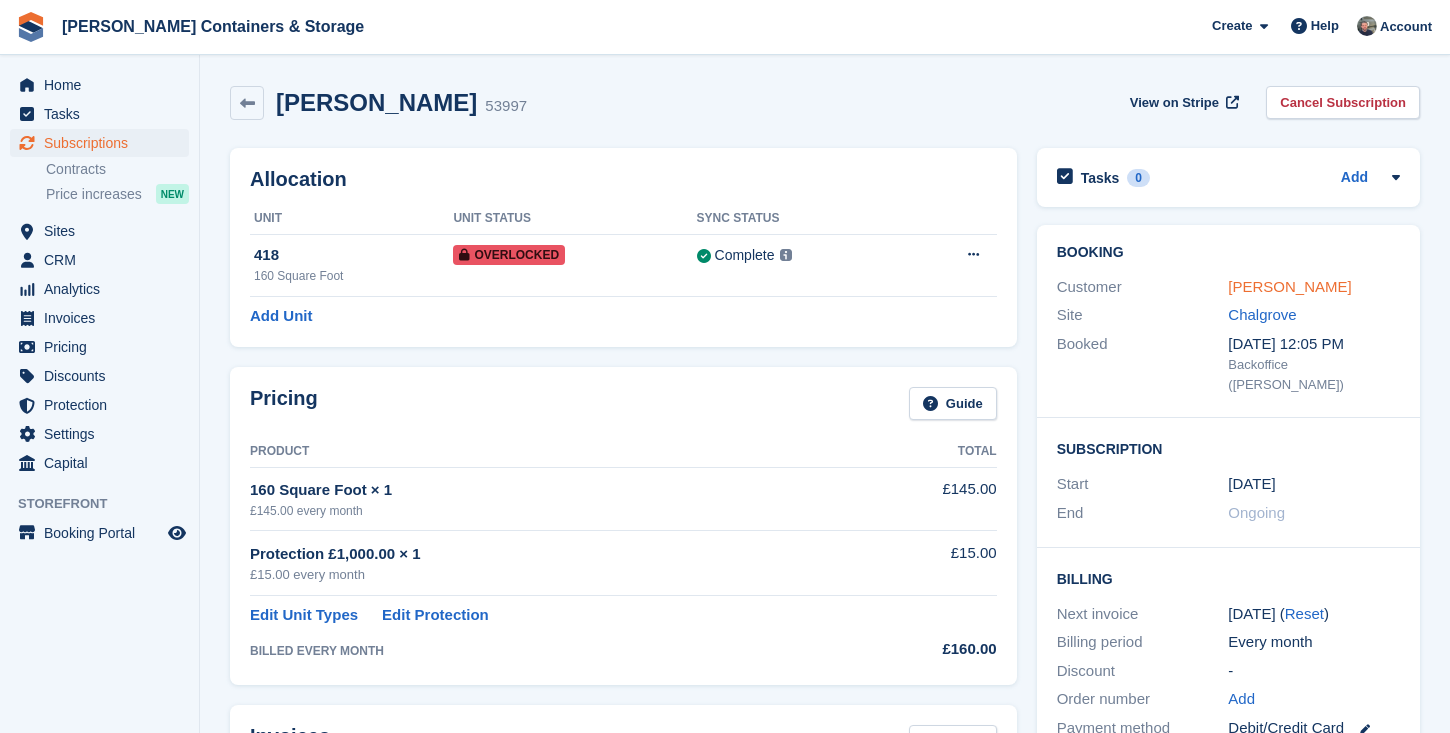 scroll, scrollTop: 0, scrollLeft: 0, axis: both 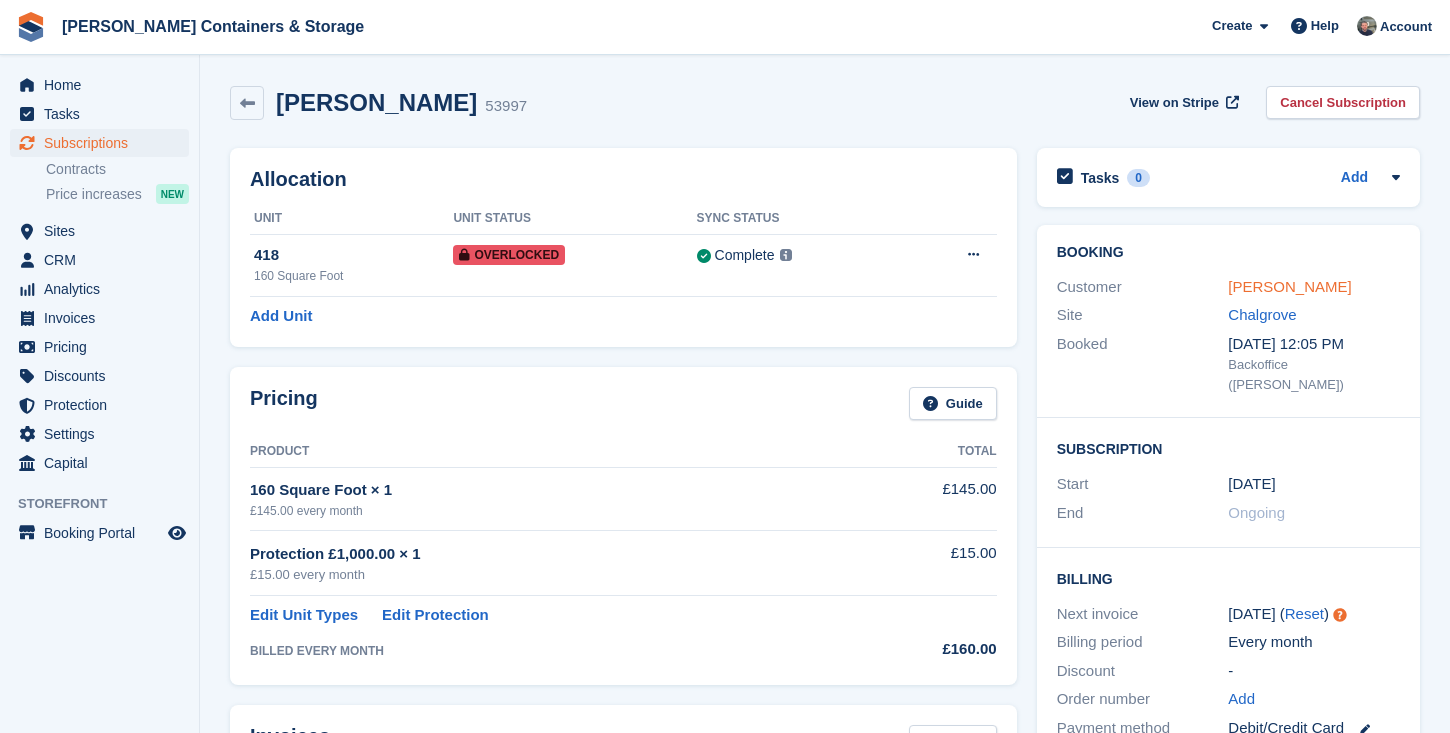 click on "[PERSON_NAME]" at bounding box center (1289, 286) 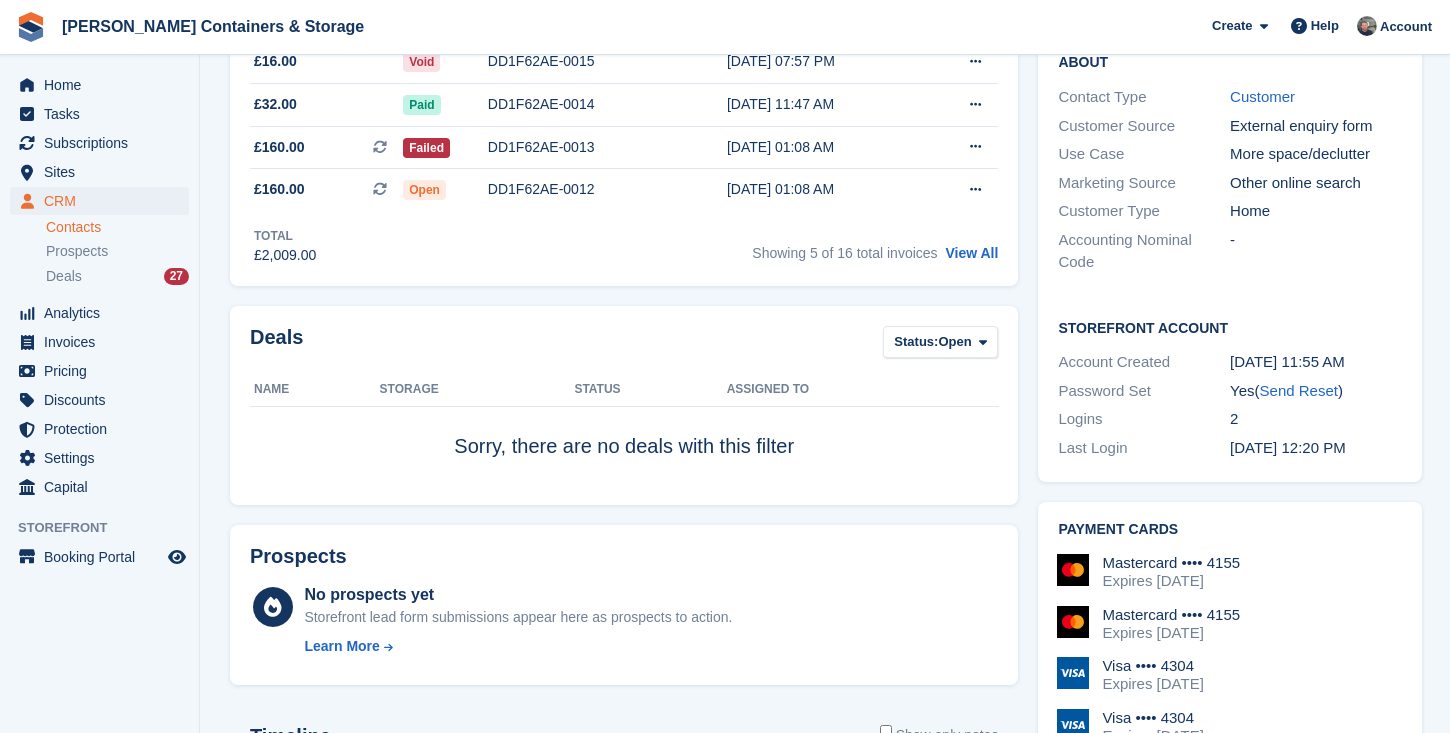scroll, scrollTop: 889, scrollLeft: 0, axis: vertical 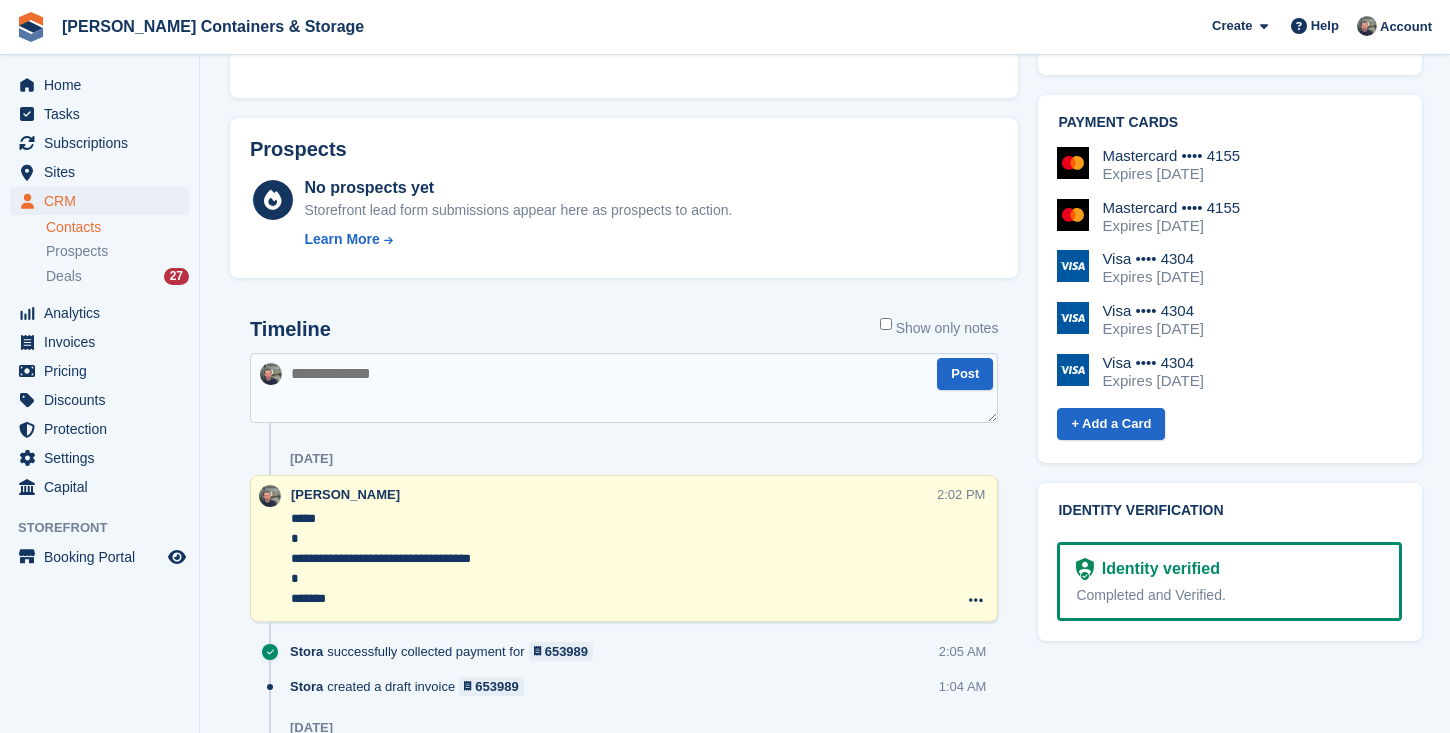 click at bounding box center (624, 388) 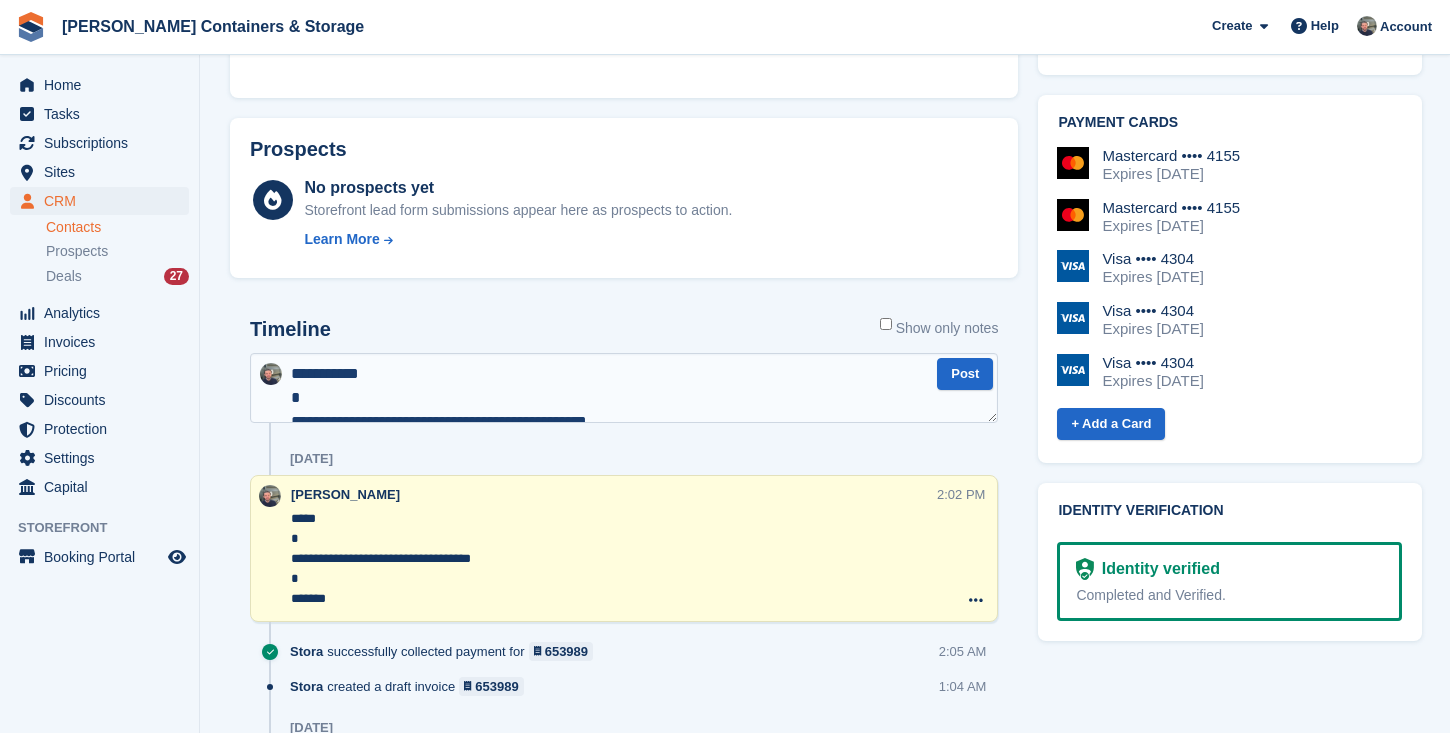 scroll, scrollTop: 264, scrollLeft: 0, axis: vertical 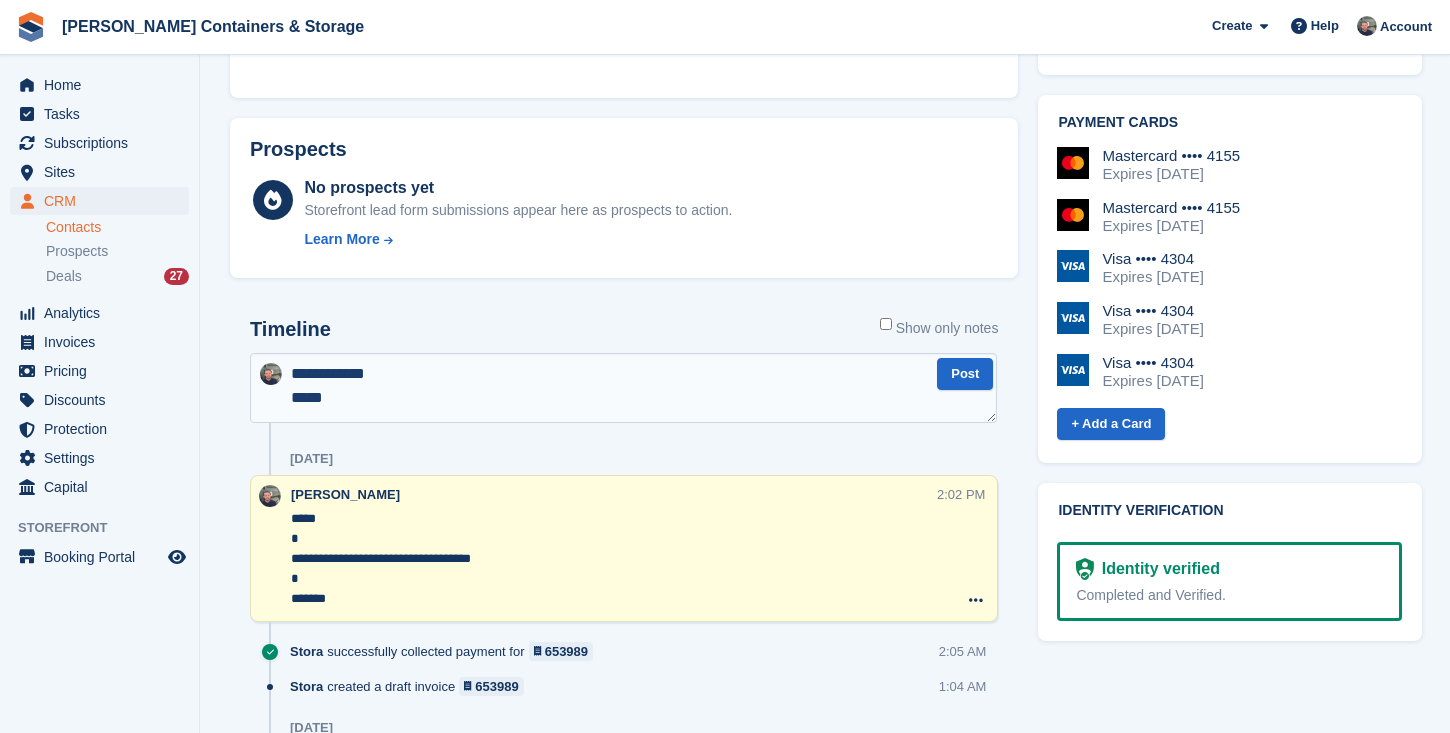 type on "**********" 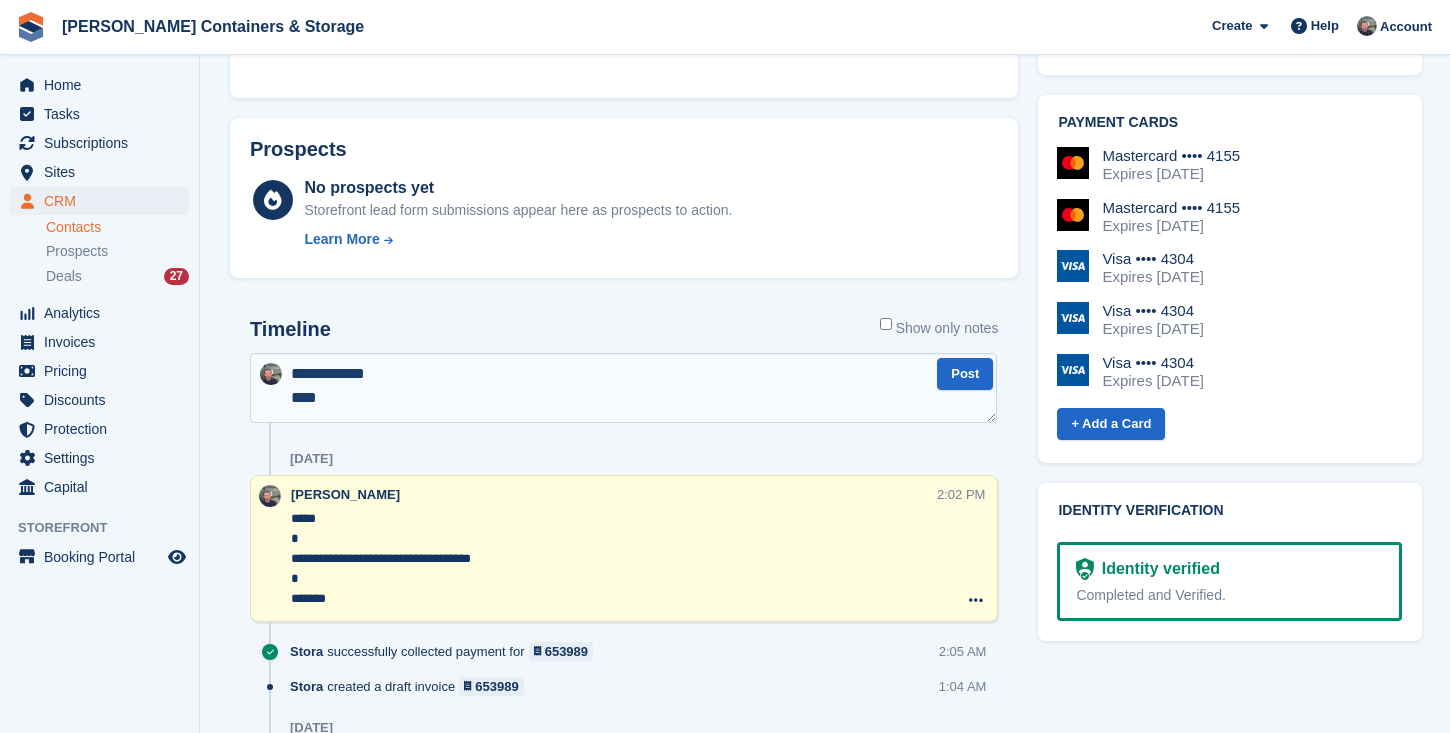 type 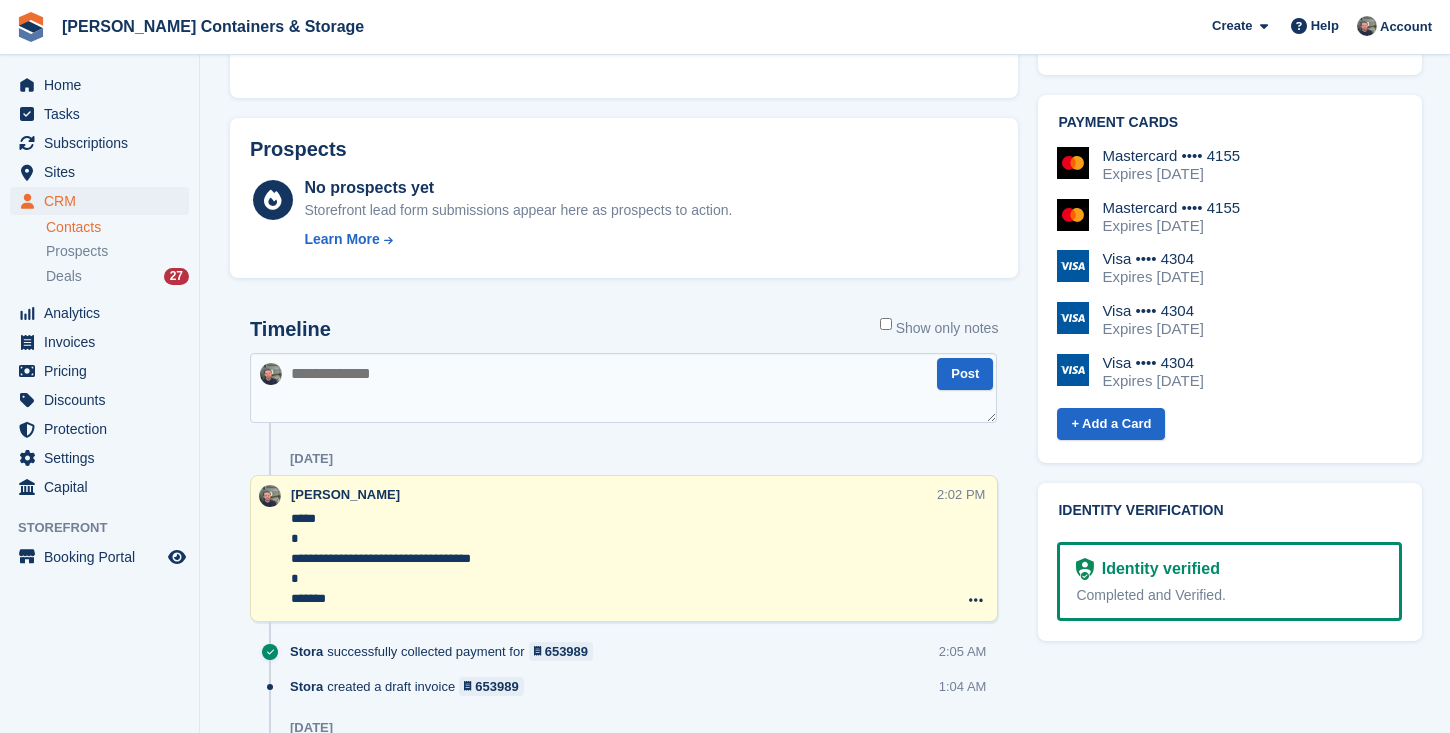 scroll, scrollTop: 0, scrollLeft: 0, axis: both 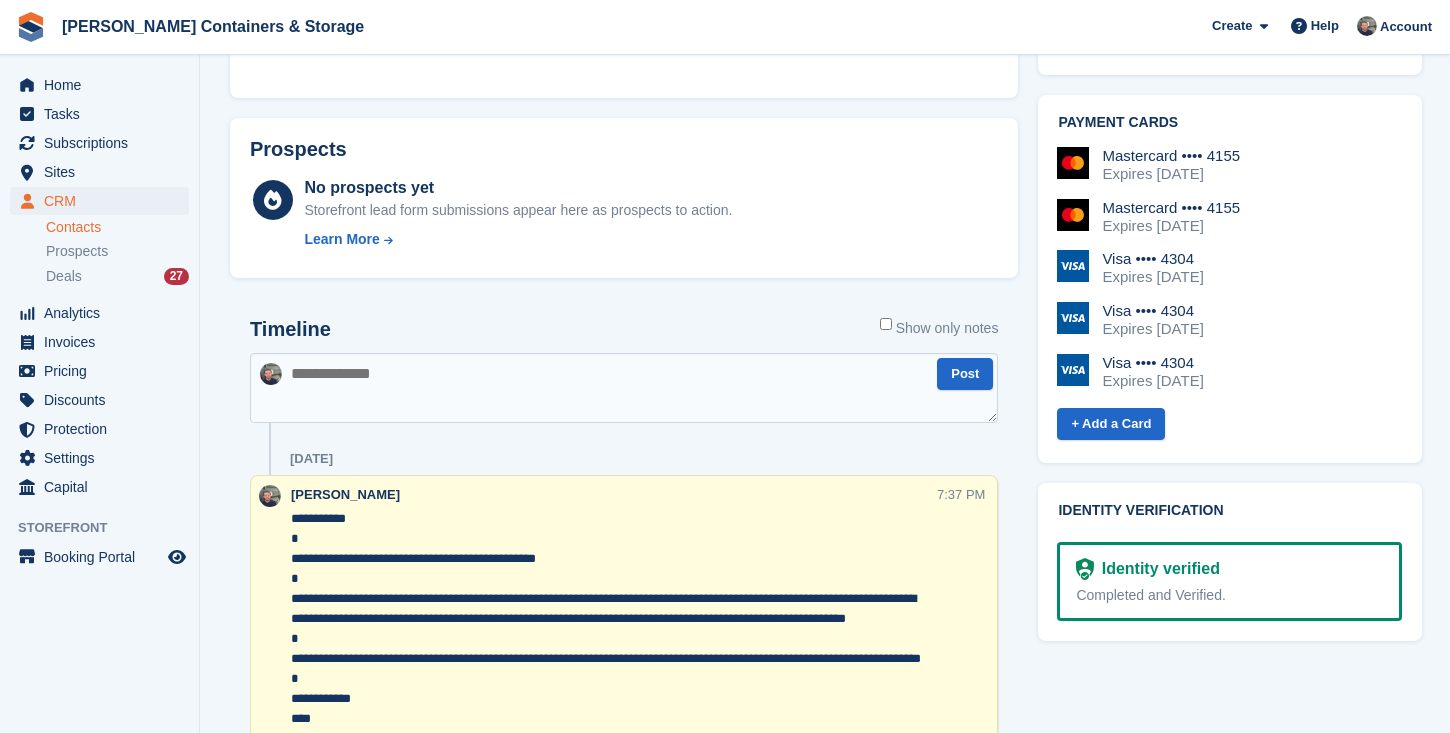 click on "CRM" at bounding box center (104, 201) 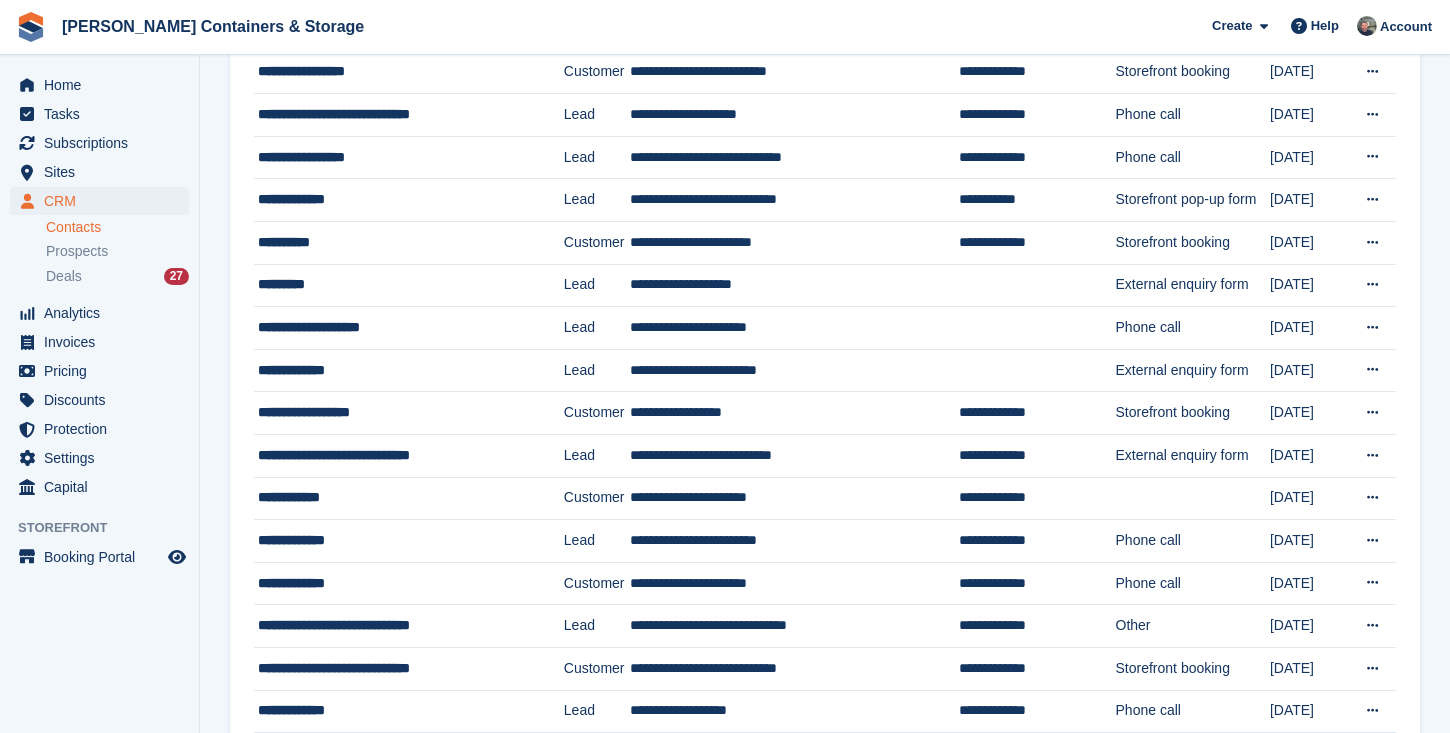 scroll, scrollTop: 0, scrollLeft: 0, axis: both 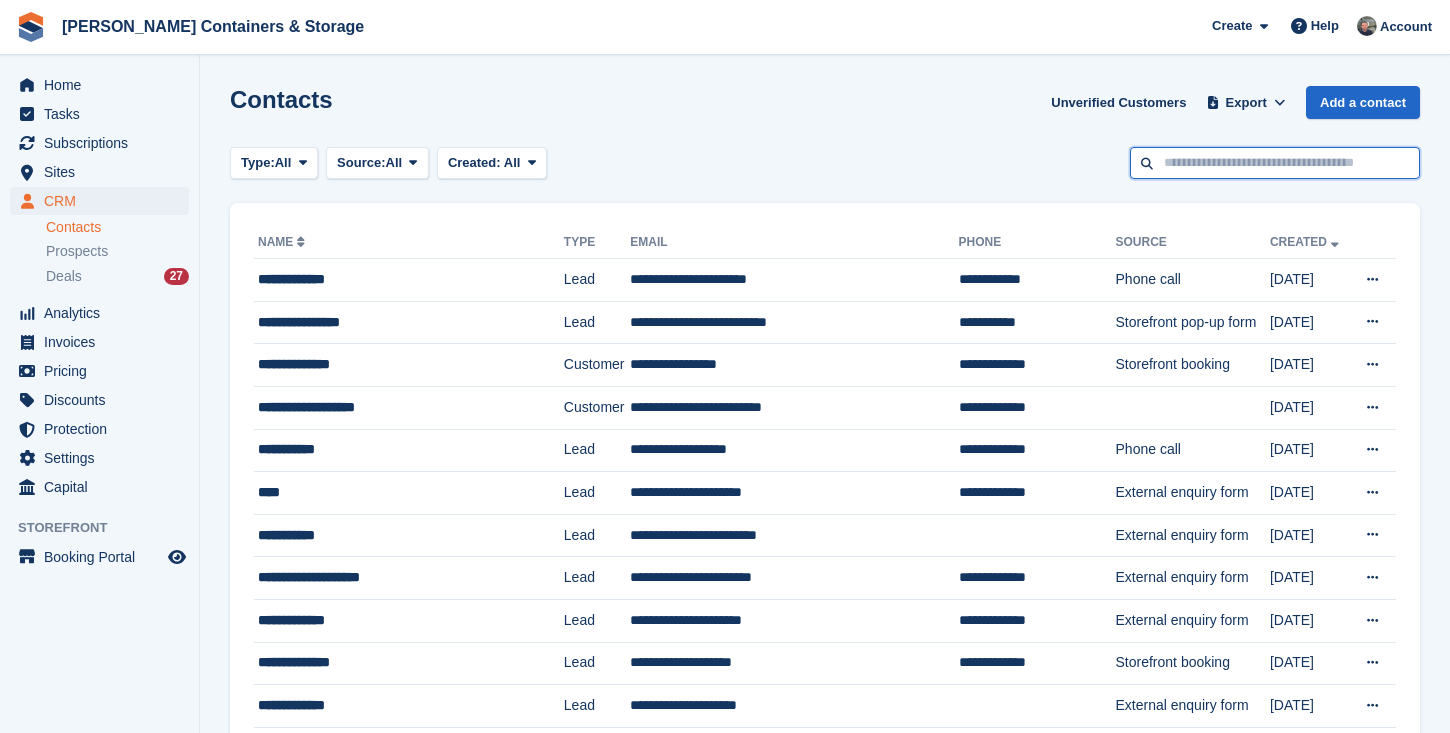 click at bounding box center (1275, 163) 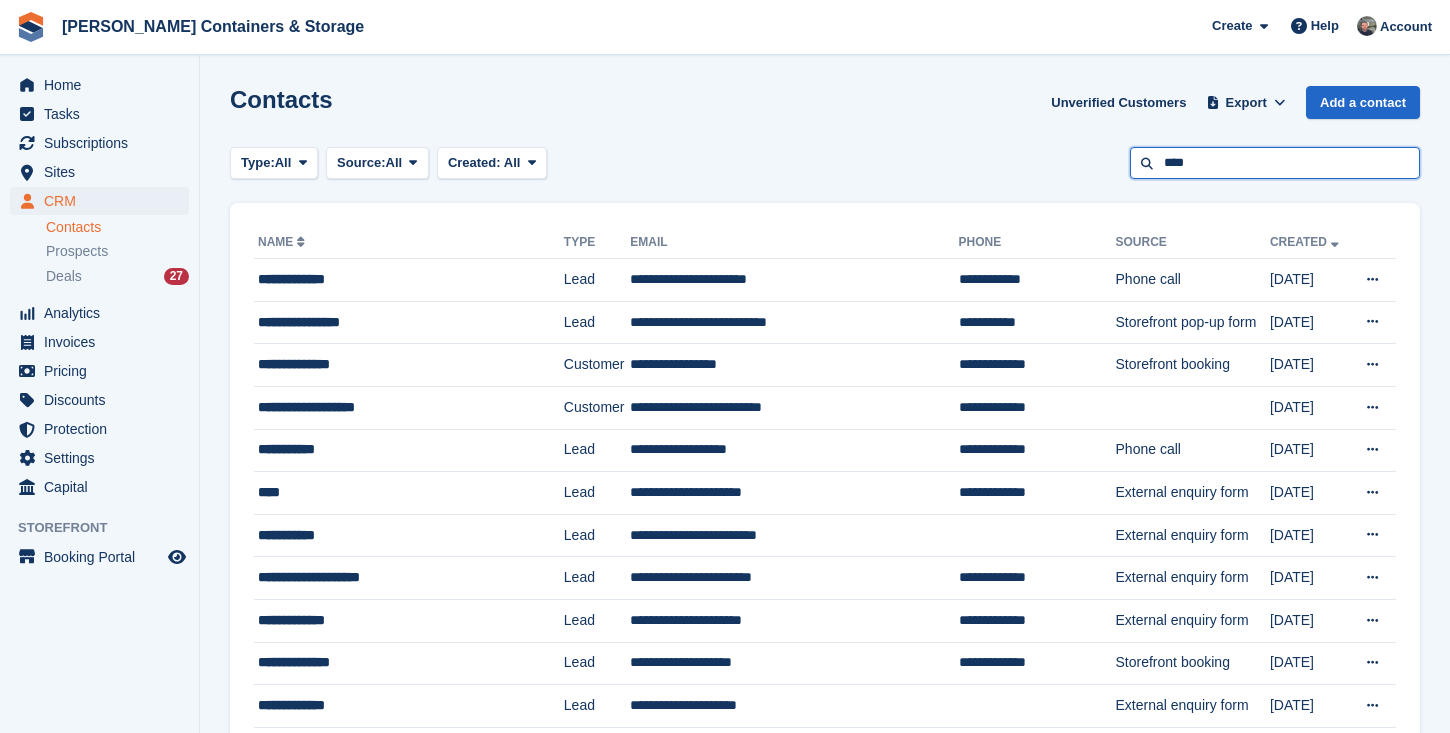 type on "****" 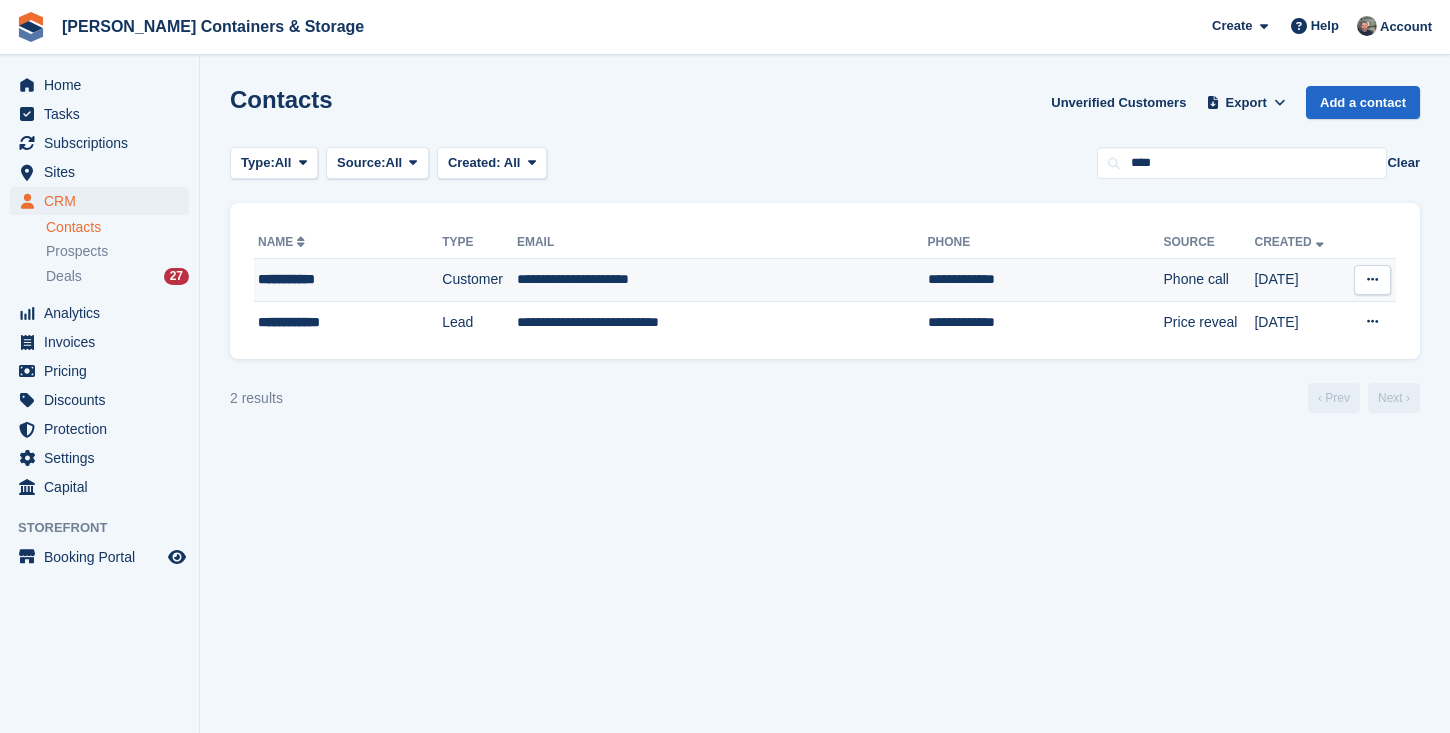 click on "**********" at bounding box center (722, 280) 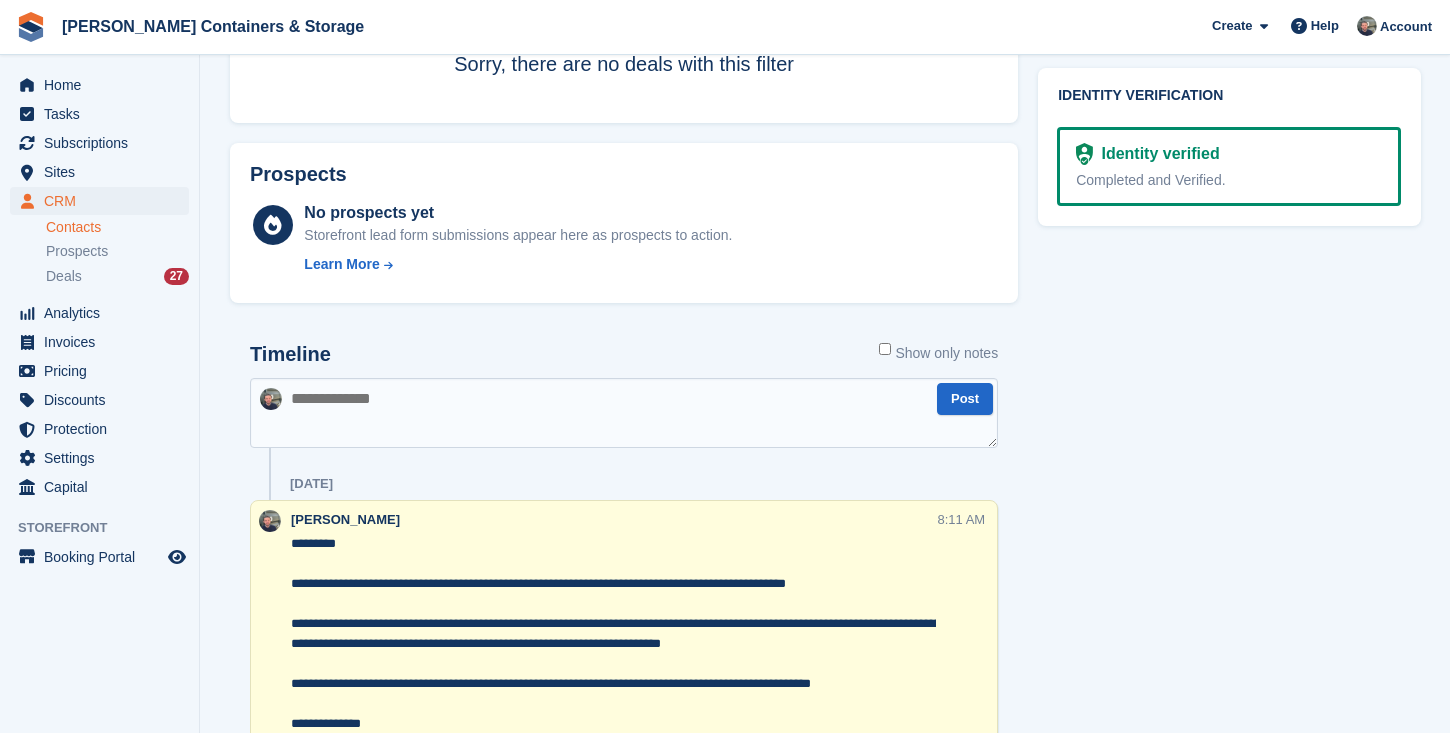 scroll, scrollTop: 1159, scrollLeft: 0, axis: vertical 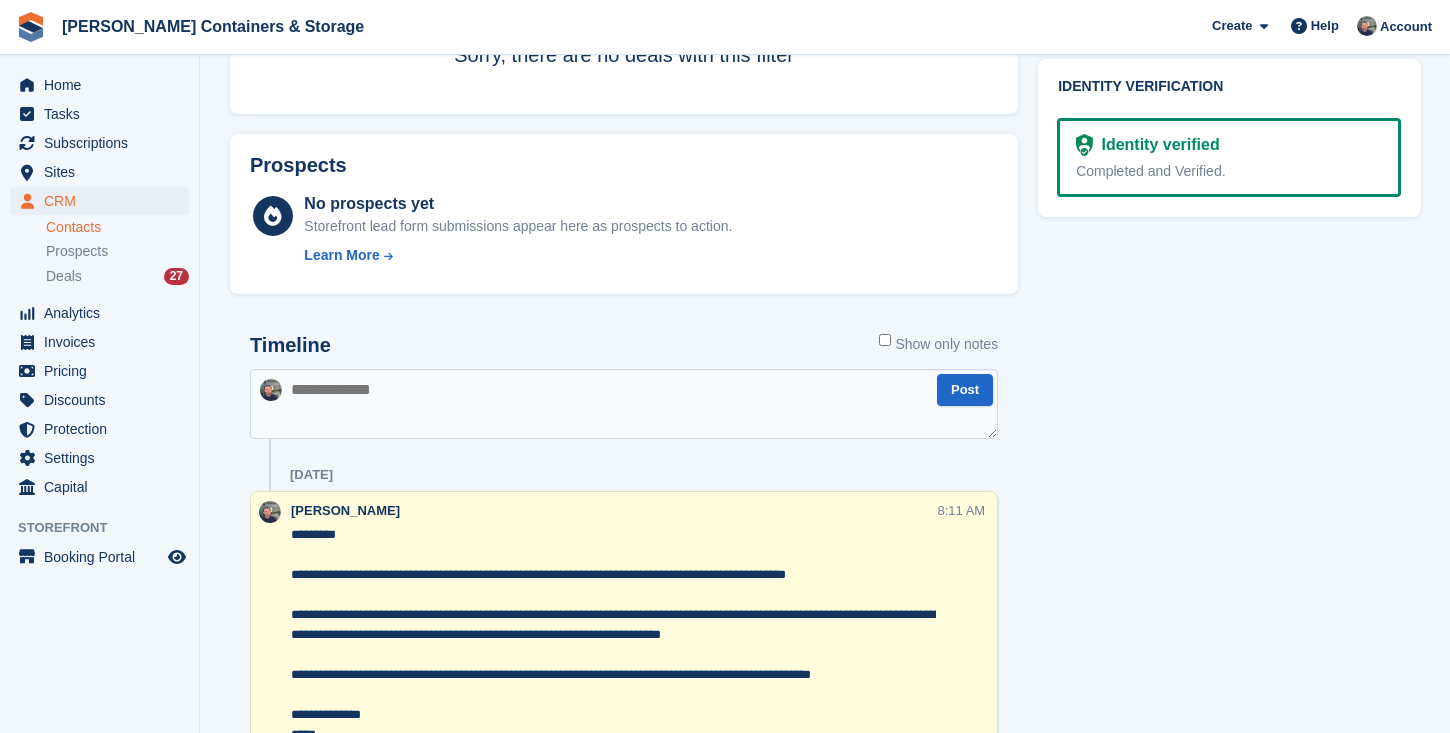 click at bounding box center [624, 404] 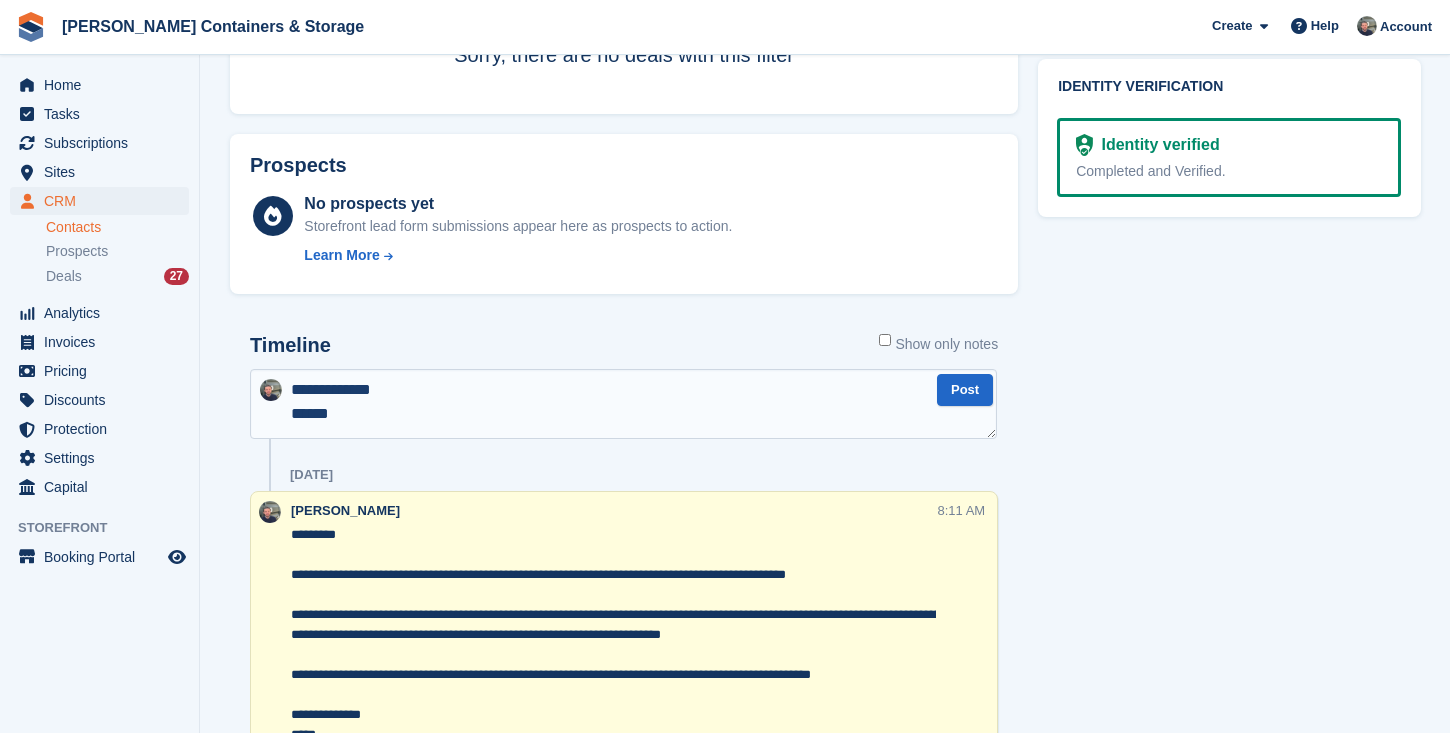 scroll, scrollTop: 0, scrollLeft: 0, axis: both 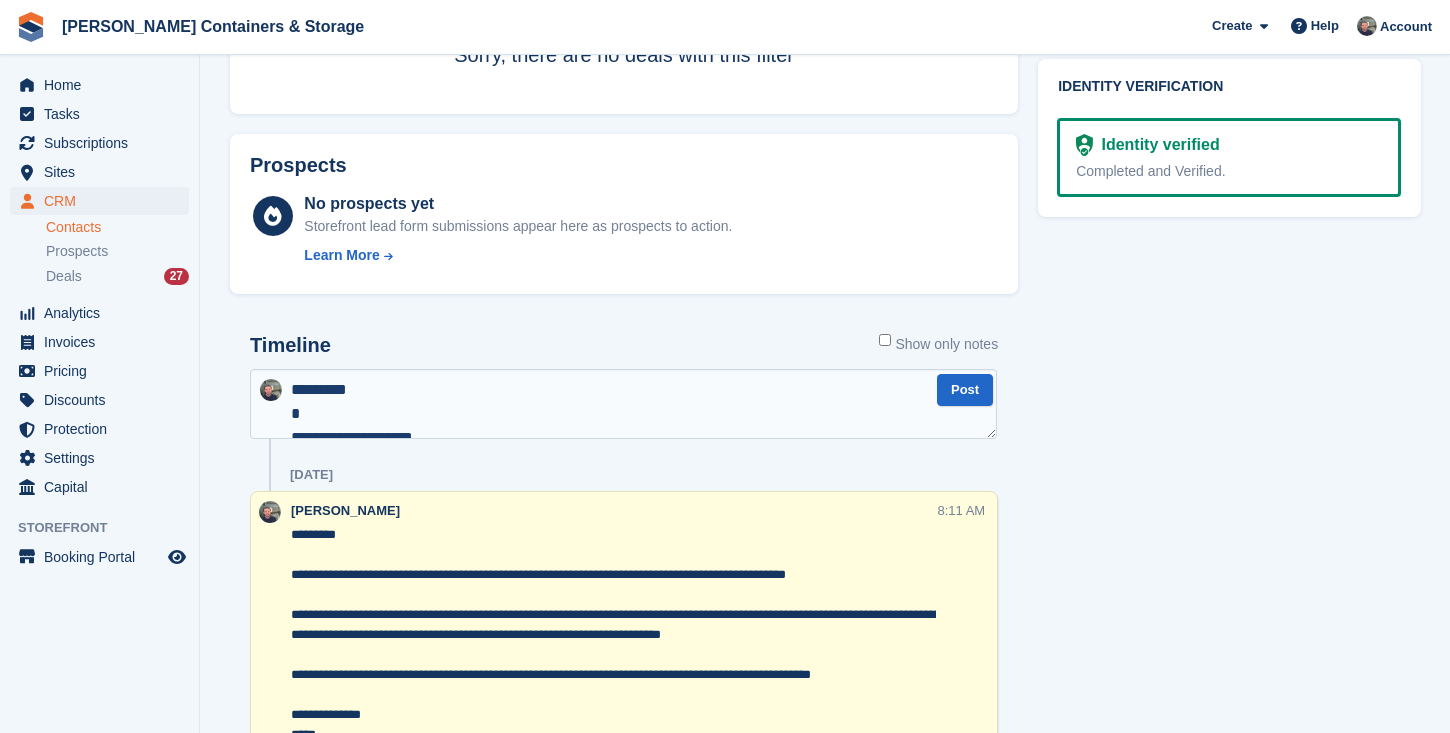 type 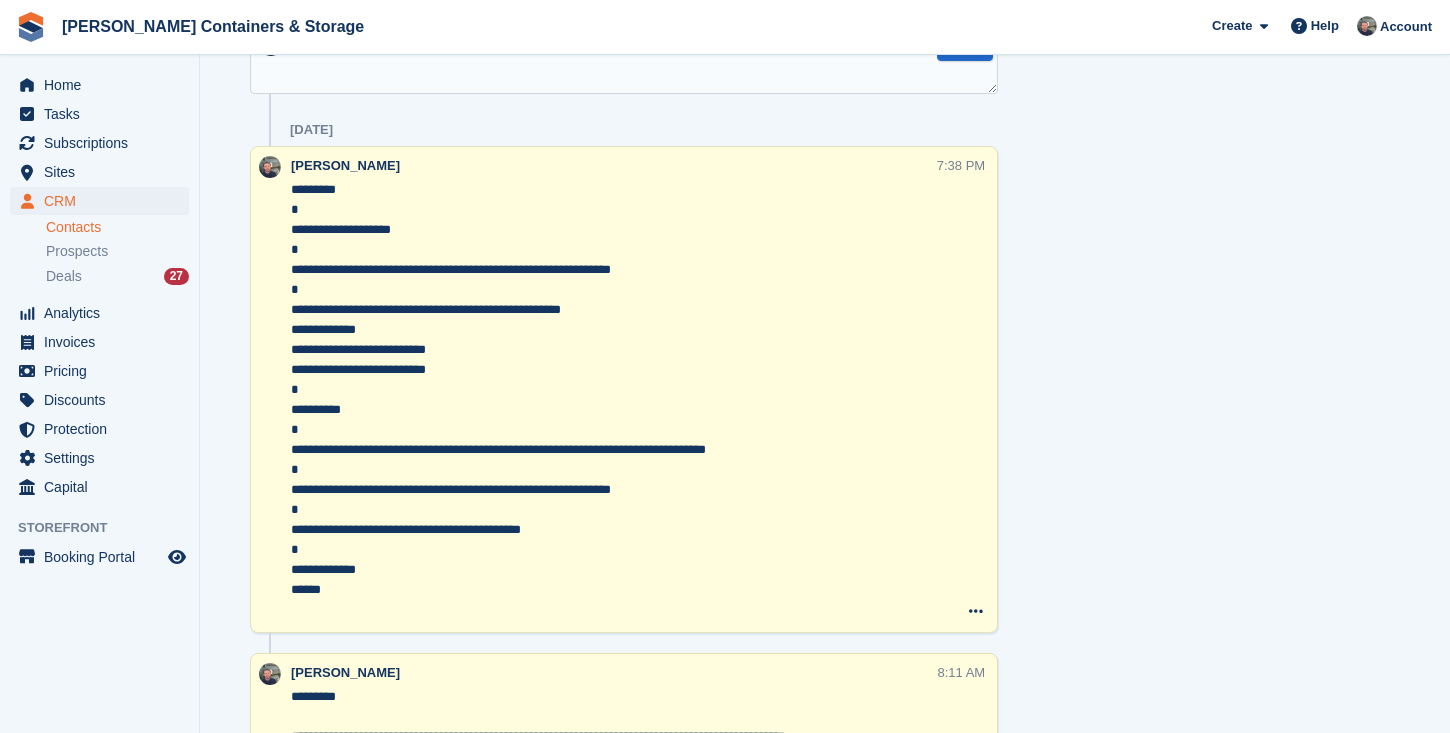 scroll, scrollTop: 1625, scrollLeft: 0, axis: vertical 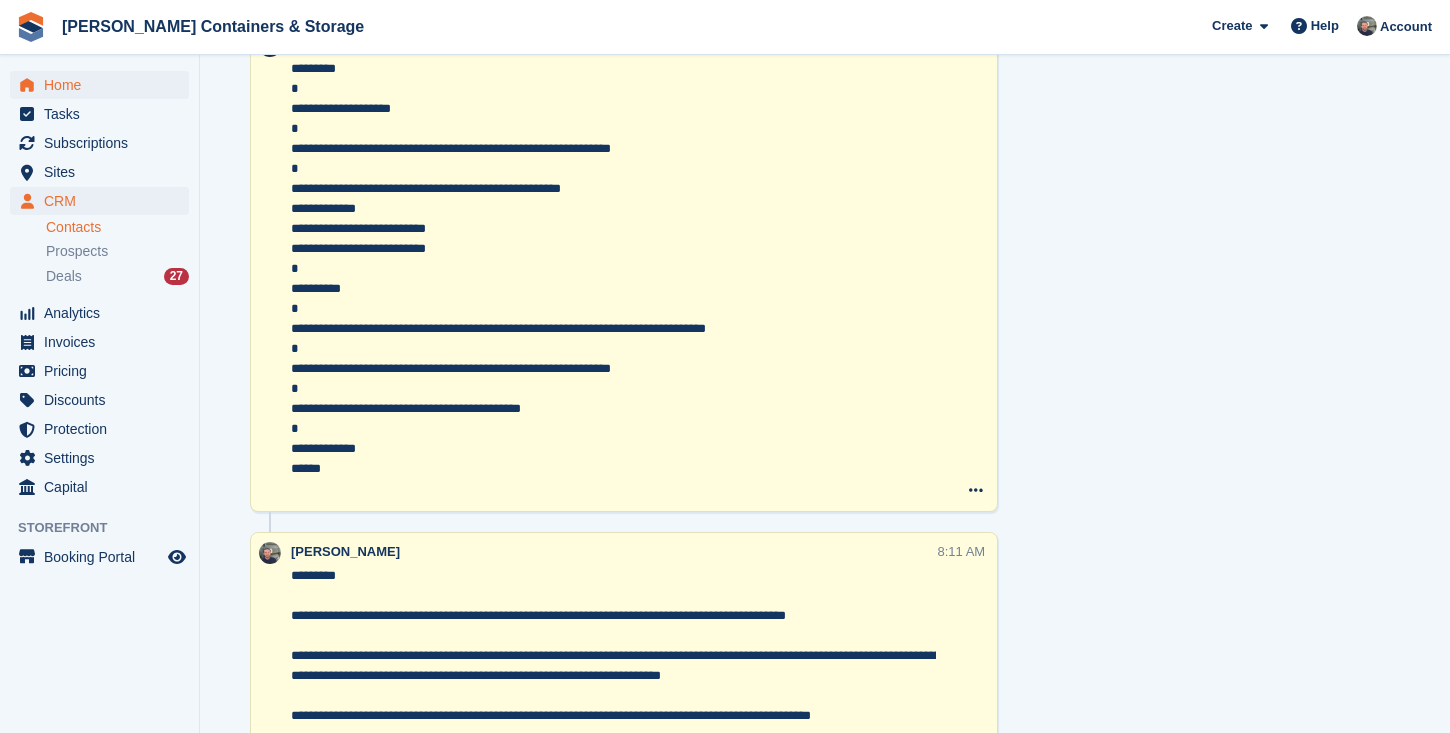 click on "Home" at bounding box center [104, 85] 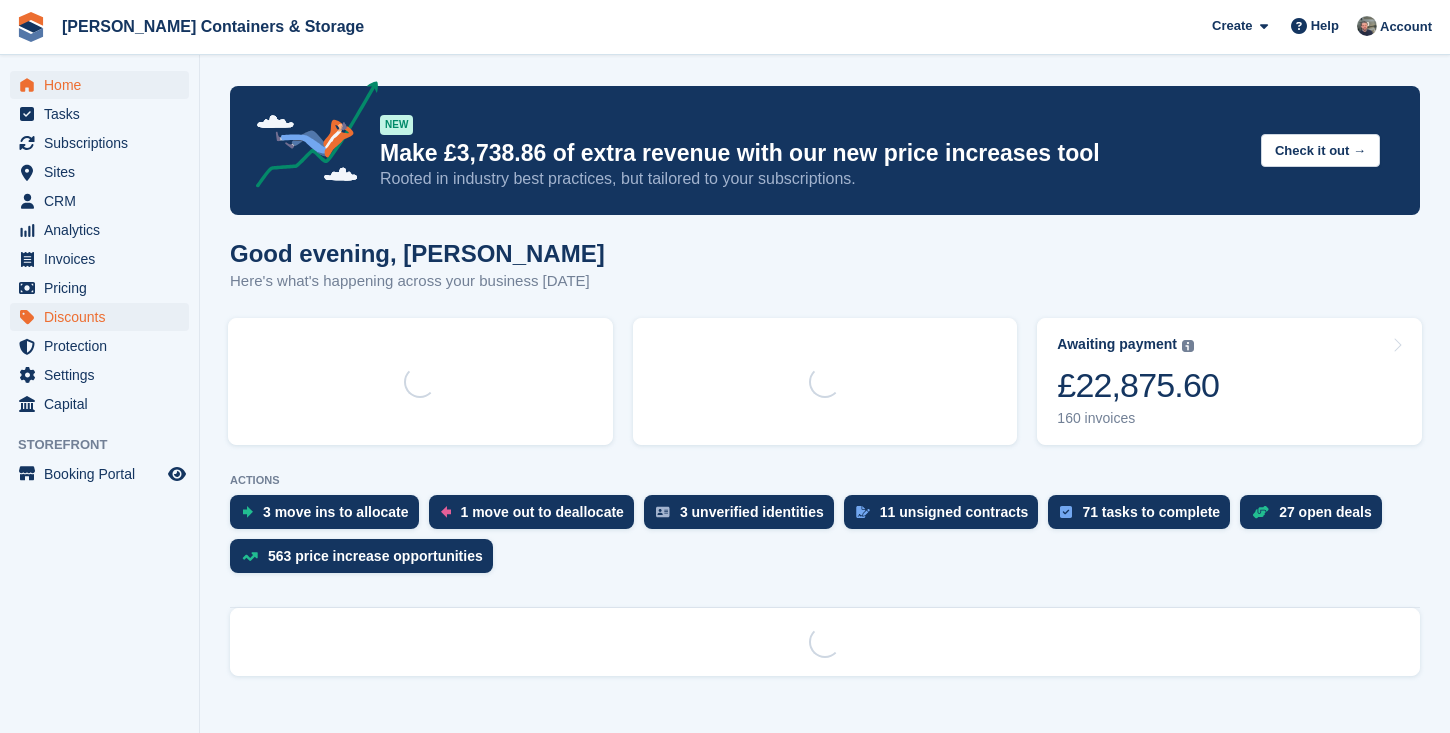 scroll, scrollTop: 0, scrollLeft: 0, axis: both 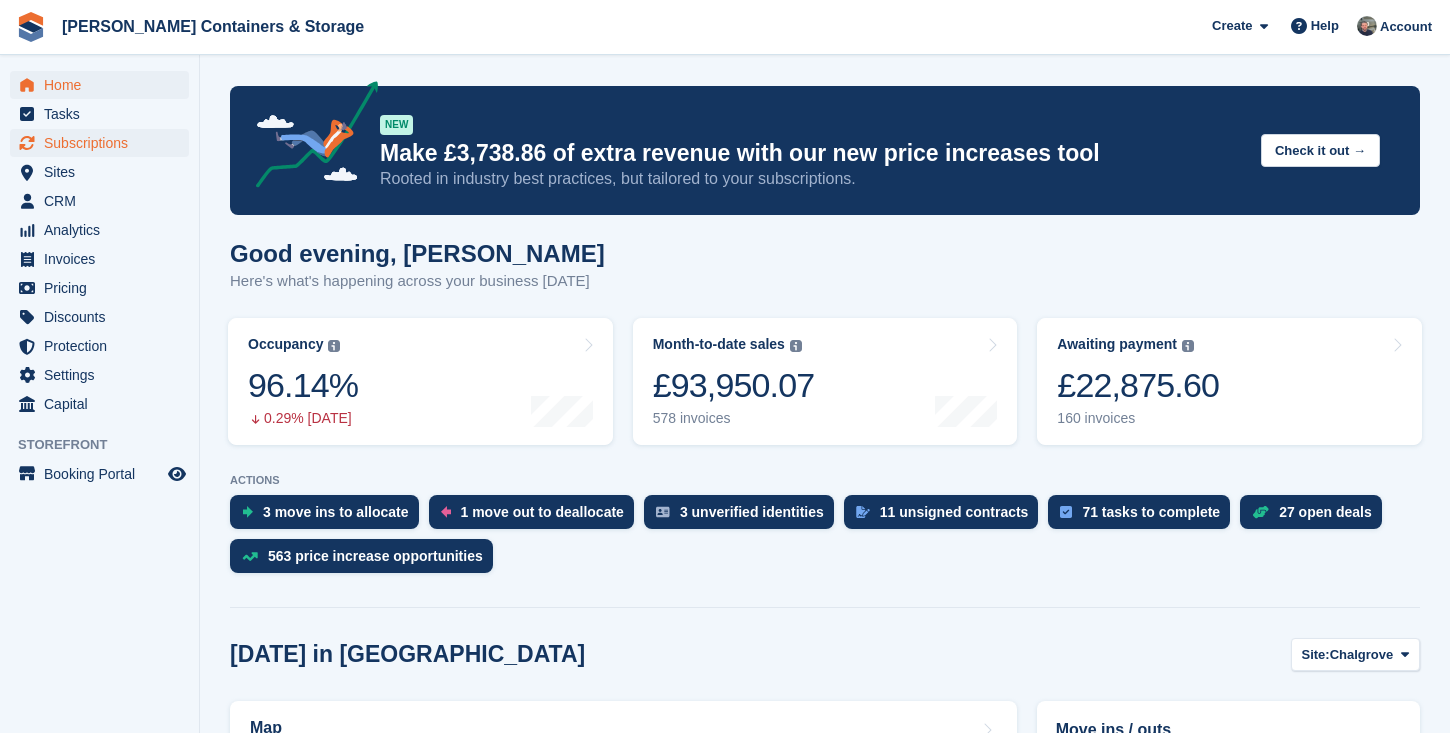 click on "Subscriptions" at bounding box center [104, 143] 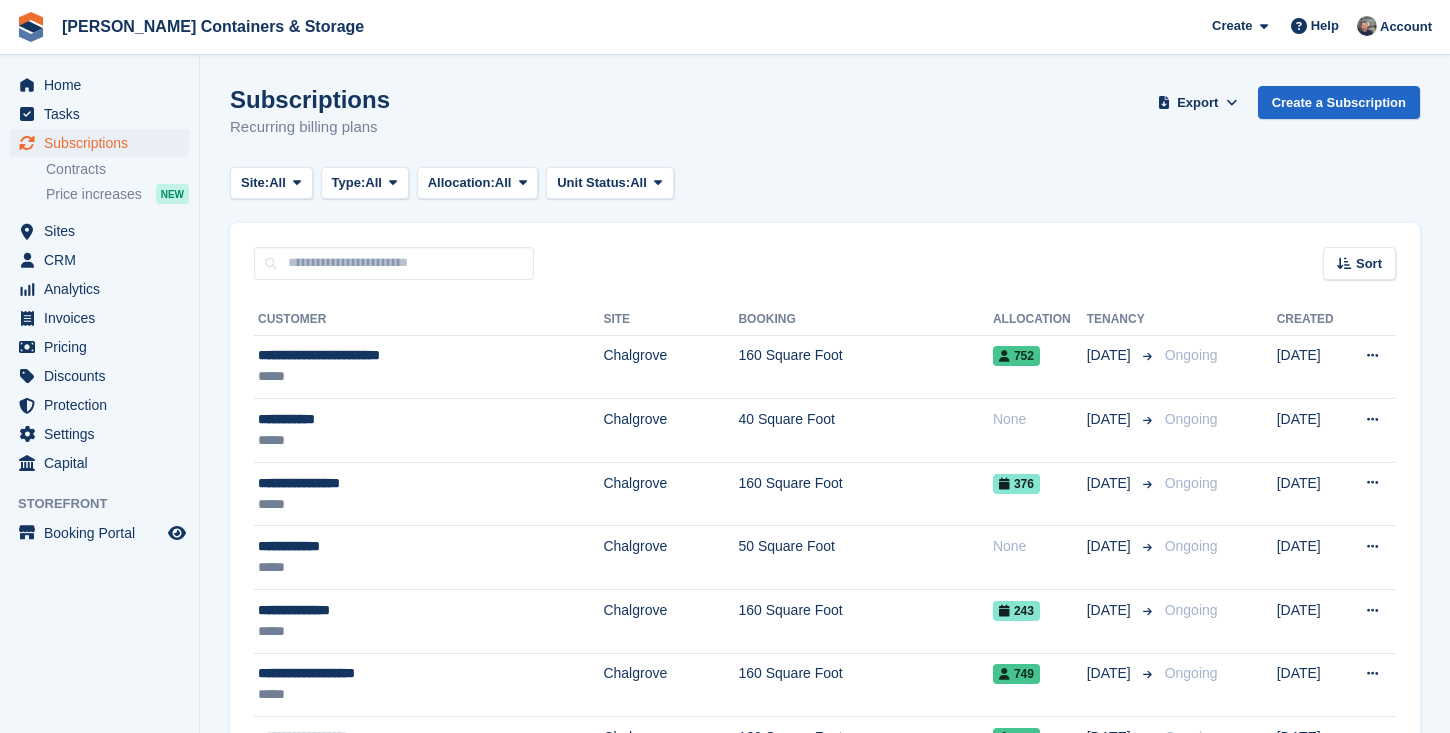 scroll, scrollTop: 0, scrollLeft: 0, axis: both 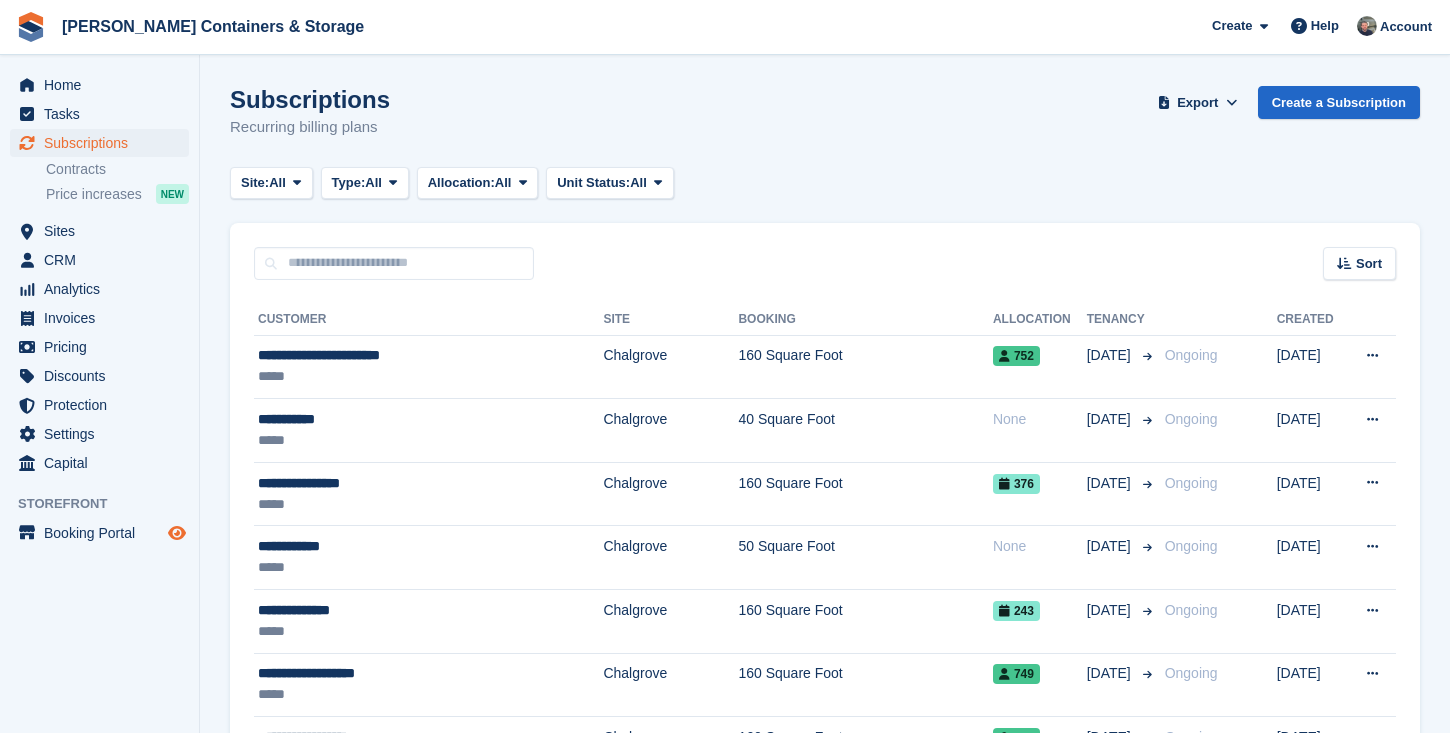 click at bounding box center (177, 533) 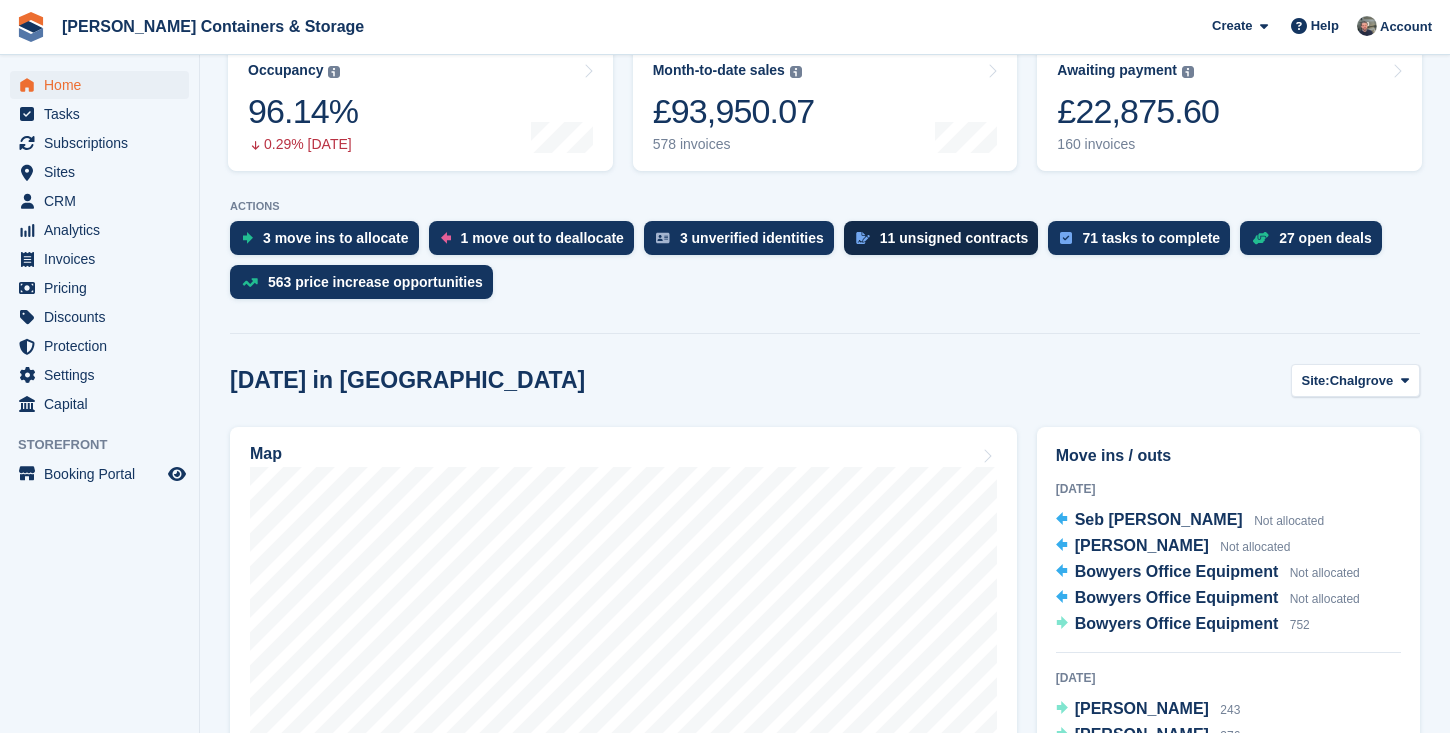 scroll, scrollTop: 301, scrollLeft: 0, axis: vertical 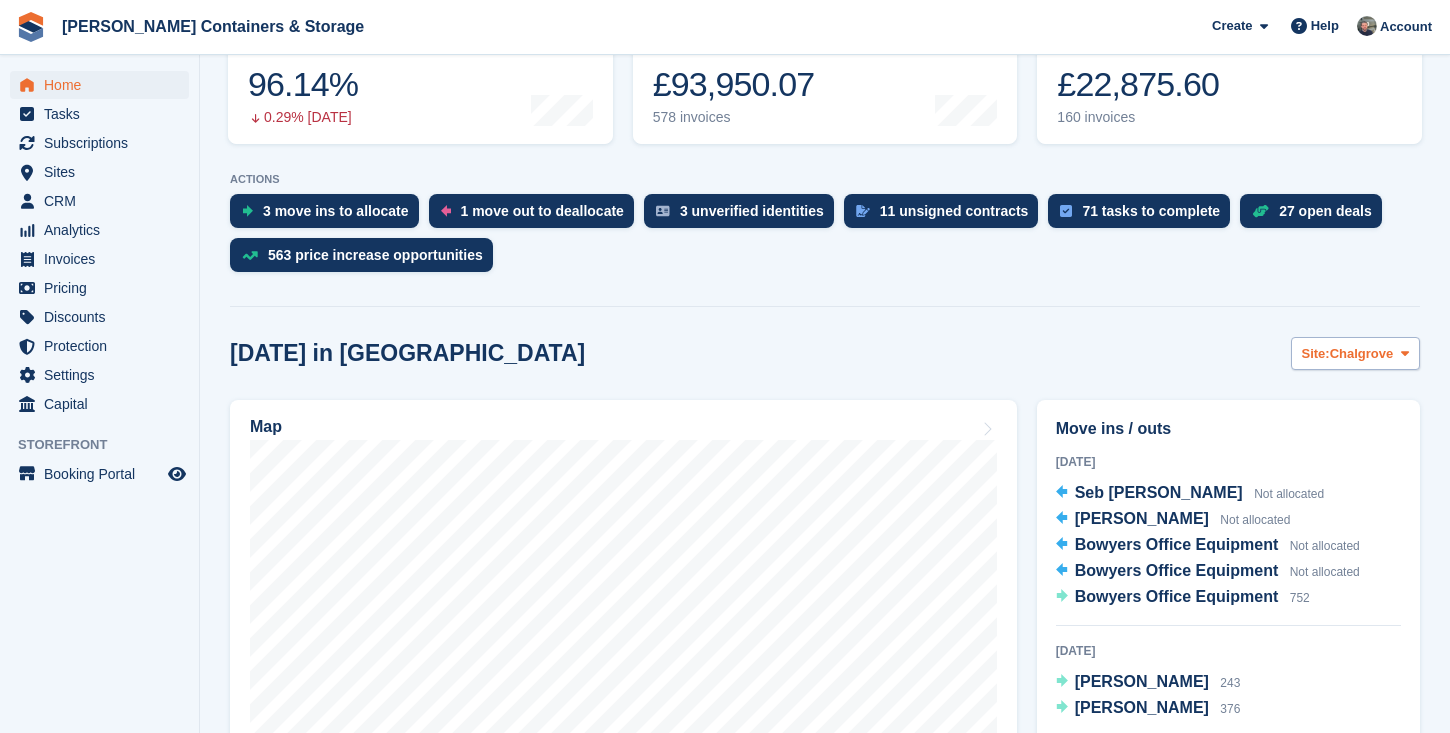 click on "Site:" at bounding box center [1316, 354] 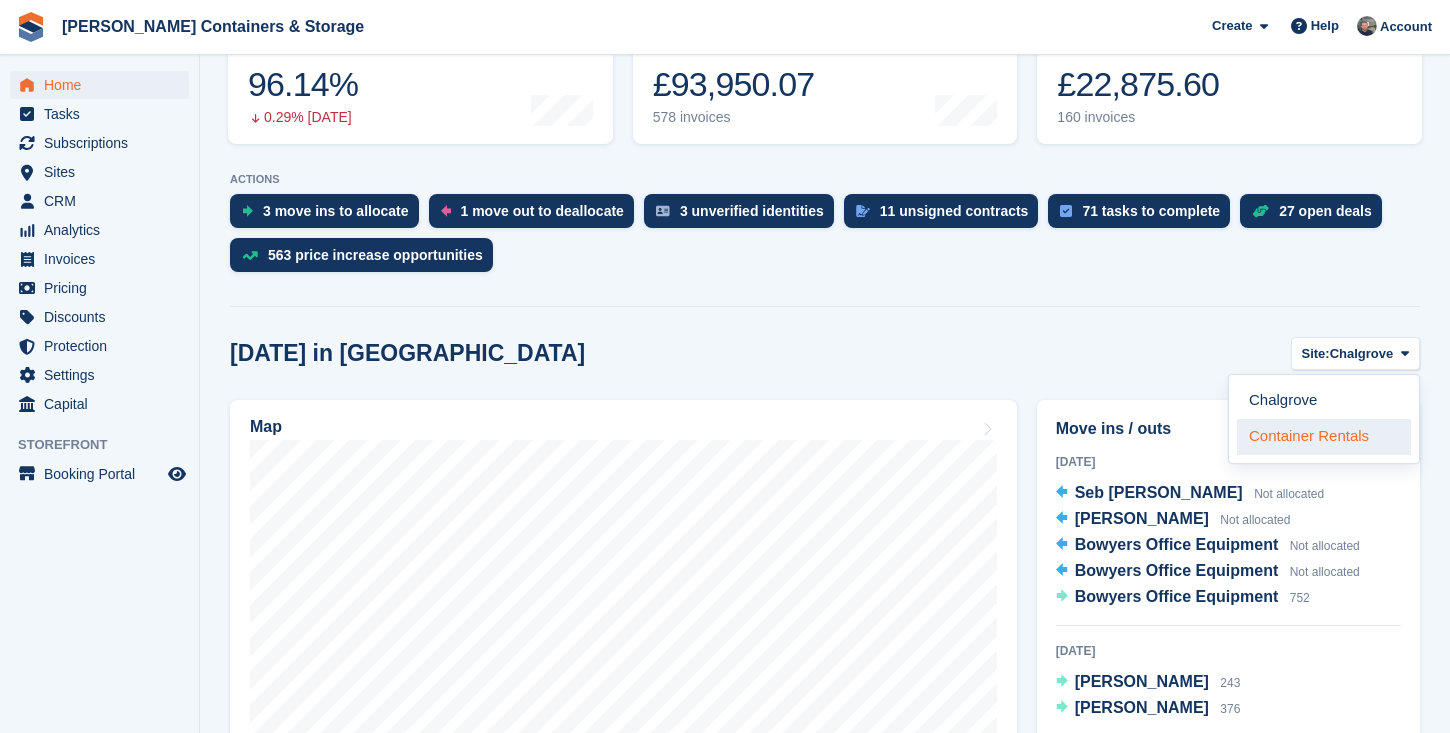 click on "Container Rentals" at bounding box center [1324, 437] 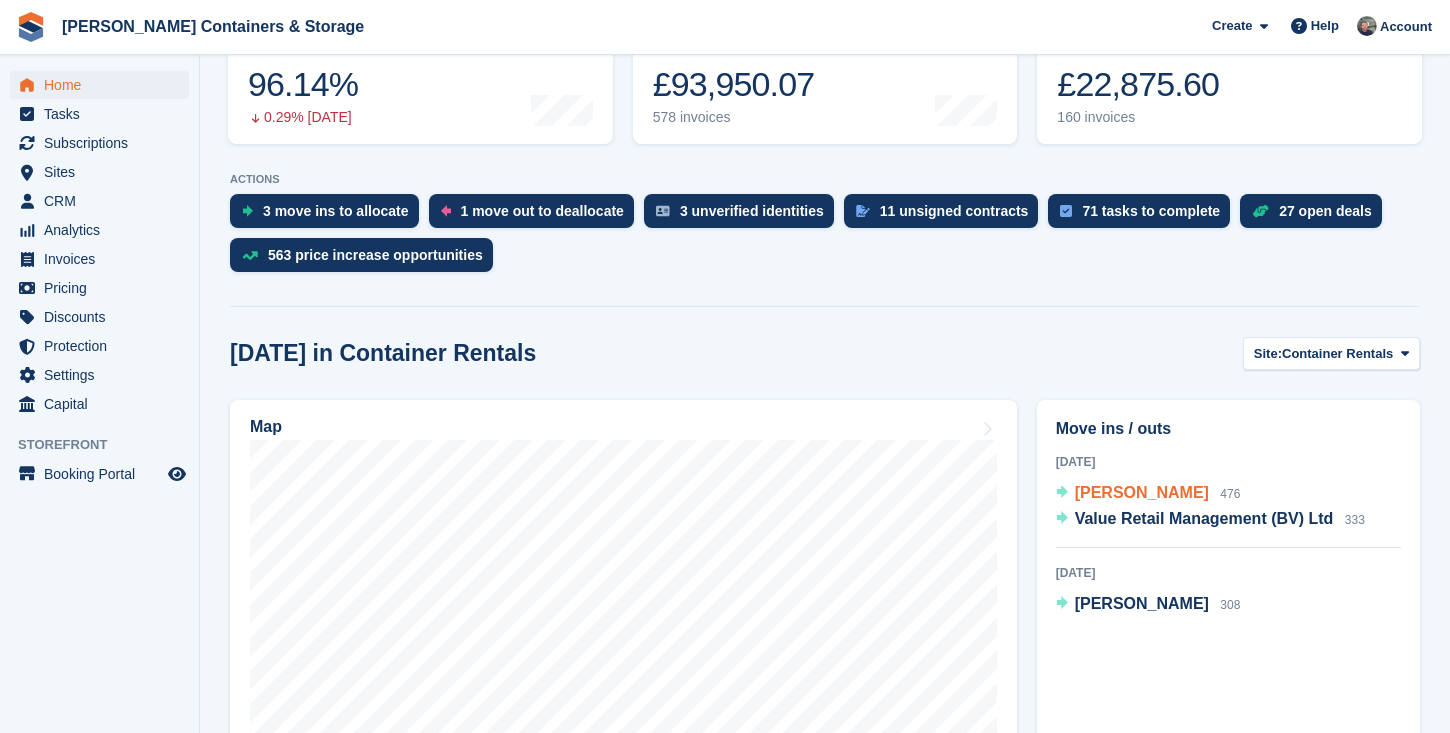 click on "[PERSON_NAME]
476" at bounding box center [1158, 494] 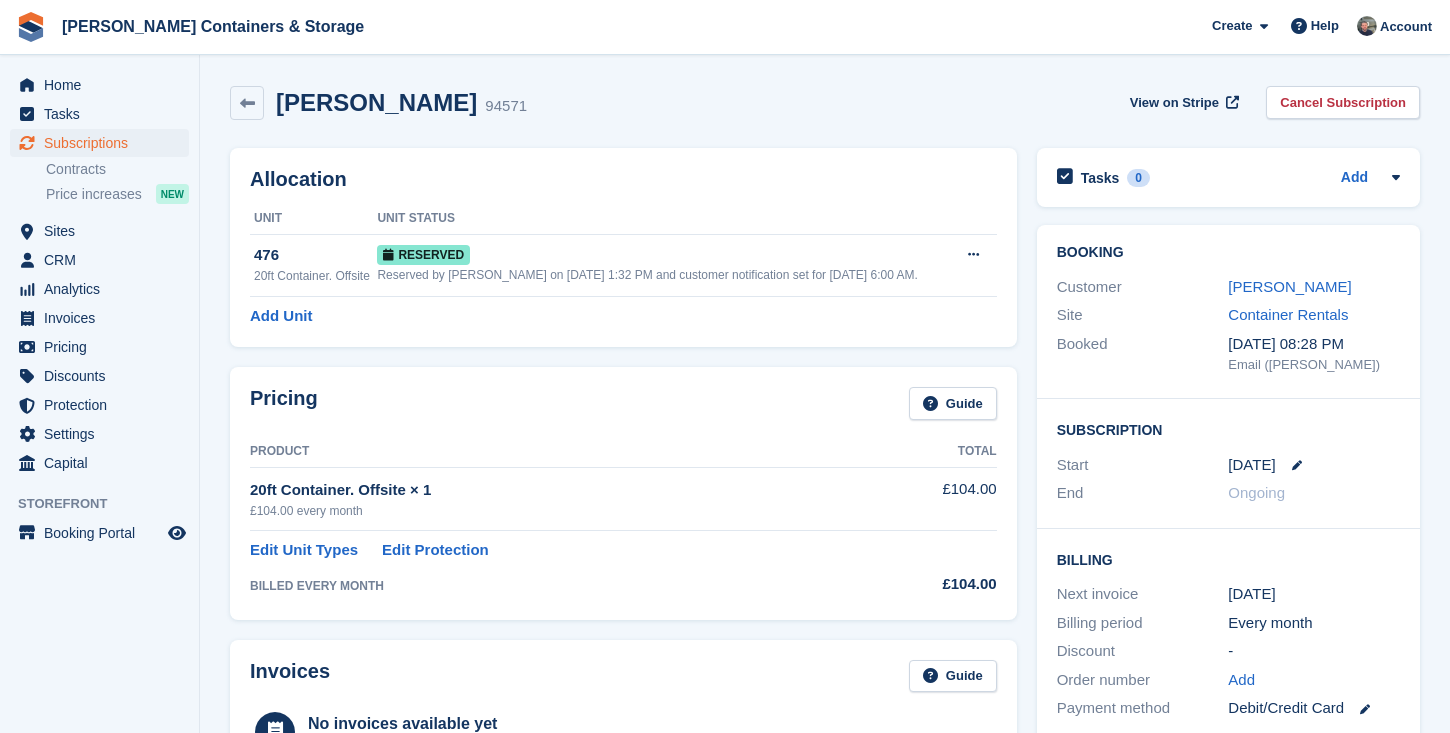 scroll, scrollTop: 0, scrollLeft: 0, axis: both 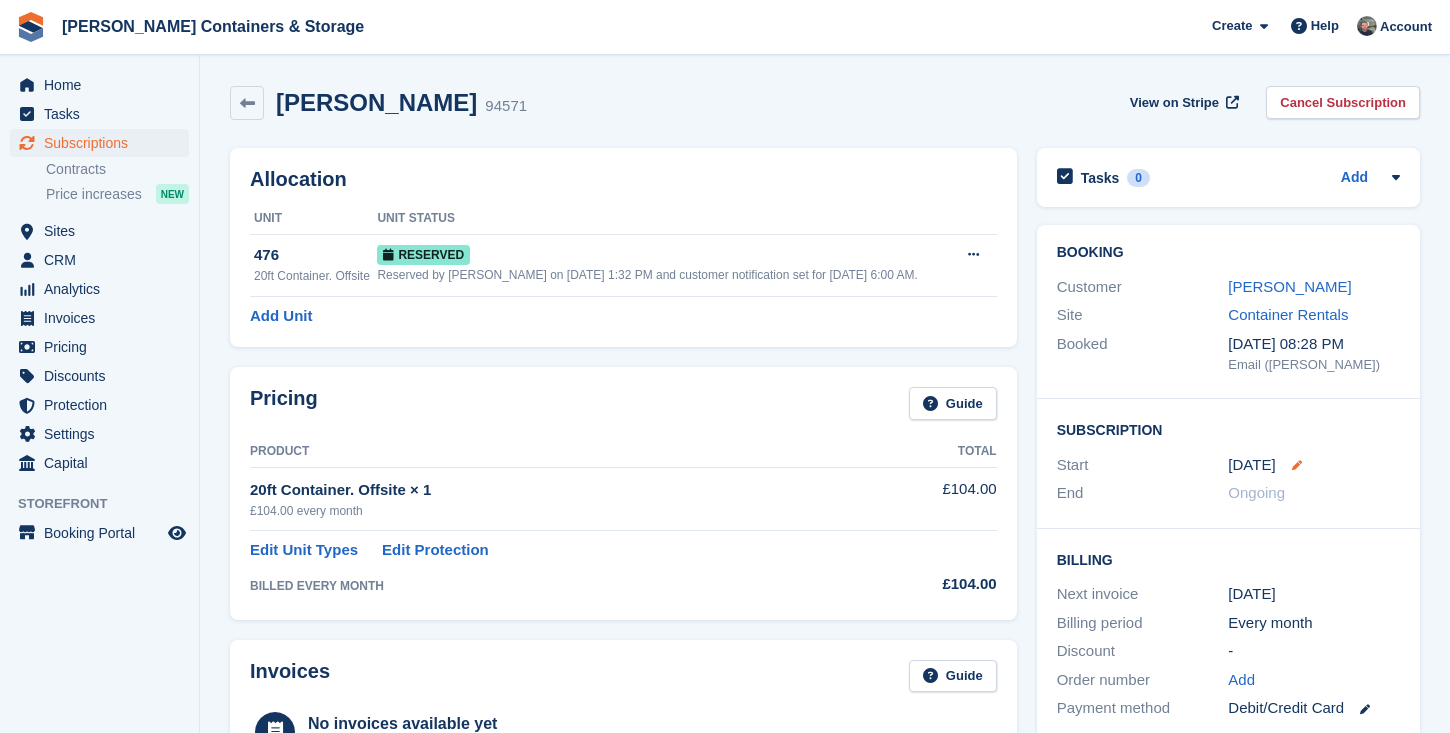 click at bounding box center (1297, 465) 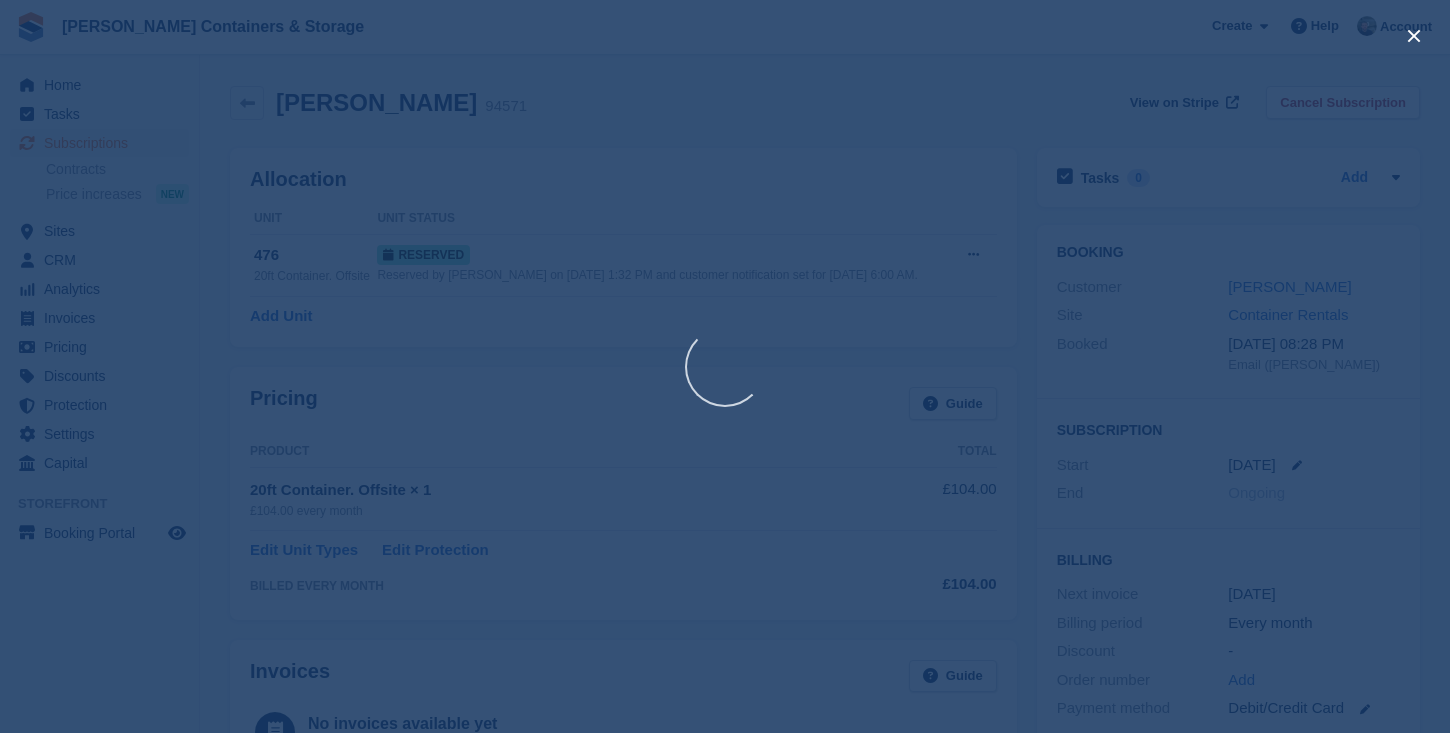 select on "*" 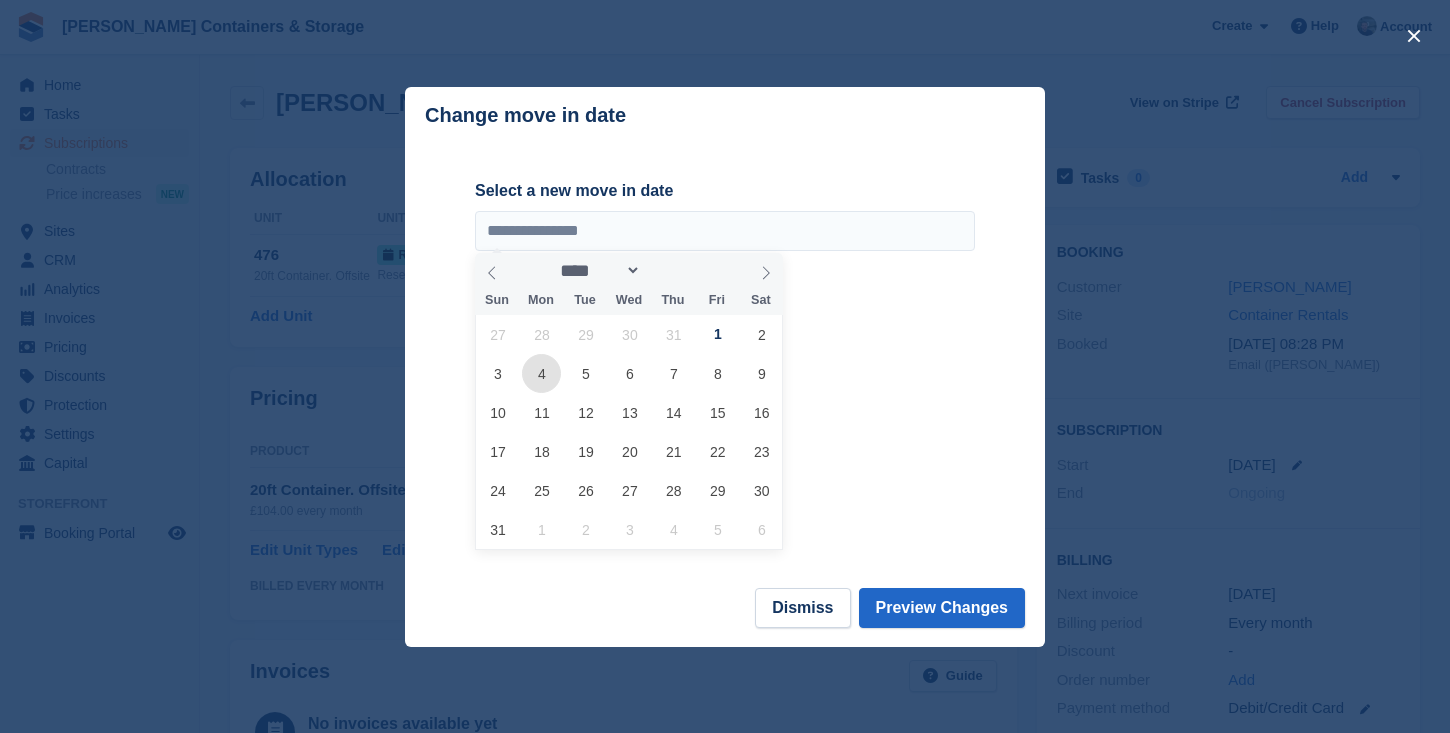 click on "4" at bounding box center (541, 373) 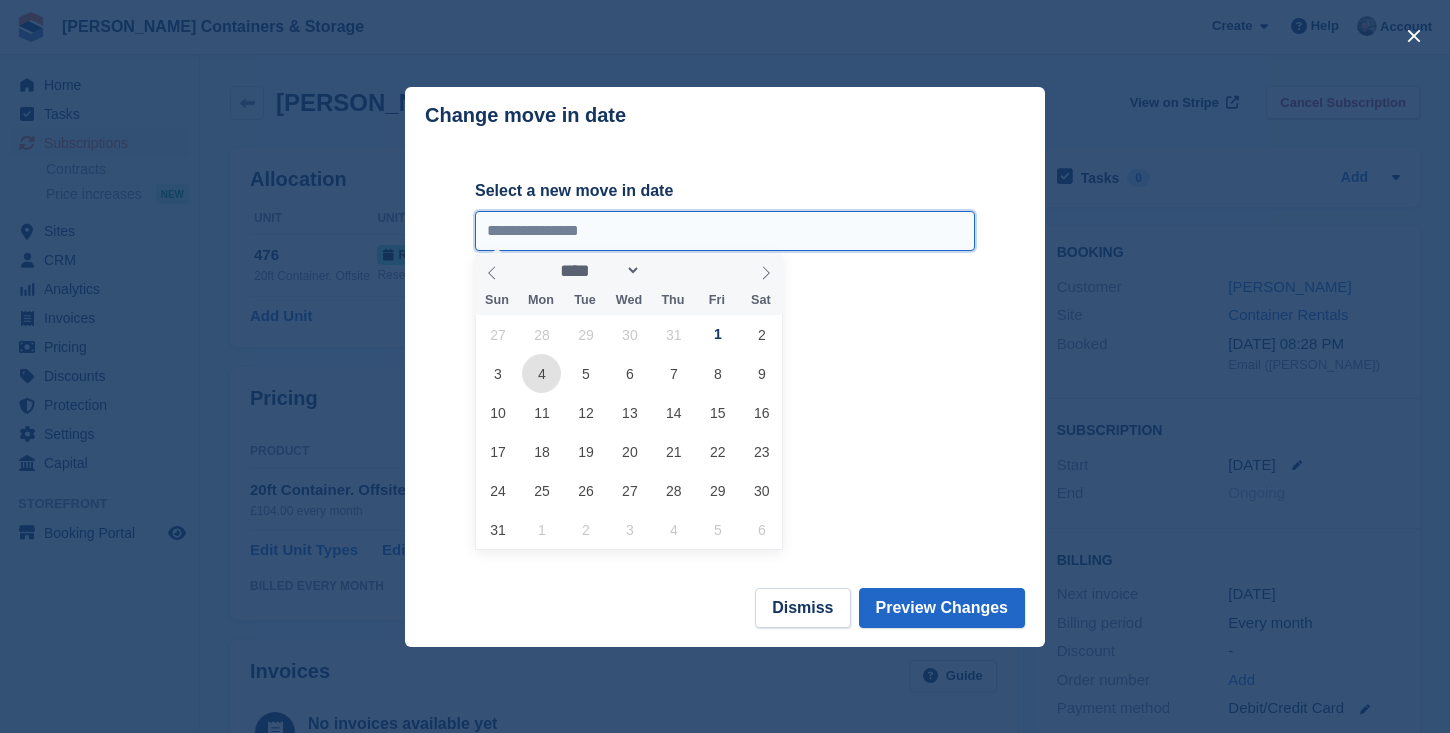 type on "**********" 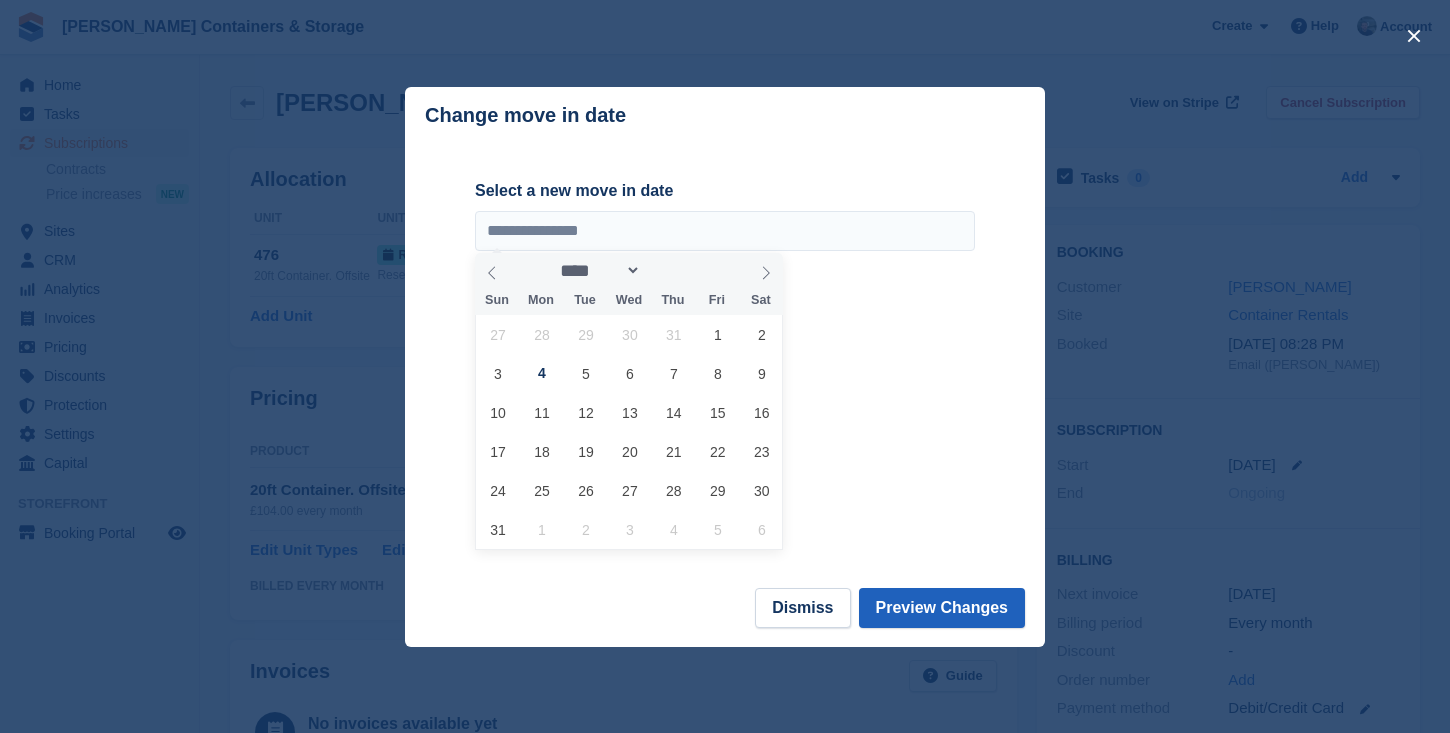 click on "Preview Changes" at bounding box center [942, 608] 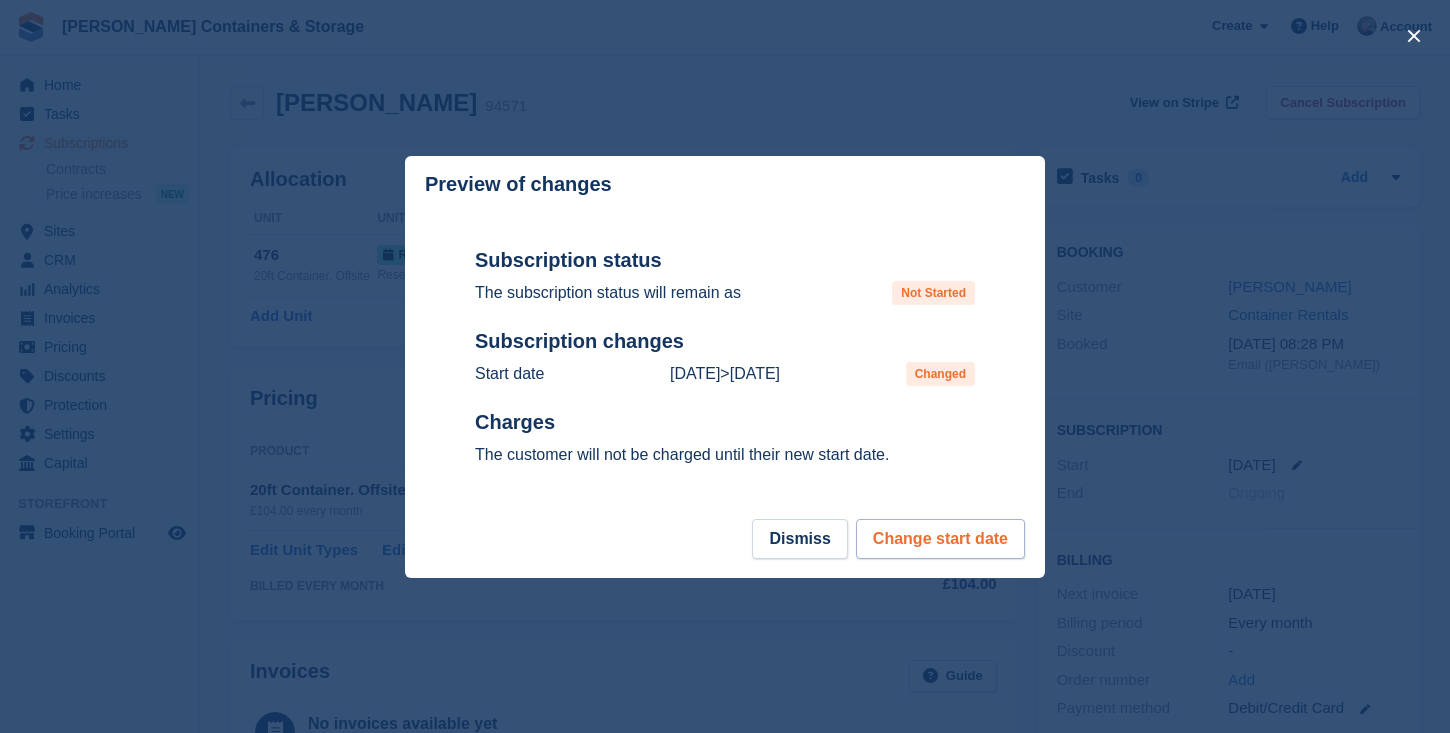 click on "Change start date" at bounding box center [940, 539] 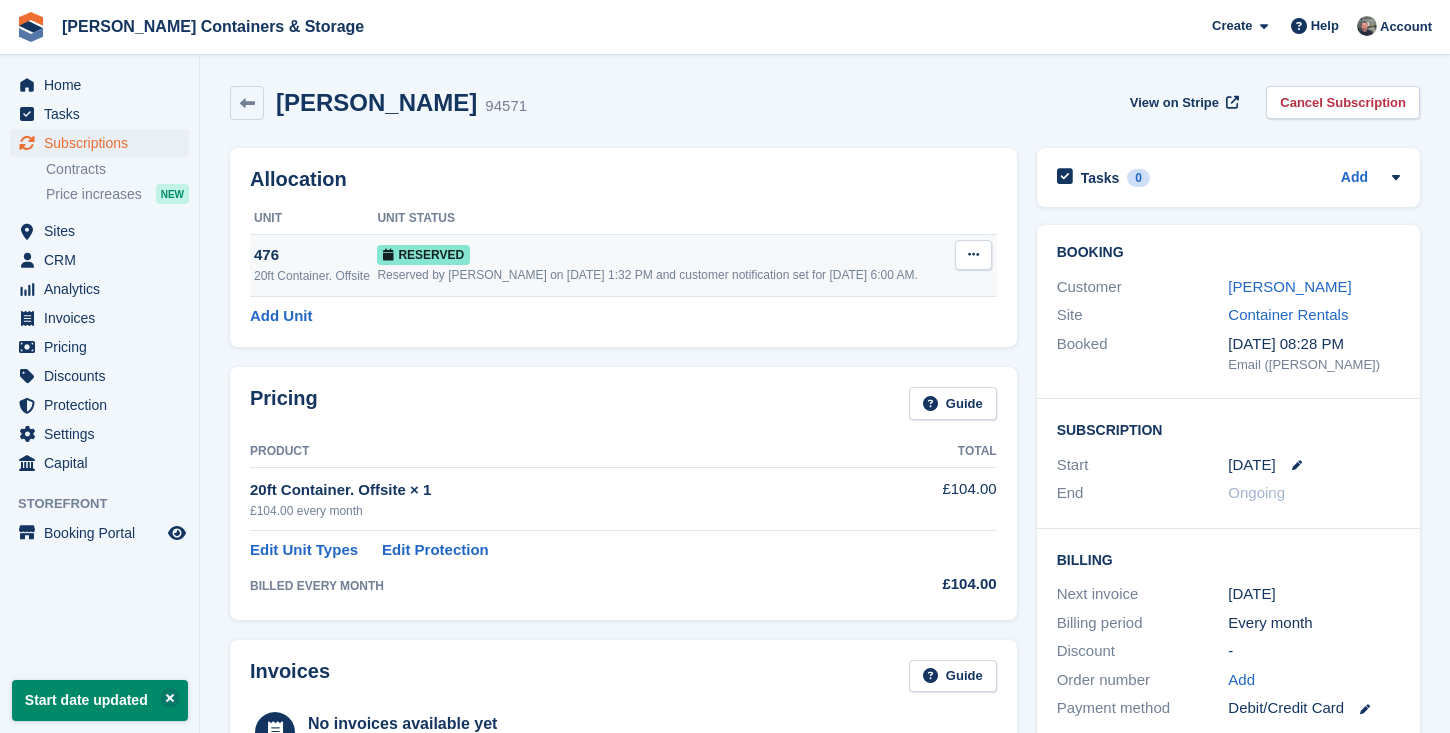 click at bounding box center [973, 254] 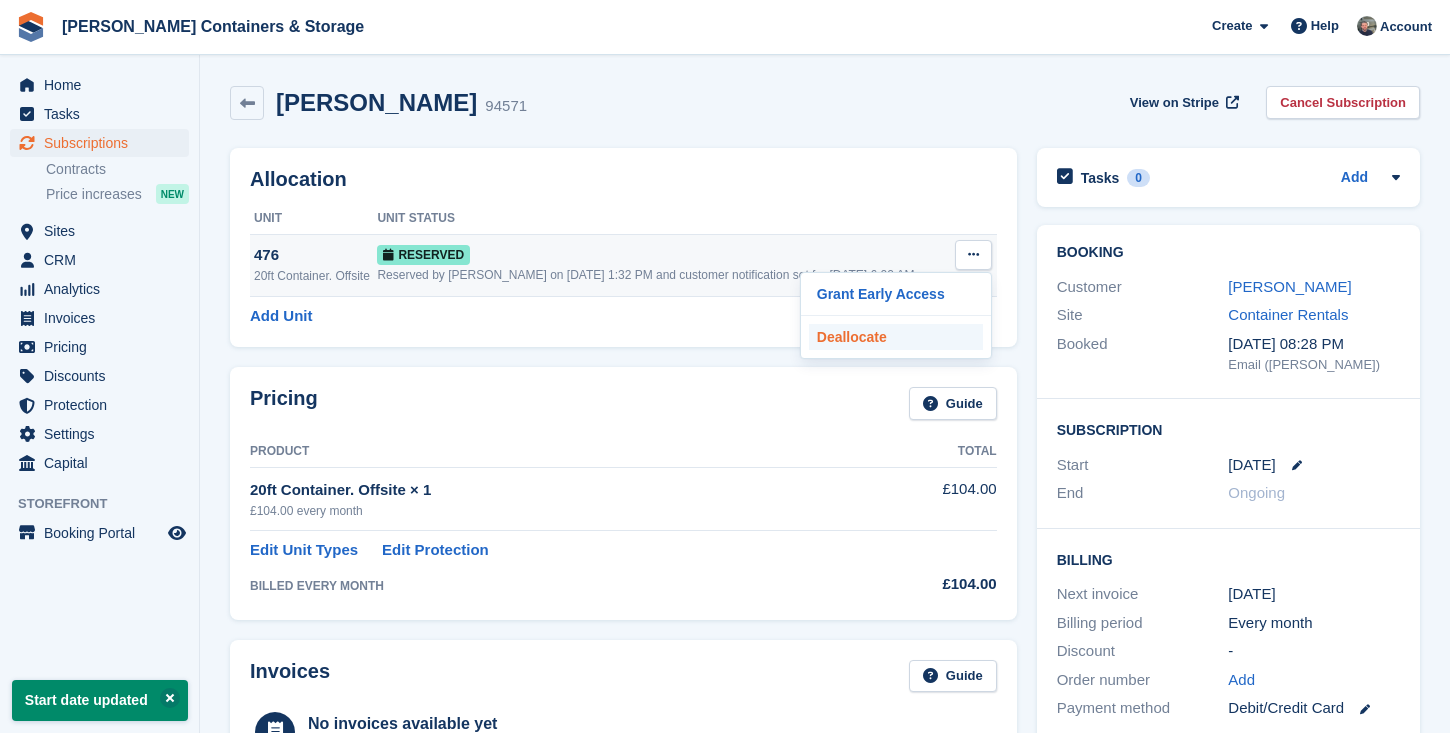 click on "Deallocate" at bounding box center [896, 337] 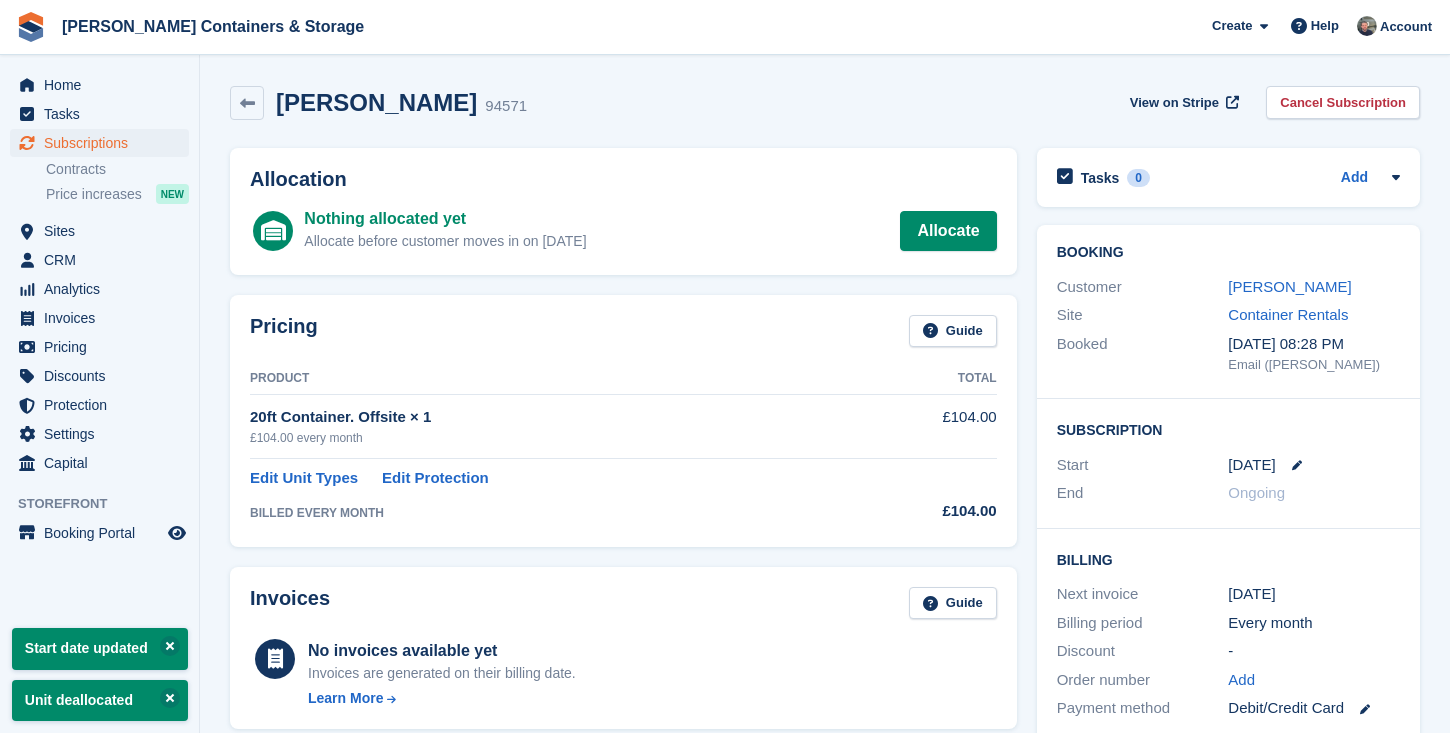 click on "Subscriptions" at bounding box center [104, 143] 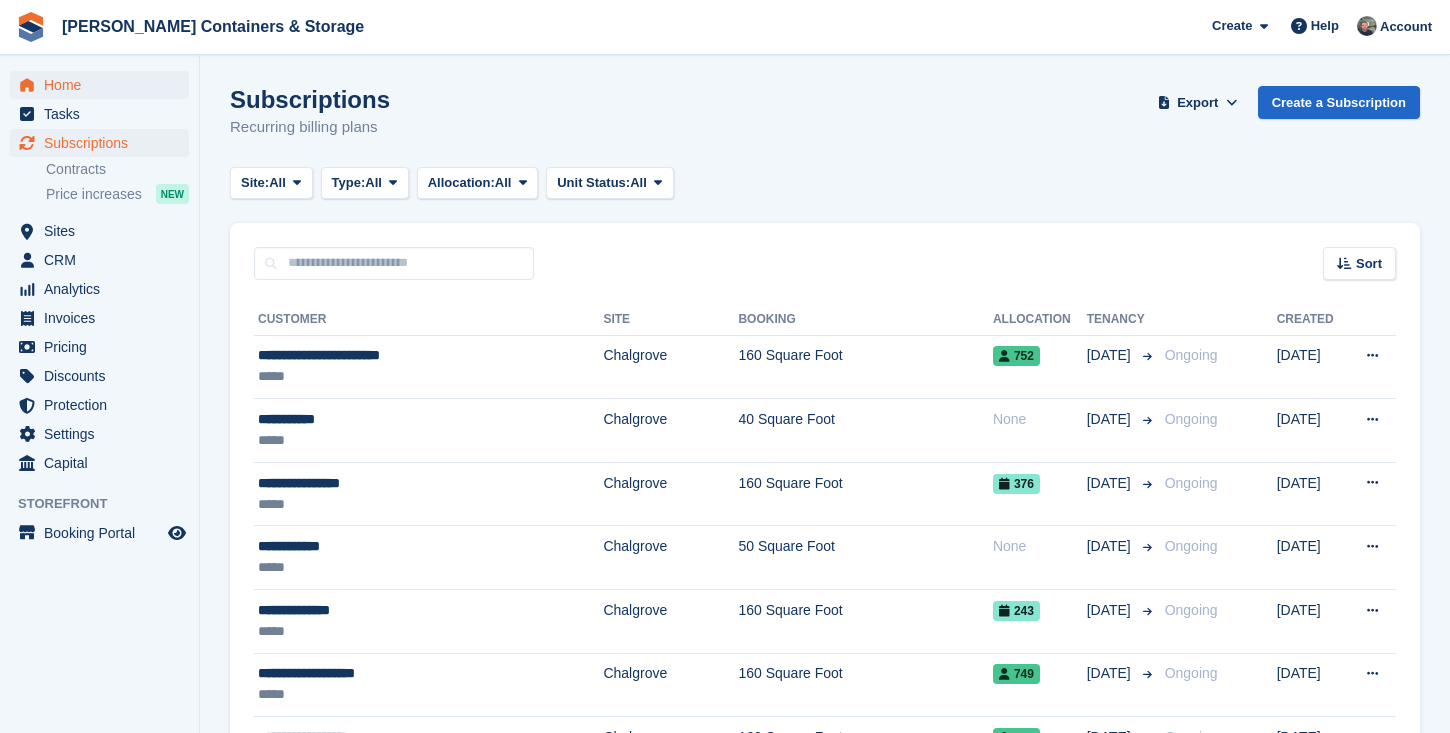 click on "Home" at bounding box center [104, 85] 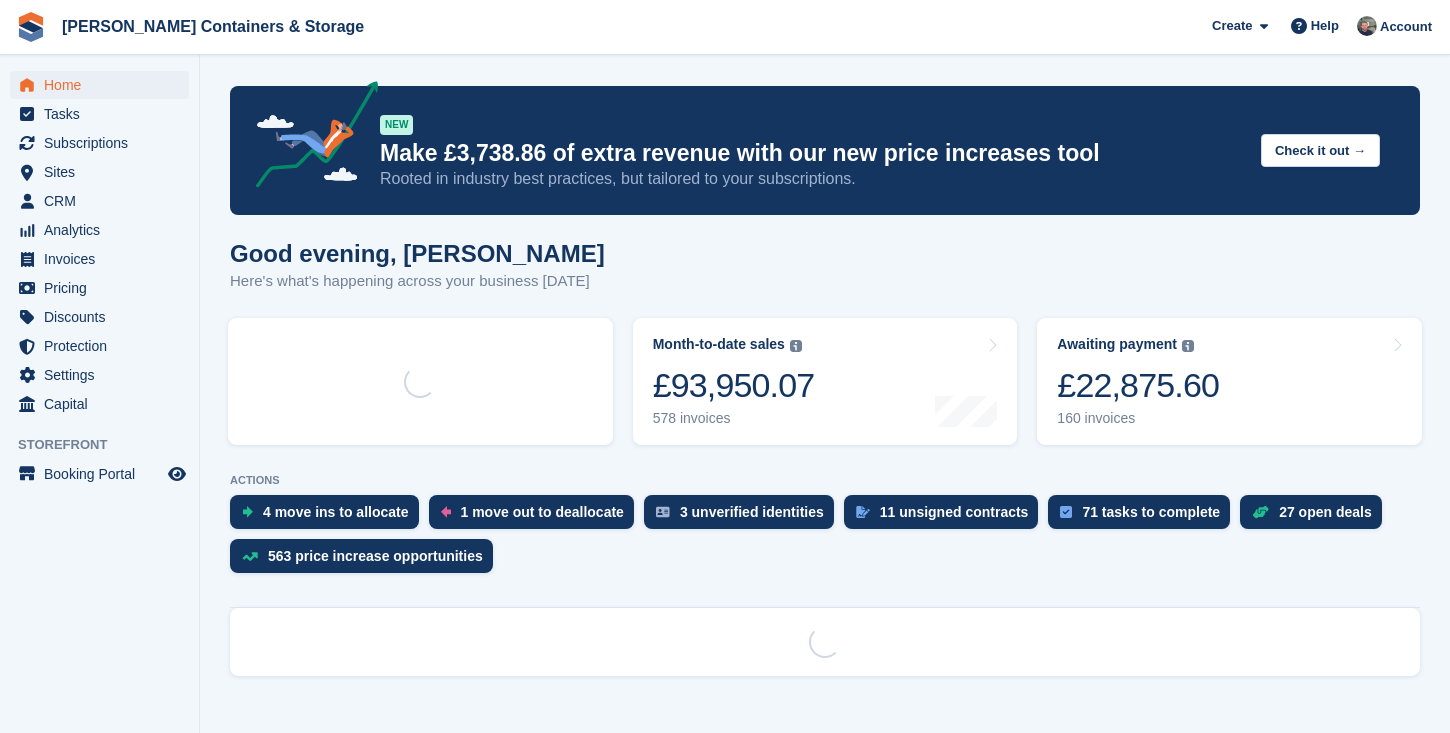 scroll, scrollTop: 0, scrollLeft: 0, axis: both 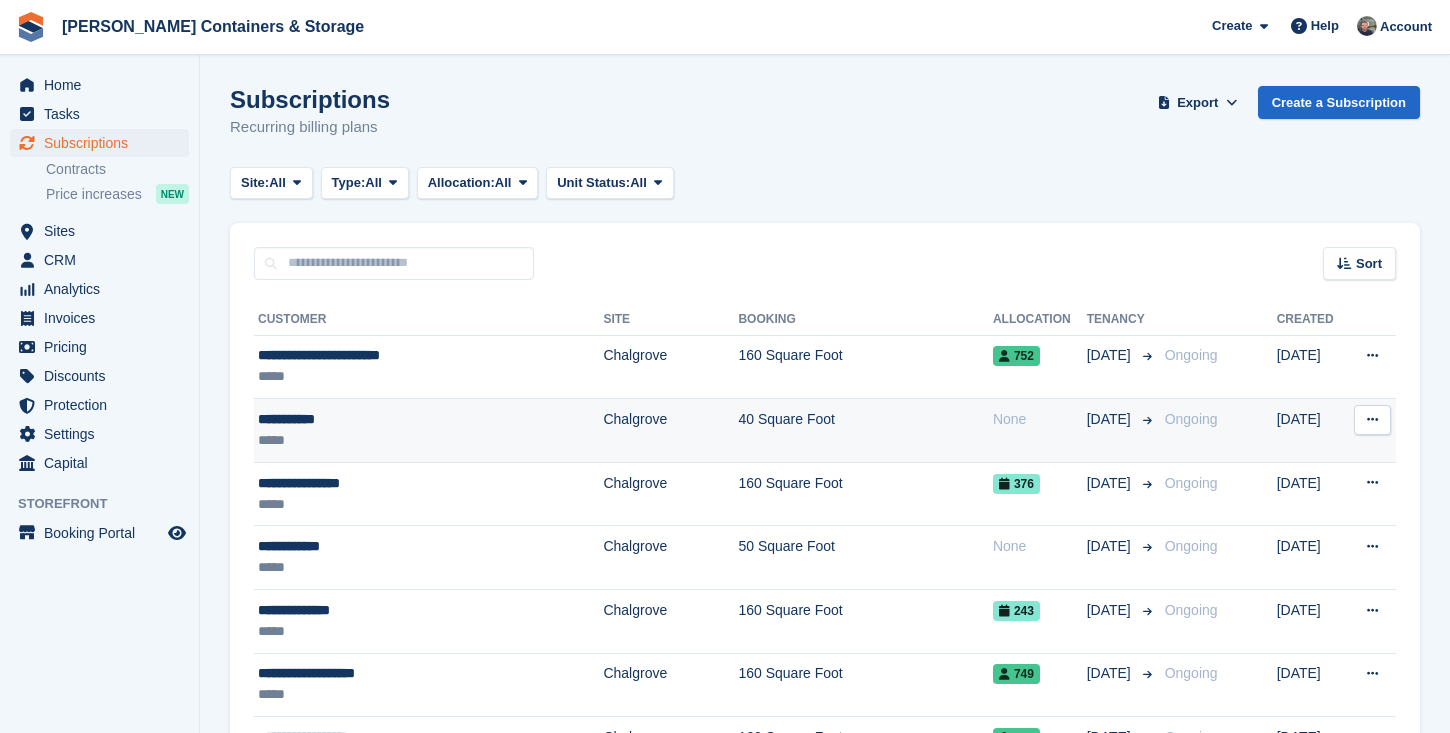 click on "*****" at bounding box center (401, 440) 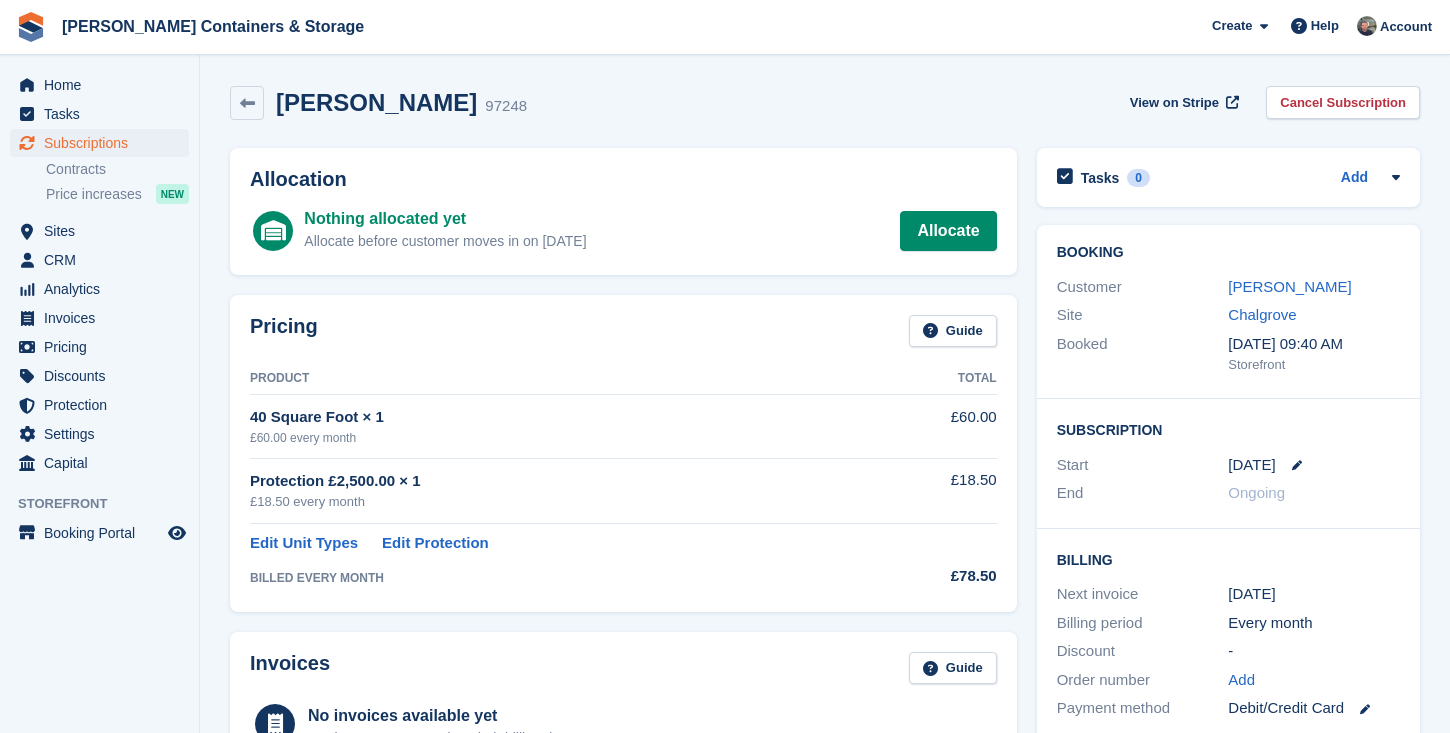 scroll, scrollTop: 0, scrollLeft: 0, axis: both 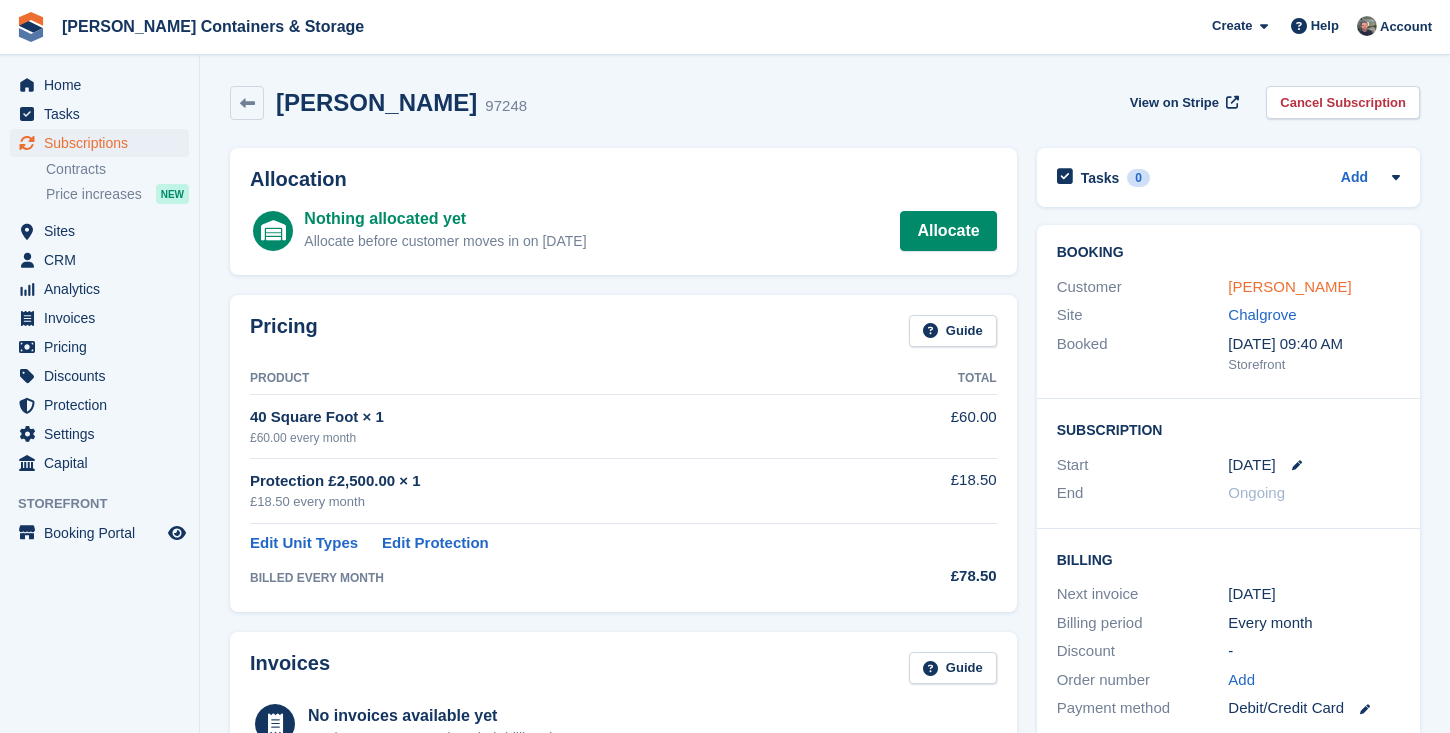 click on "[PERSON_NAME]" at bounding box center [1289, 286] 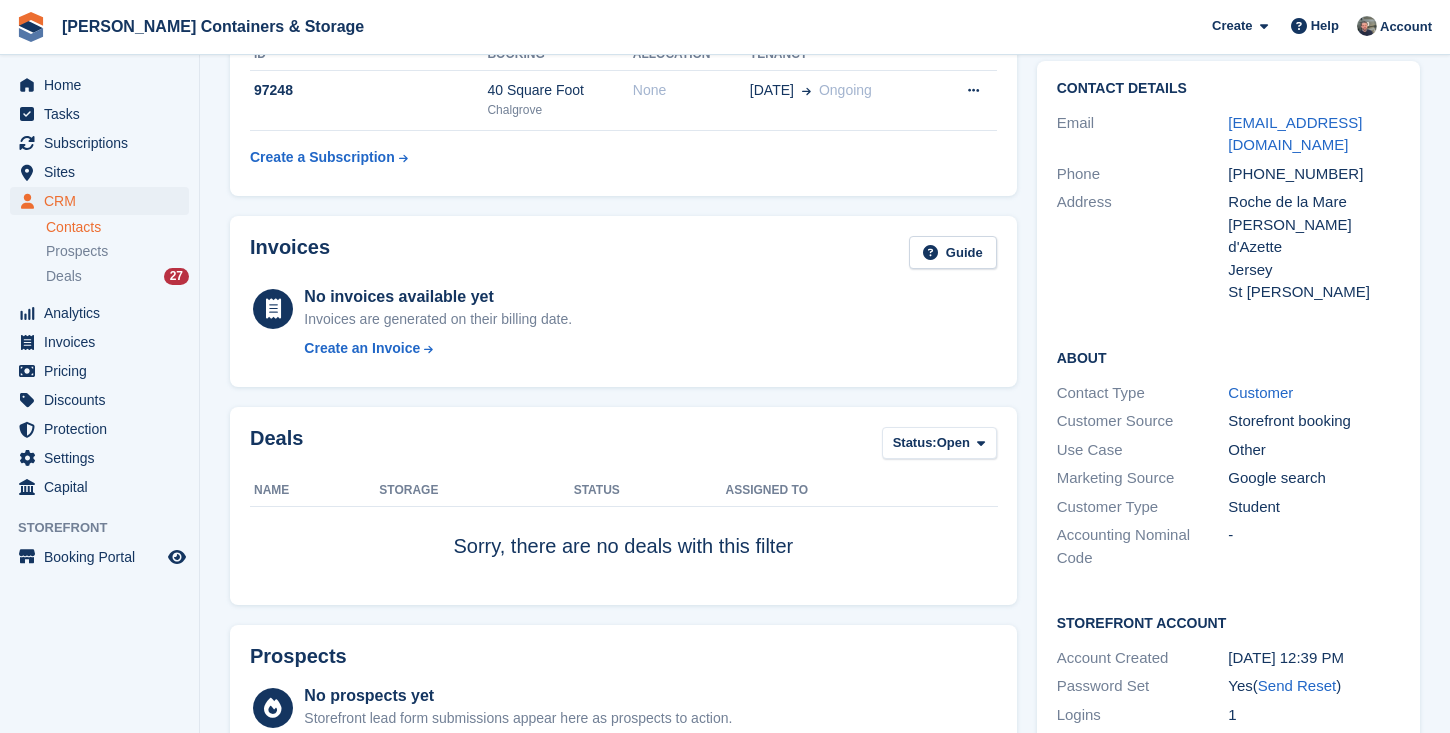 scroll, scrollTop: 527, scrollLeft: 0, axis: vertical 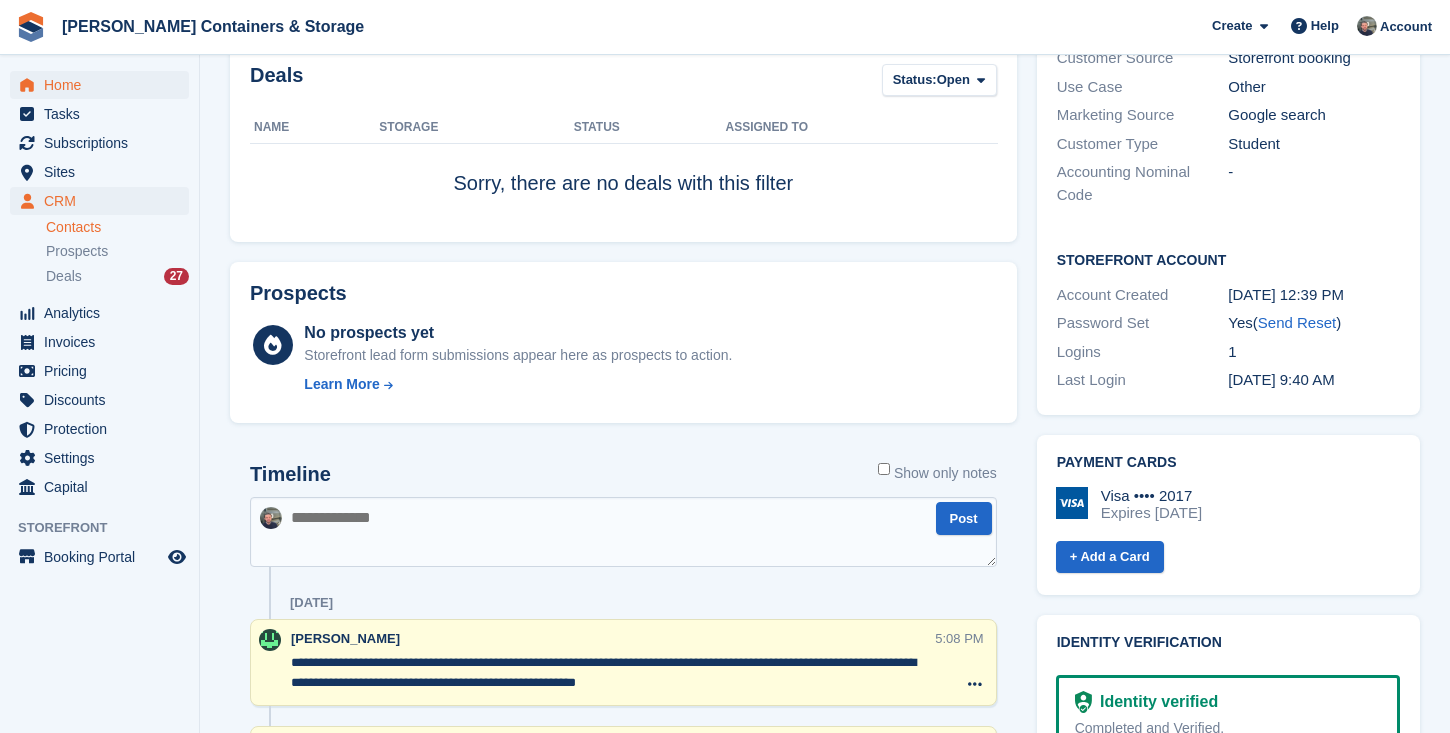 click on "Home" at bounding box center (104, 85) 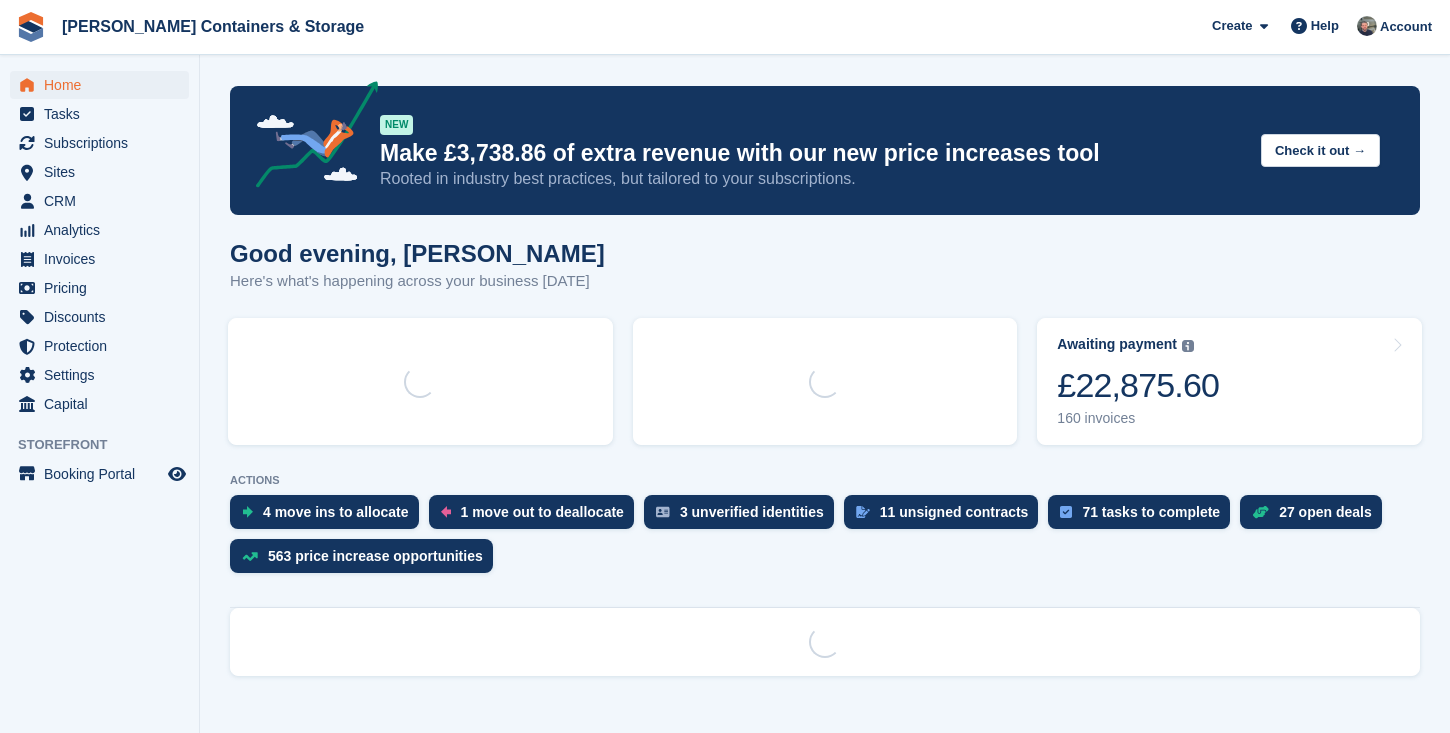 scroll, scrollTop: 0, scrollLeft: 0, axis: both 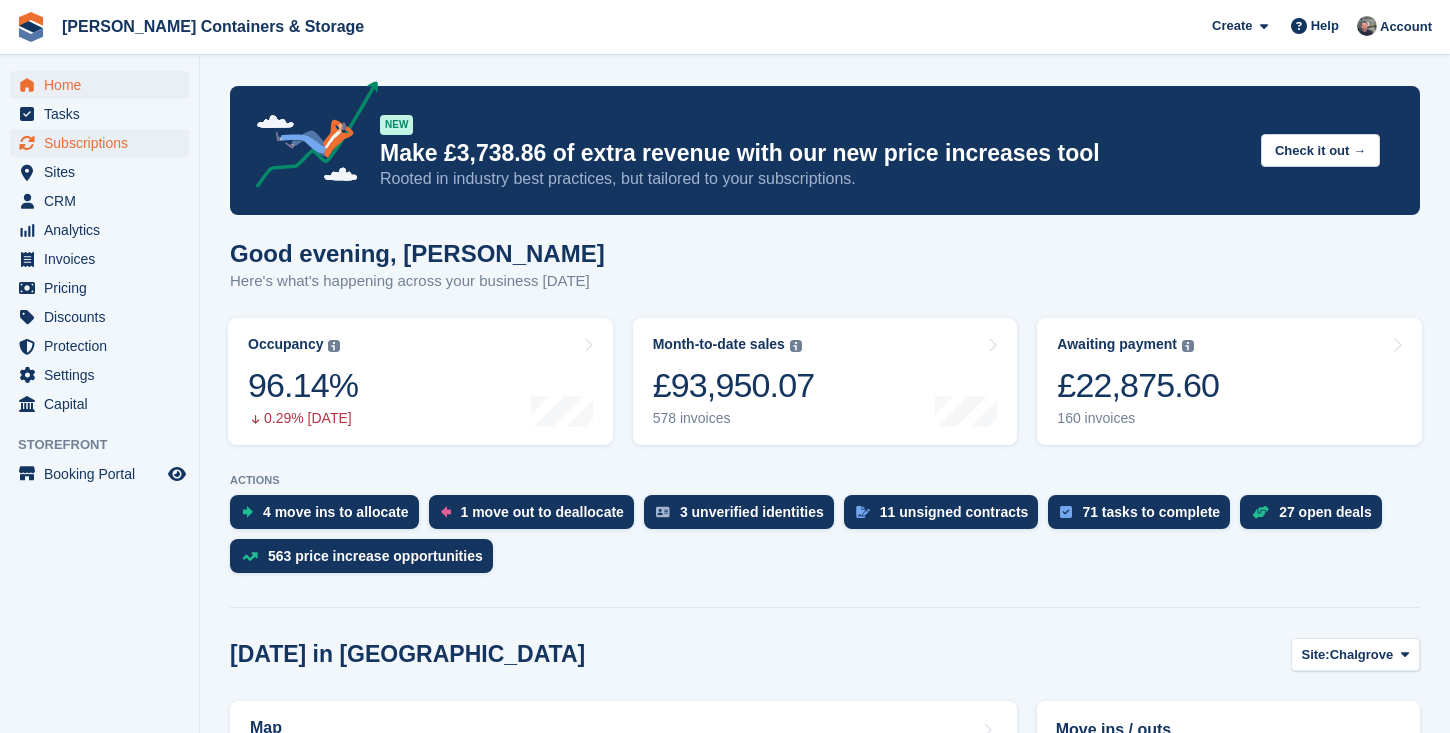 click on "Subscriptions" at bounding box center [104, 143] 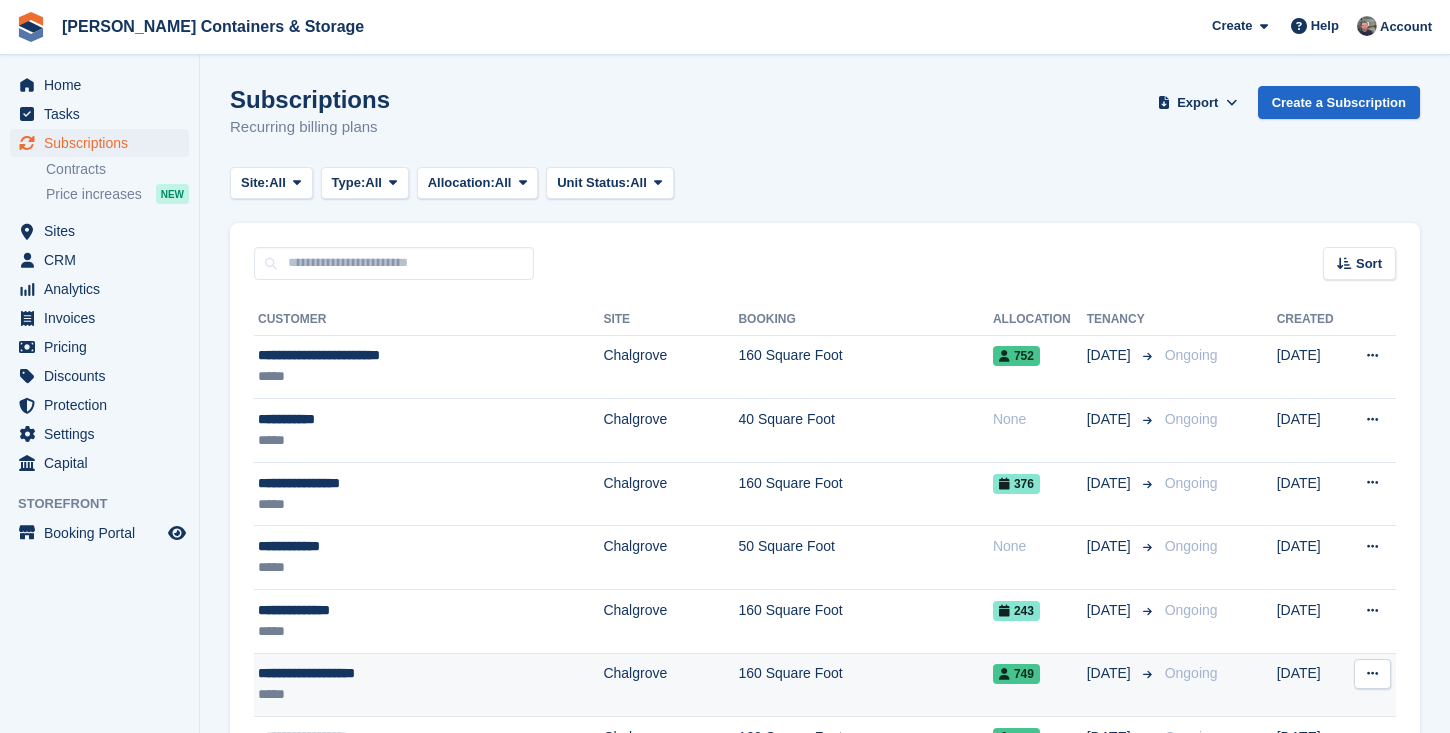 scroll, scrollTop: 0, scrollLeft: 0, axis: both 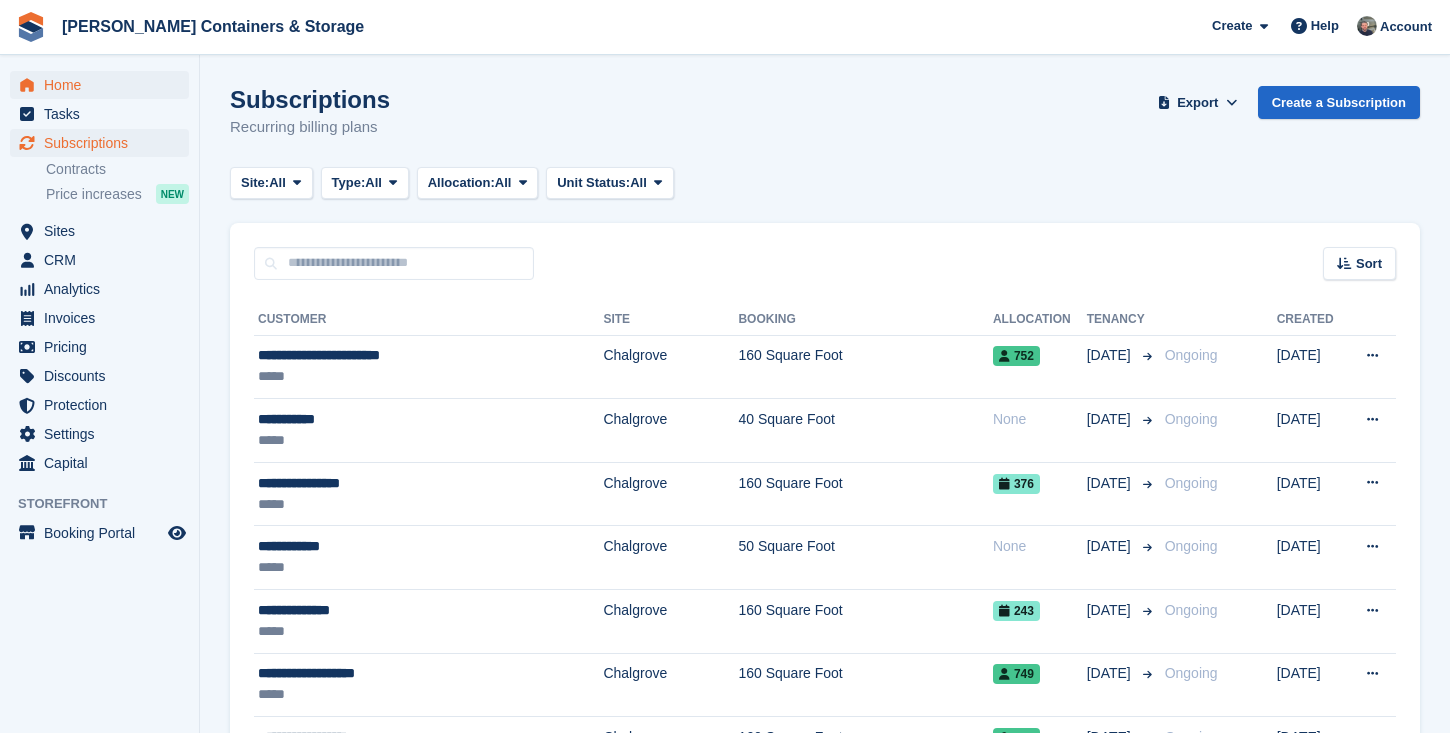 click on "Home" at bounding box center [104, 85] 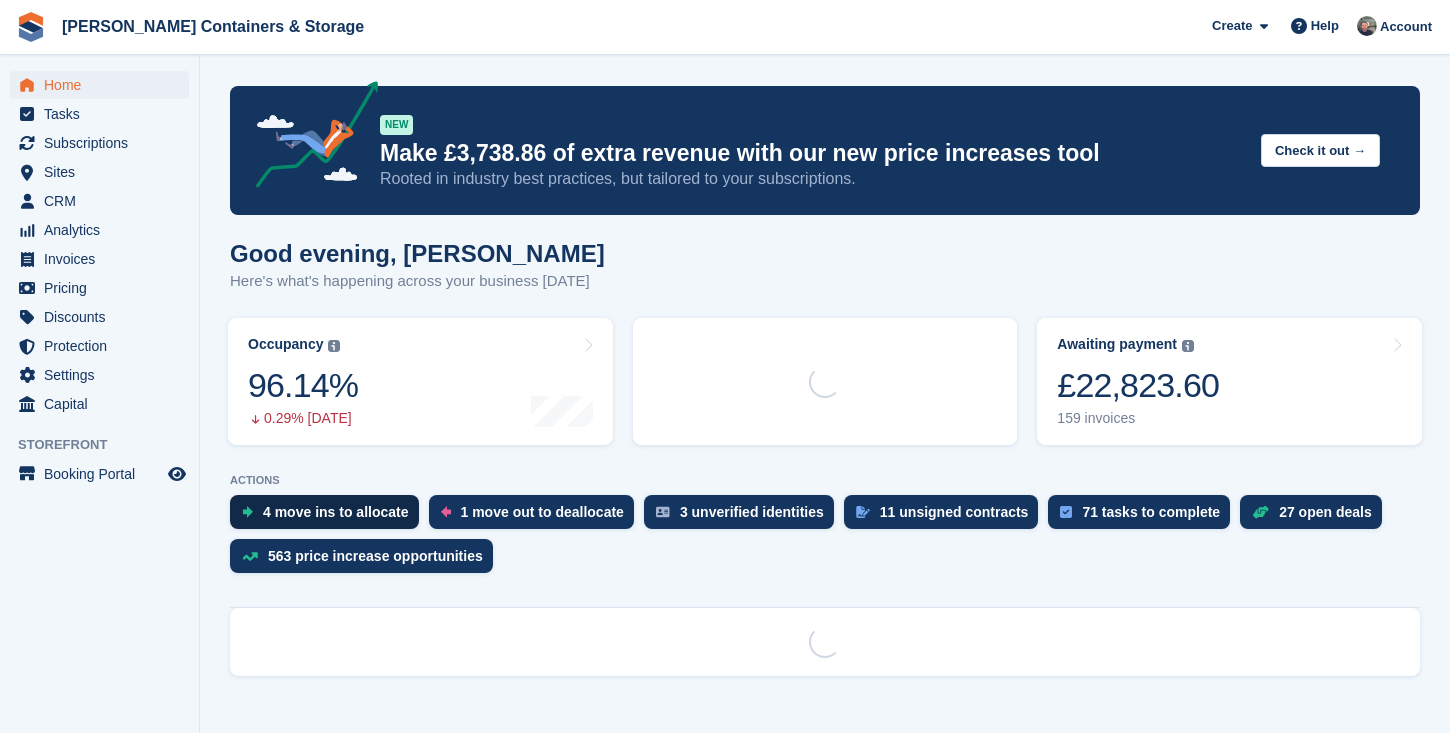 scroll, scrollTop: 0, scrollLeft: 0, axis: both 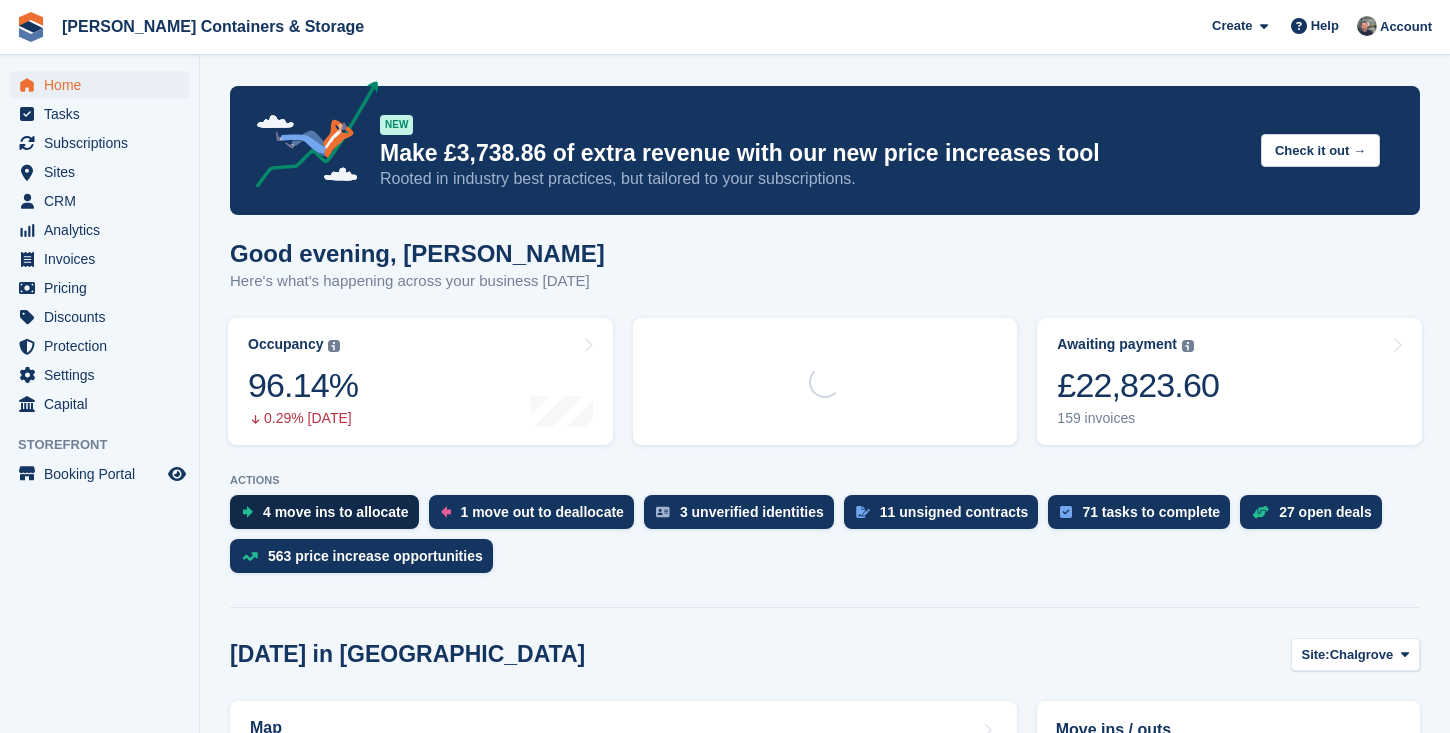 click on "4
move ins to allocate" at bounding box center (336, 512) 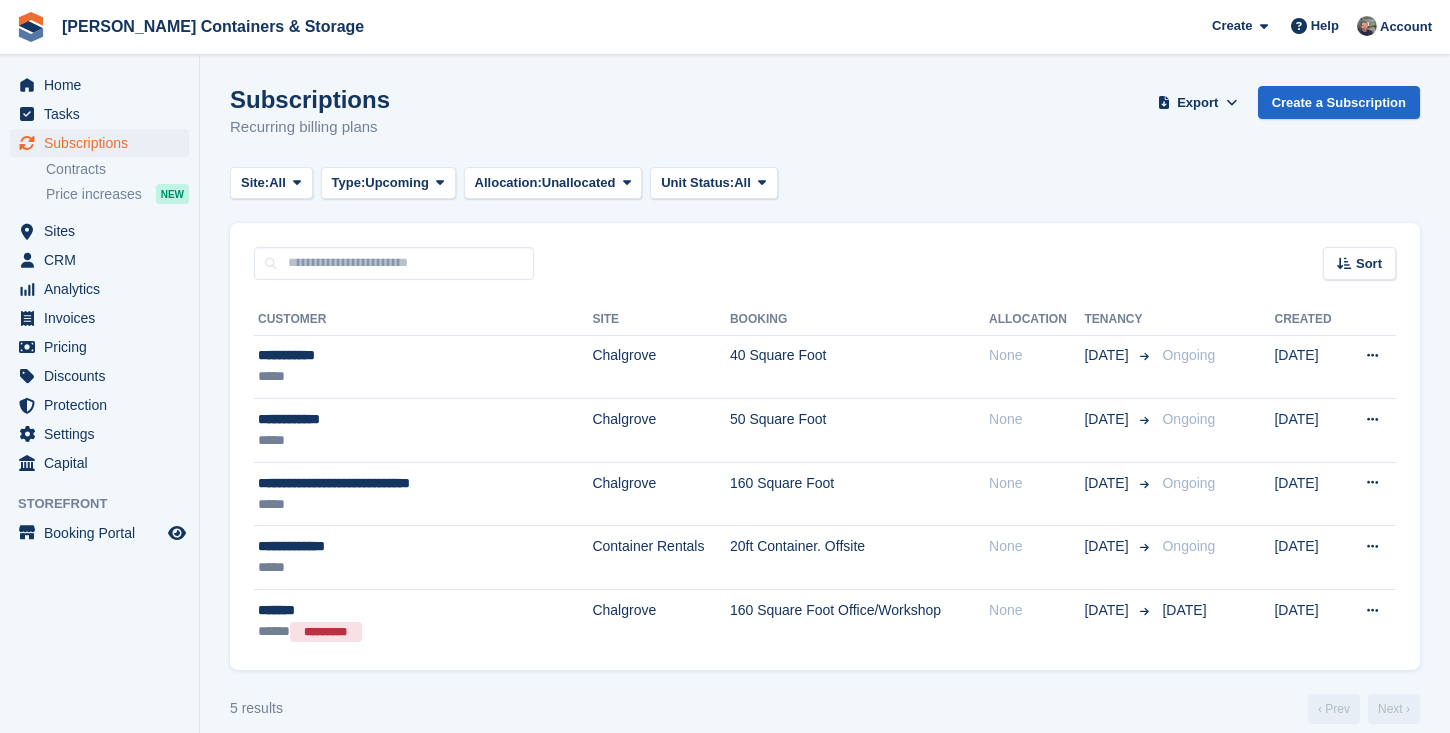 scroll, scrollTop: 0, scrollLeft: 0, axis: both 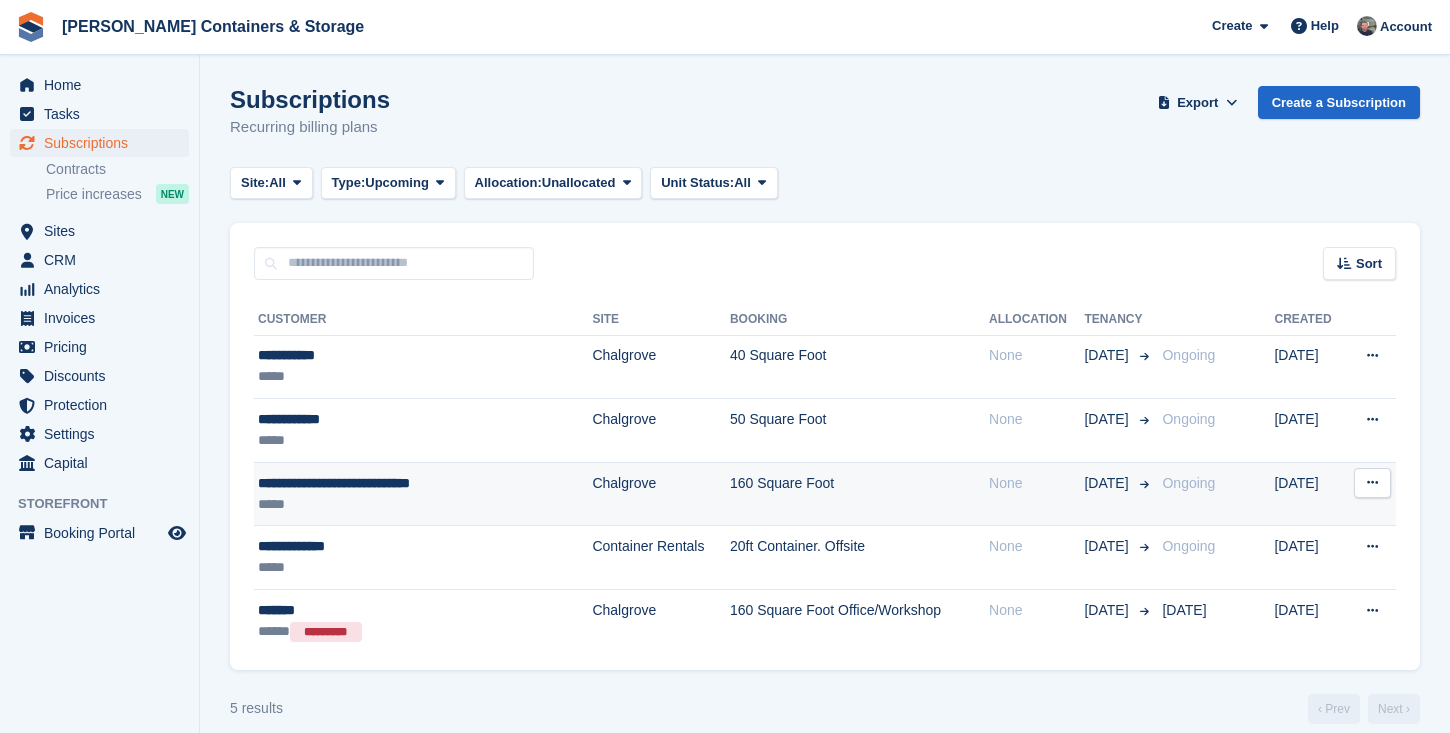 click on "*****" at bounding box center (394, 504) 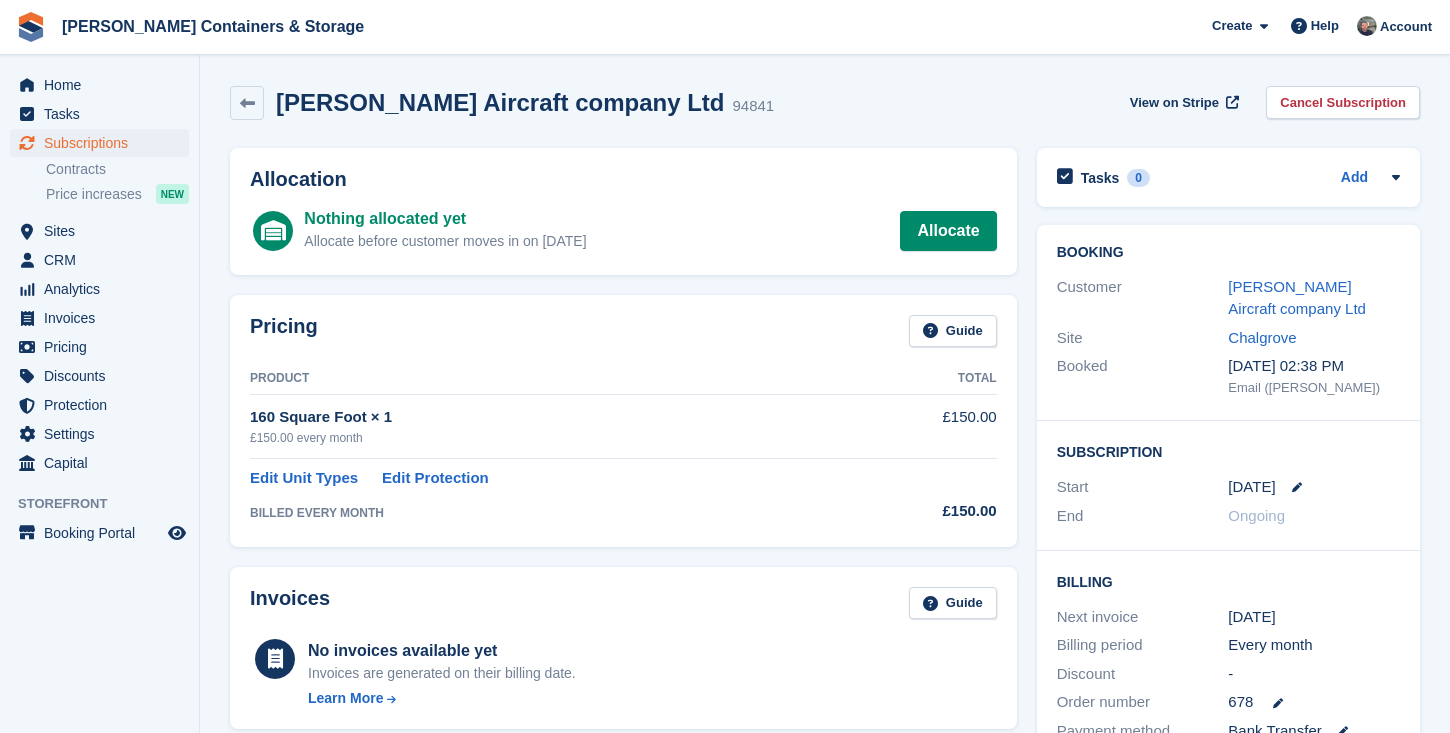 scroll, scrollTop: 0, scrollLeft: 0, axis: both 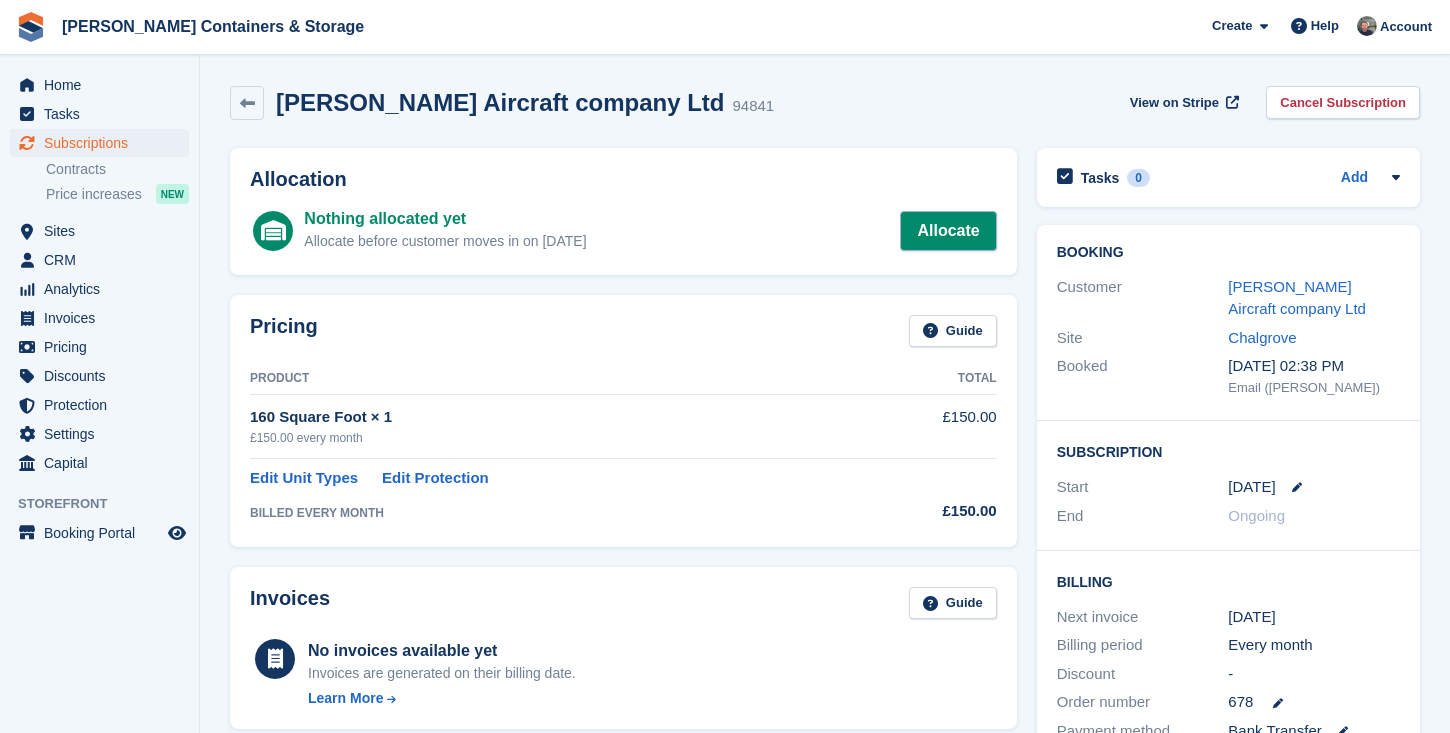 click on "Allocate" at bounding box center [948, 231] 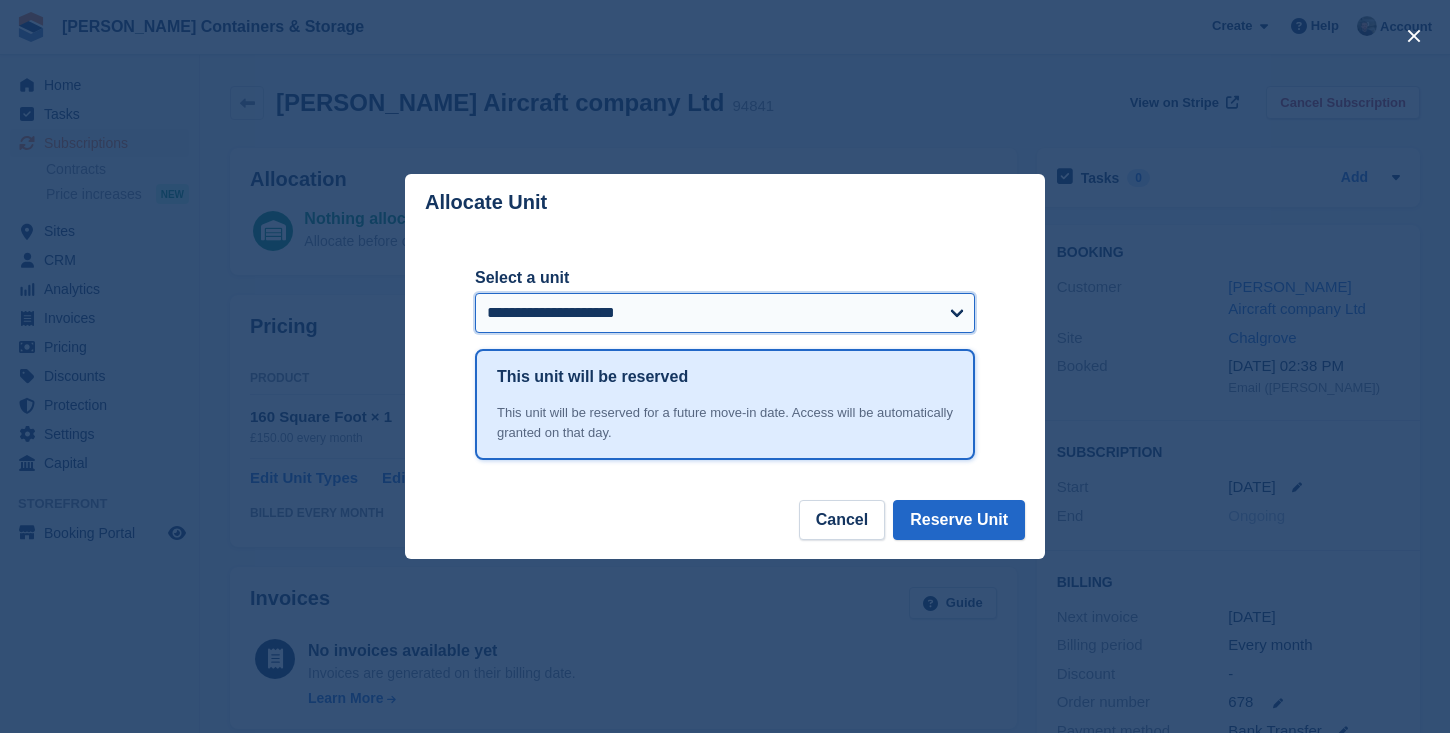 select on "*****" 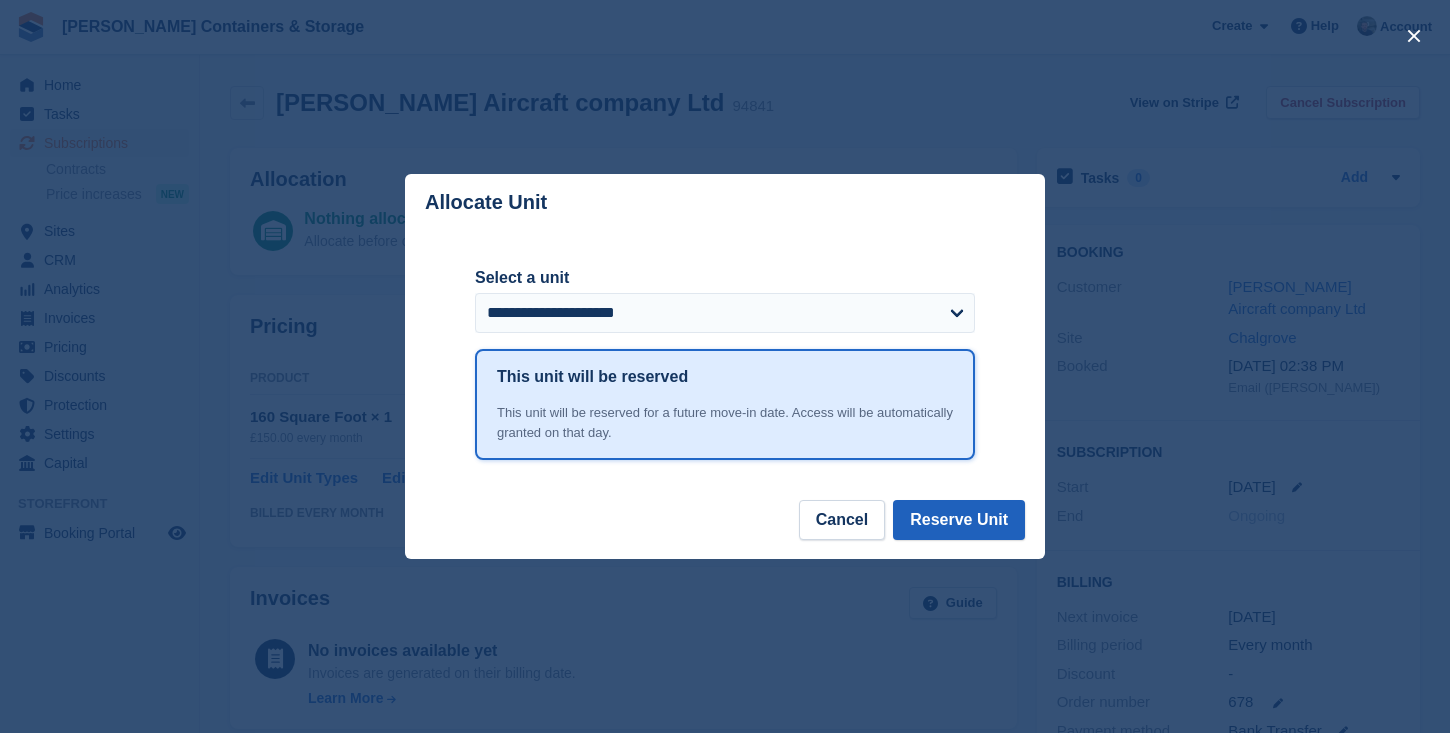 click on "Reserve Unit" at bounding box center (959, 520) 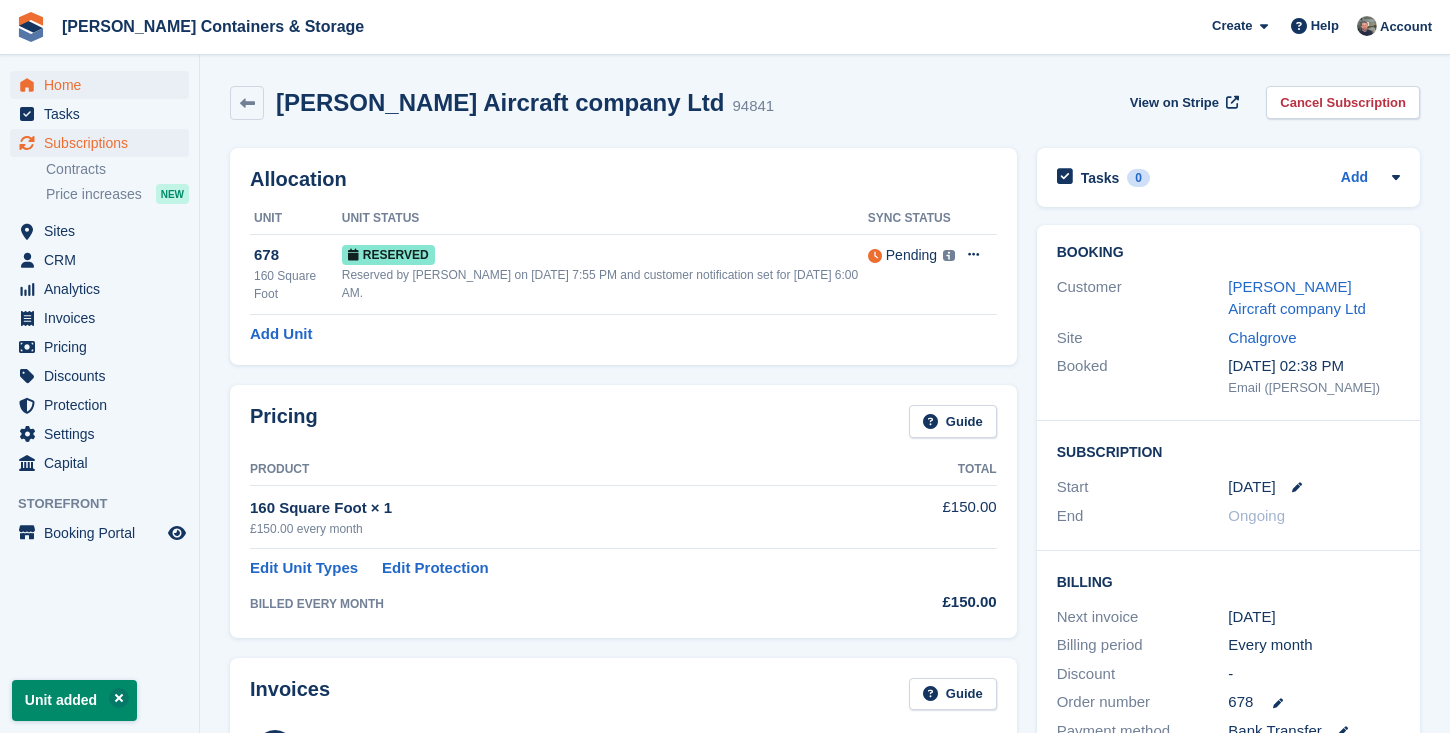 click on "Home" at bounding box center (104, 85) 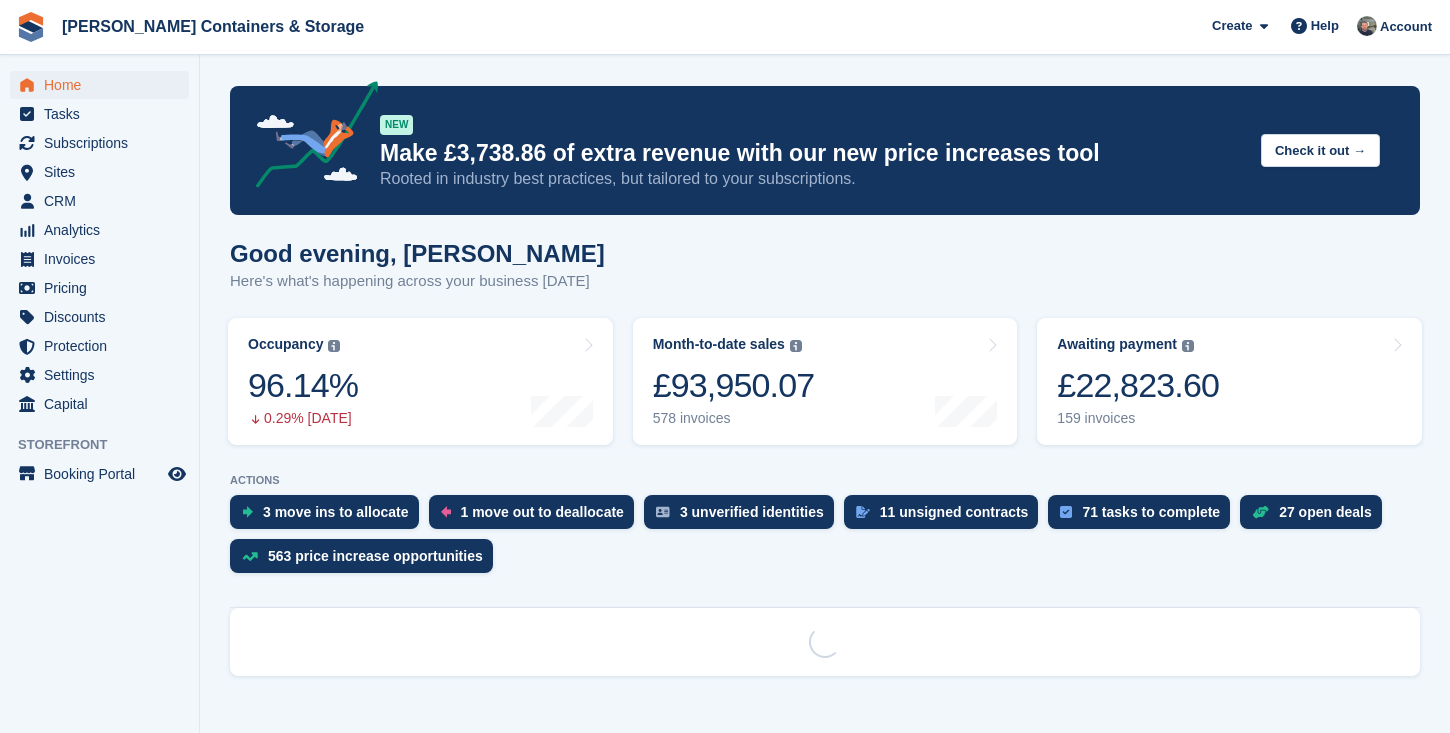 scroll, scrollTop: 0, scrollLeft: 0, axis: both 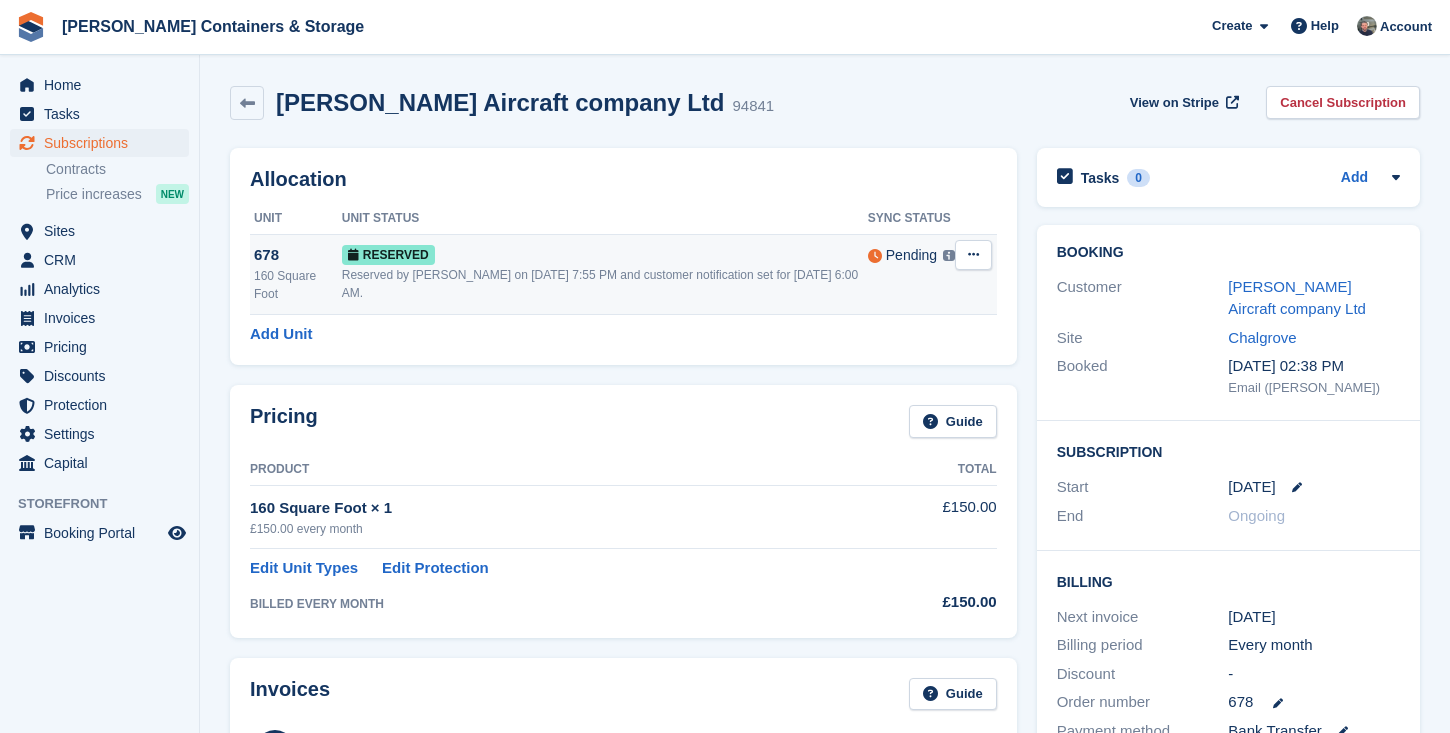 click on "Reserved by Adam Greenhalgh on 23rd Jul,   7:55 PM and customer notification set for 4th Aug,   6:00 AM." at bounding box center (605, 284) 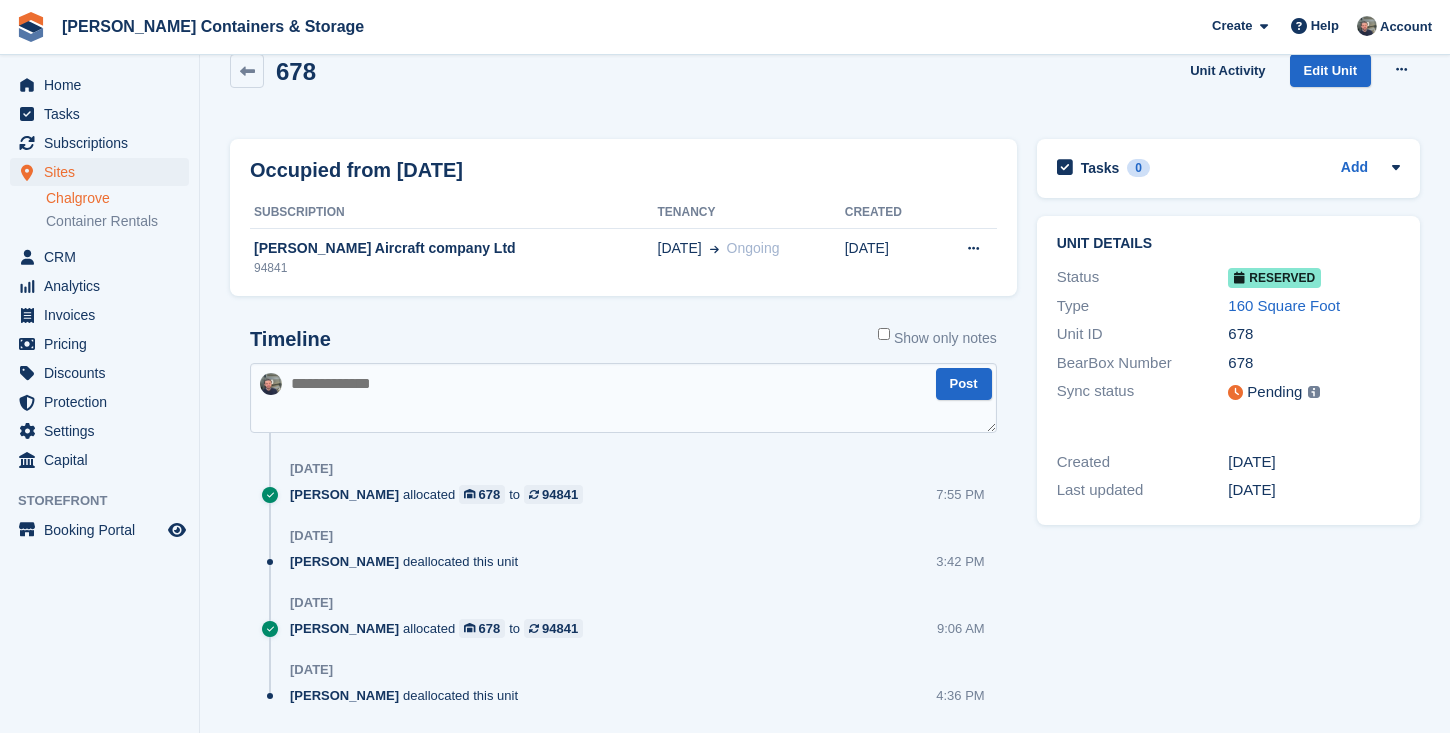 scroll, scrollTop: 41, scrollLeft: 0, axis: vertical 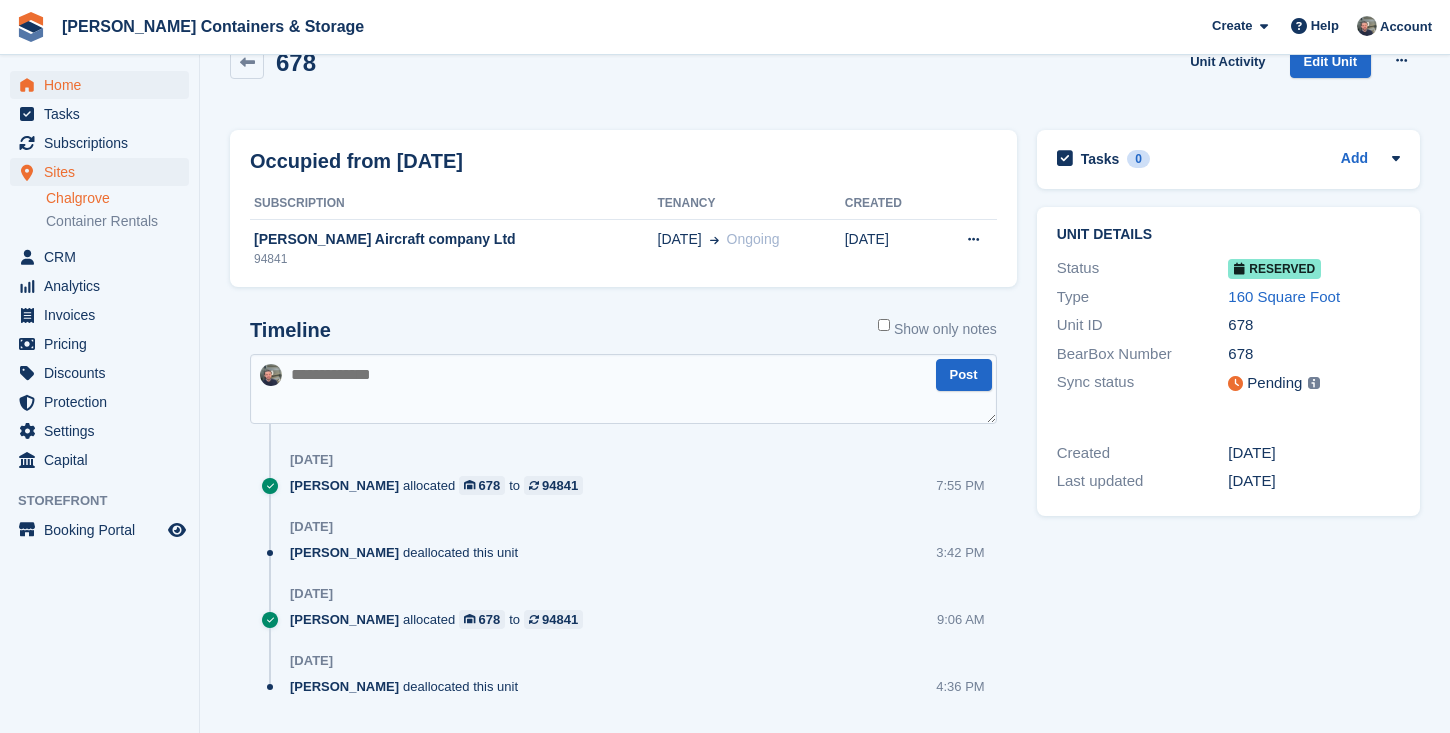click on "Home" at bounding box center (104, 85) 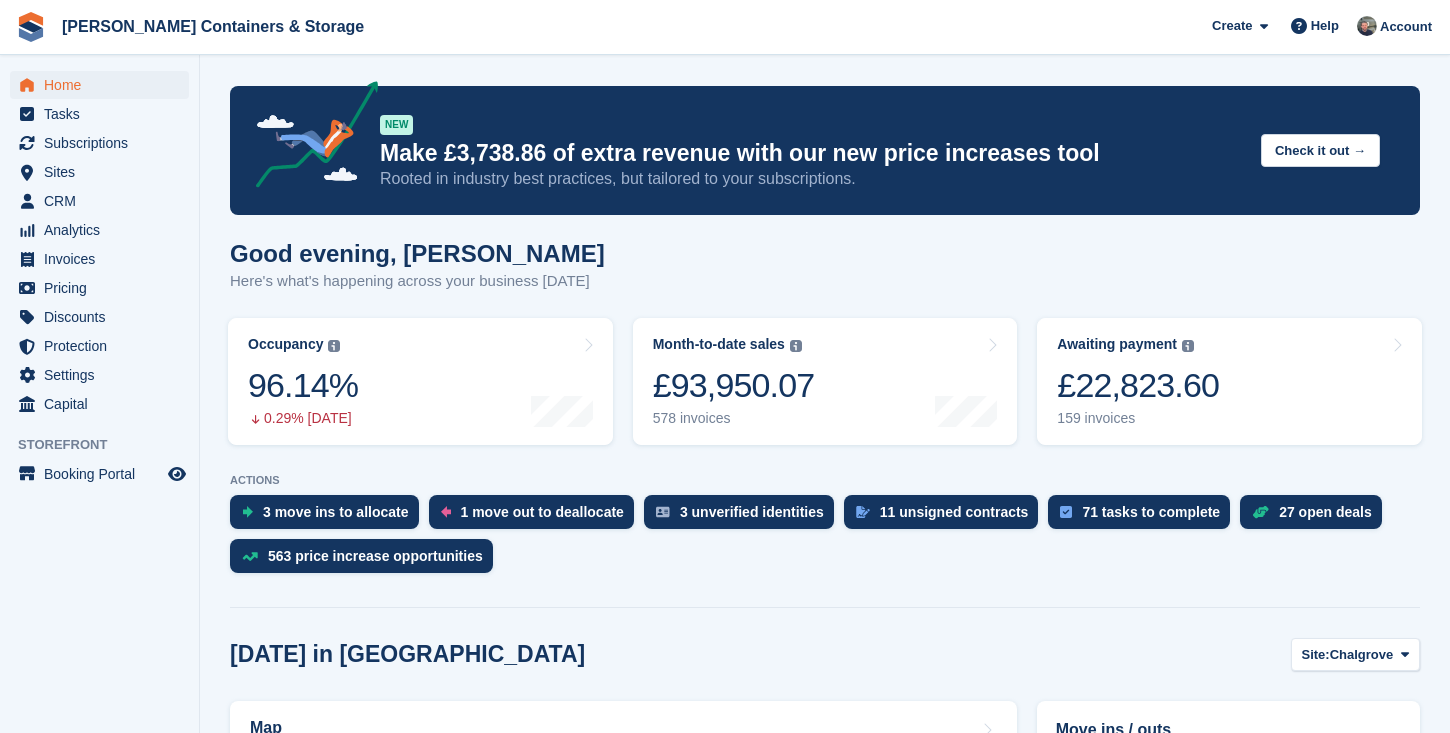 scroll, scrollTop: 887, scrollLeft: 0, axis: vertical 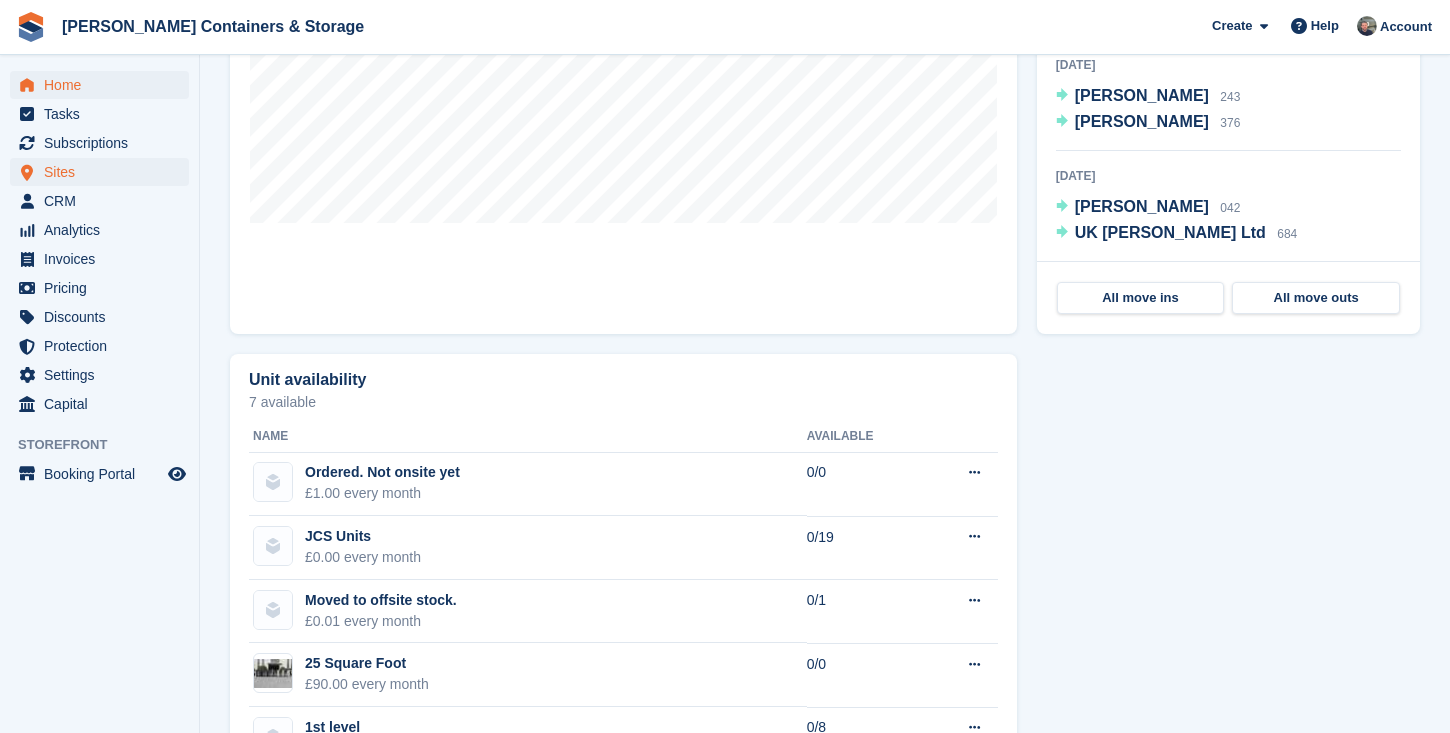 click on "Sites" at bounding box center [104, 172] 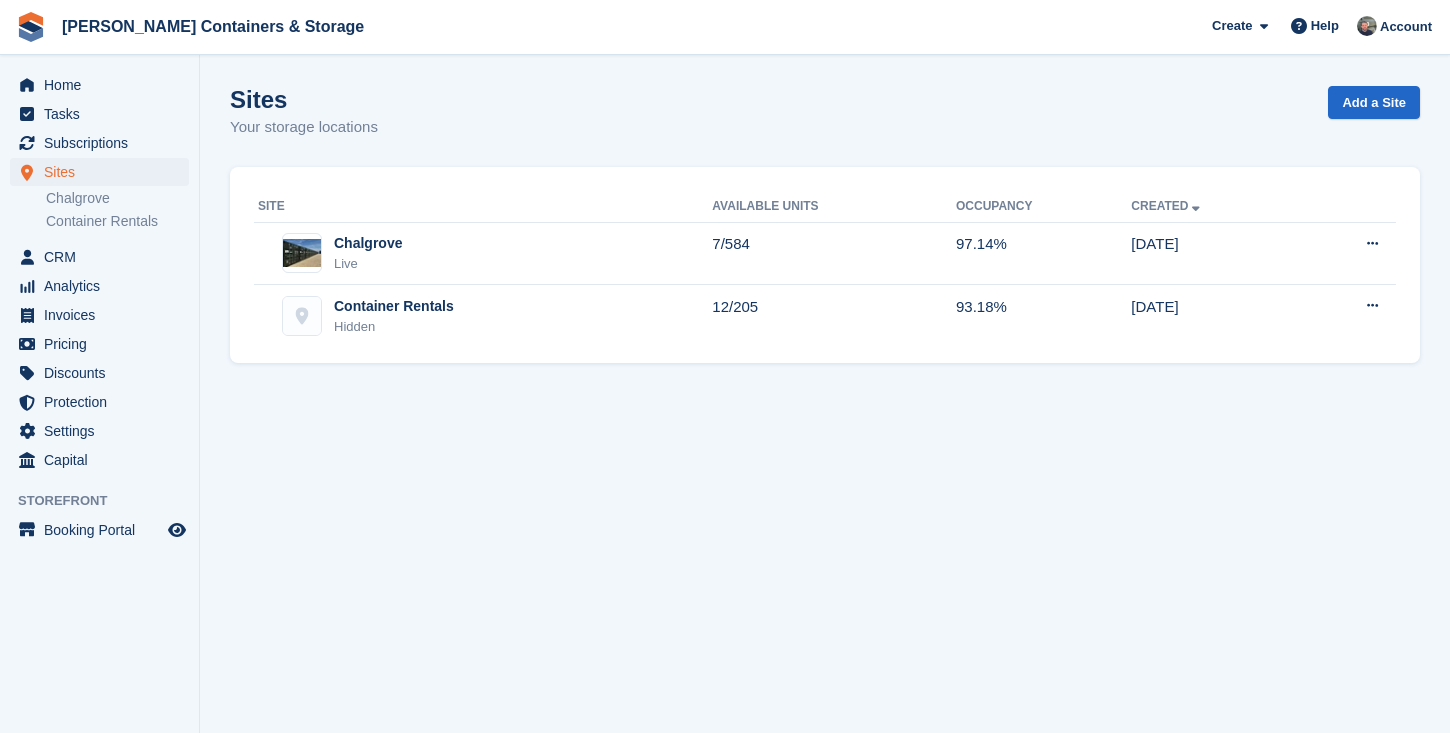 scroll, scrollTop: 0, scrollLeft: 0, axis: both 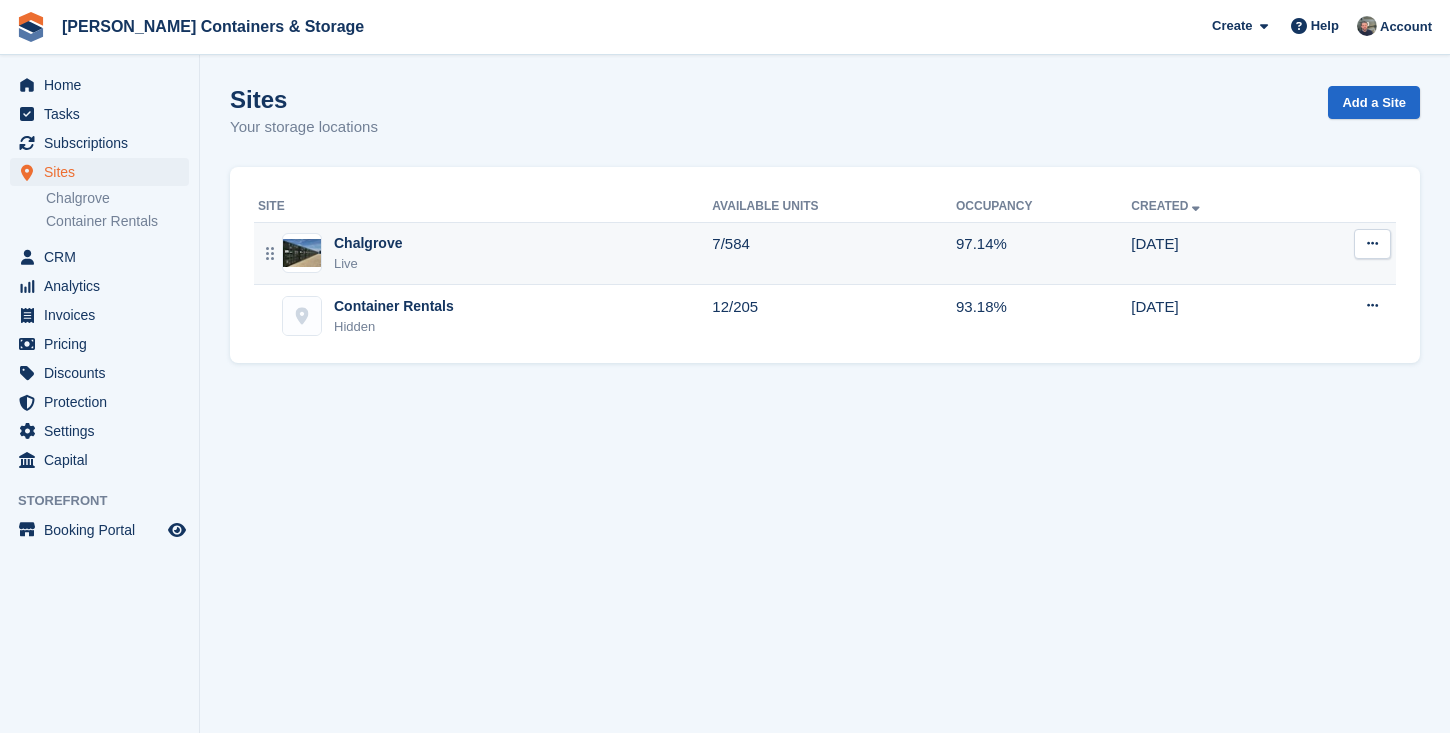 click on "Chalgrove
Live" at bounding box center [485, 253] 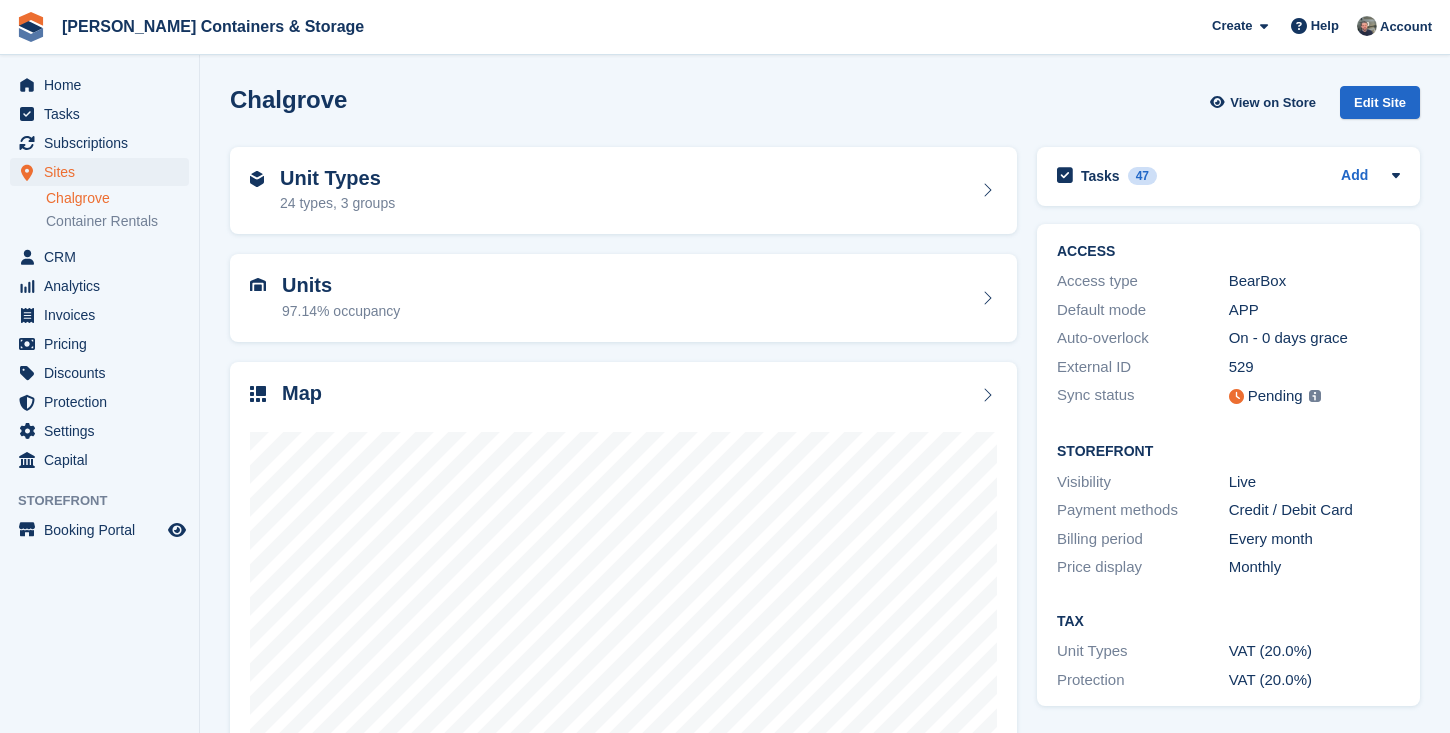 scroll, scrollTop: 0, scrollLeft: 0, axis: both 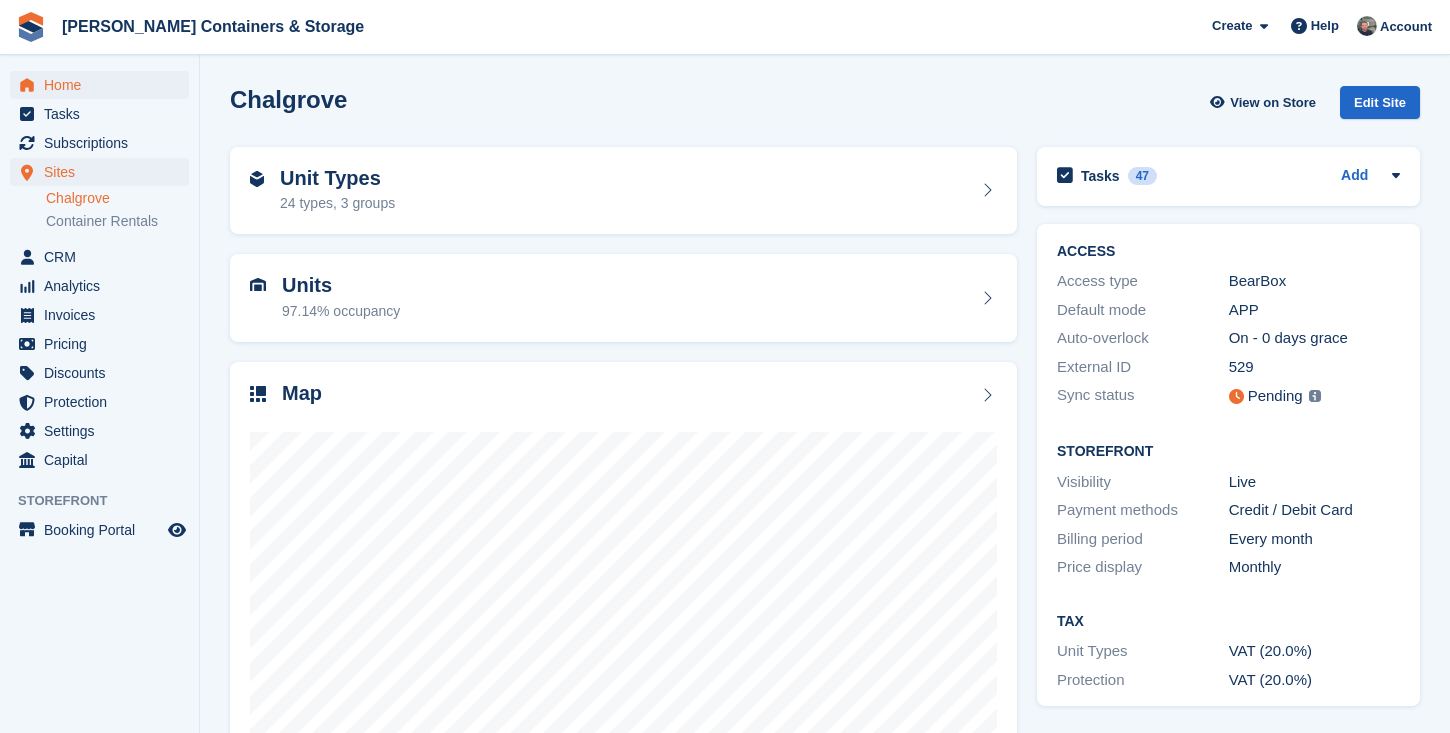 click on "Home" at bounding box center [104, 85] 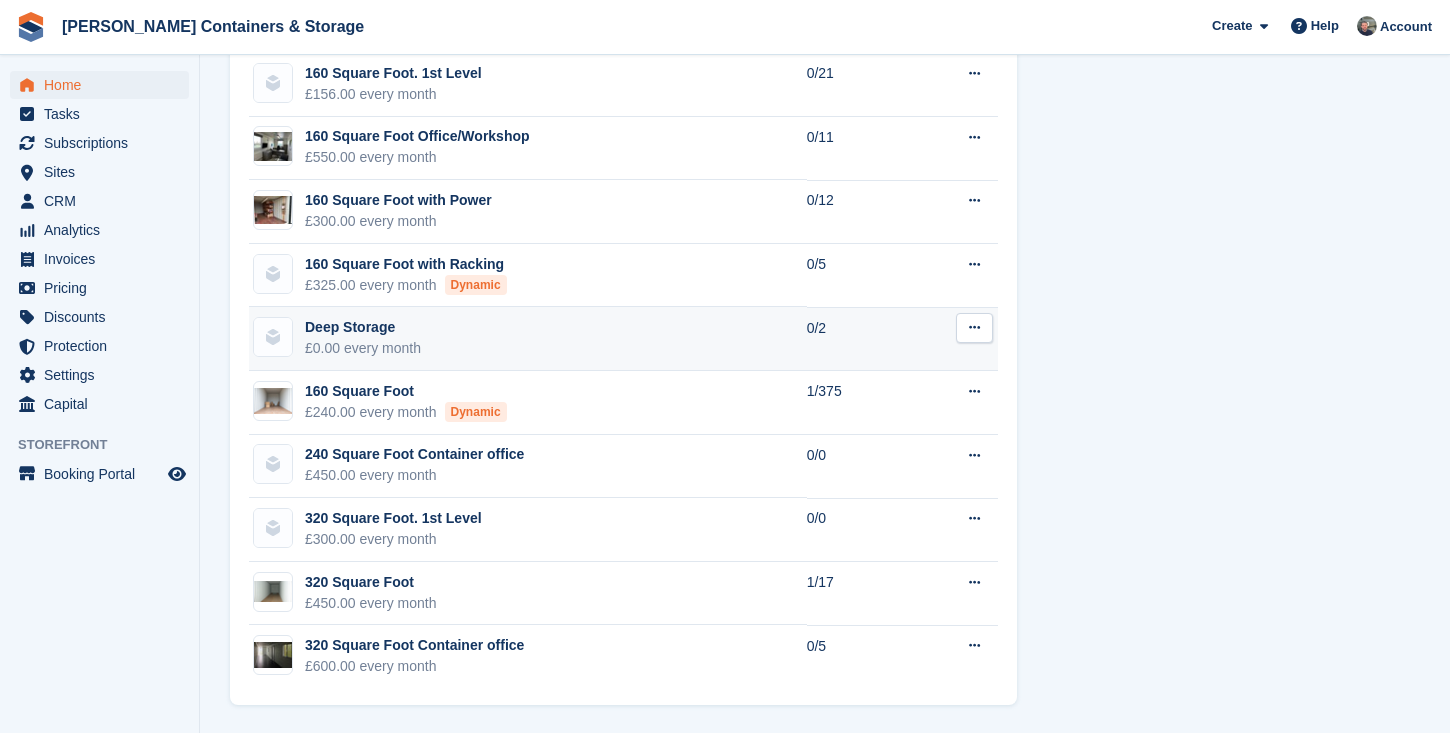 scroll, scrollTop: 2178, scrollLeft: 0, axis: vertical 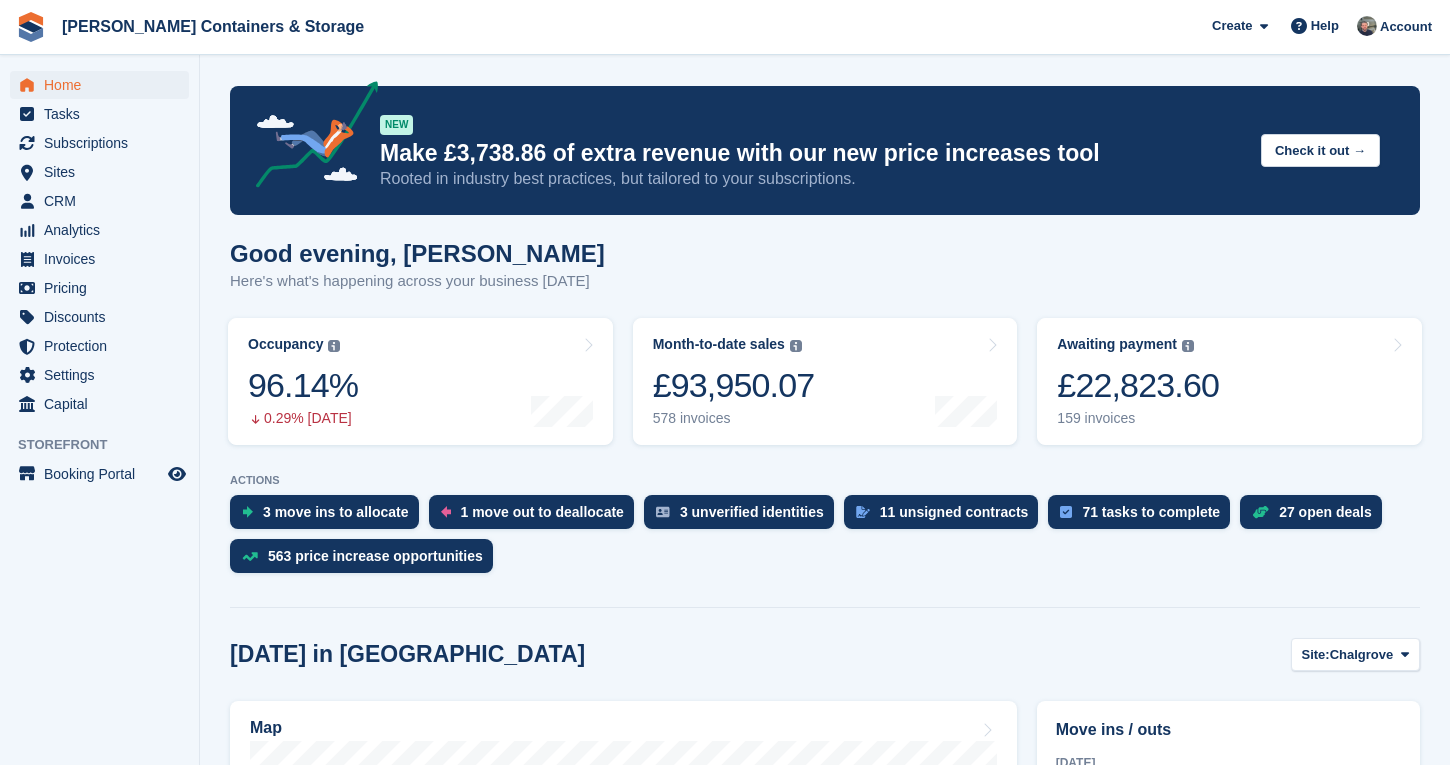 click on "Home" at bounding box center [104, 85] 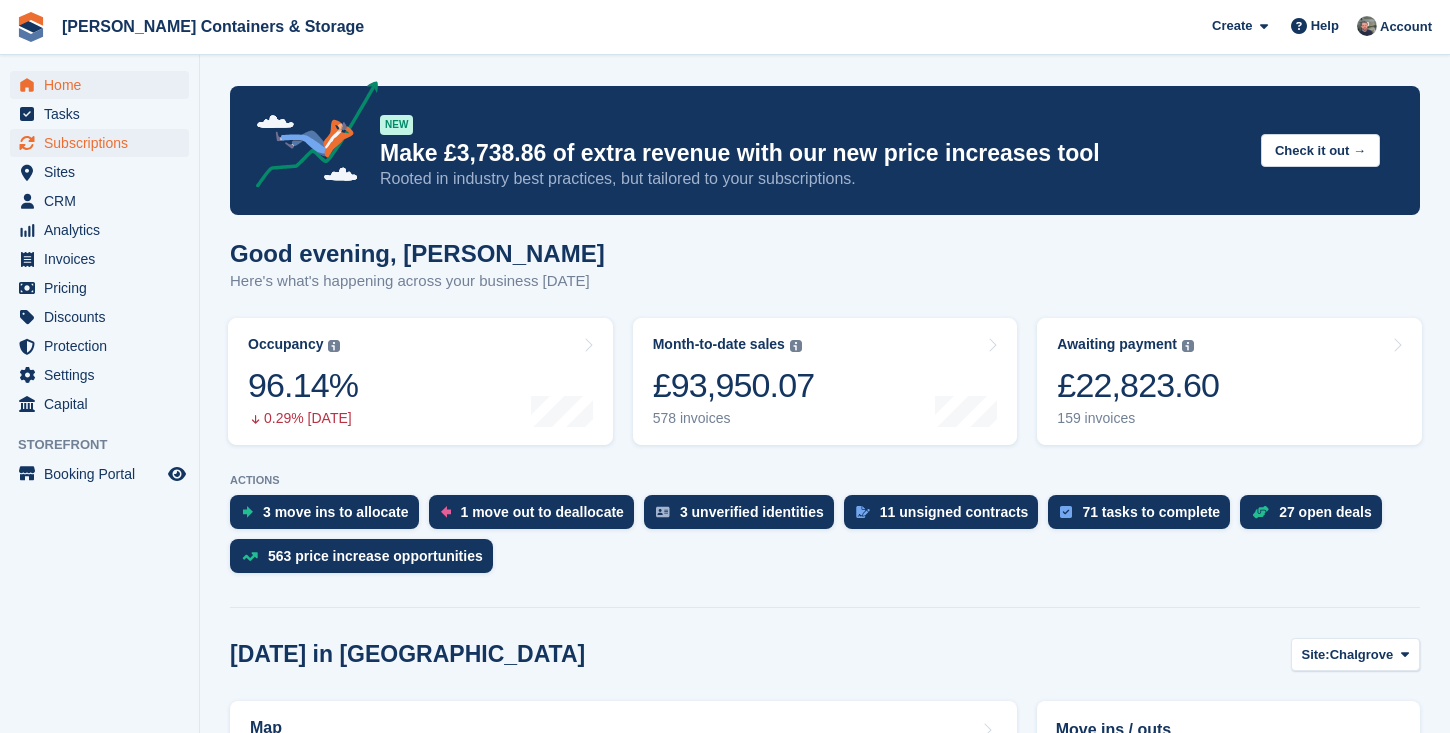 click on "Subscriptions" at bounding box center (104, 143) 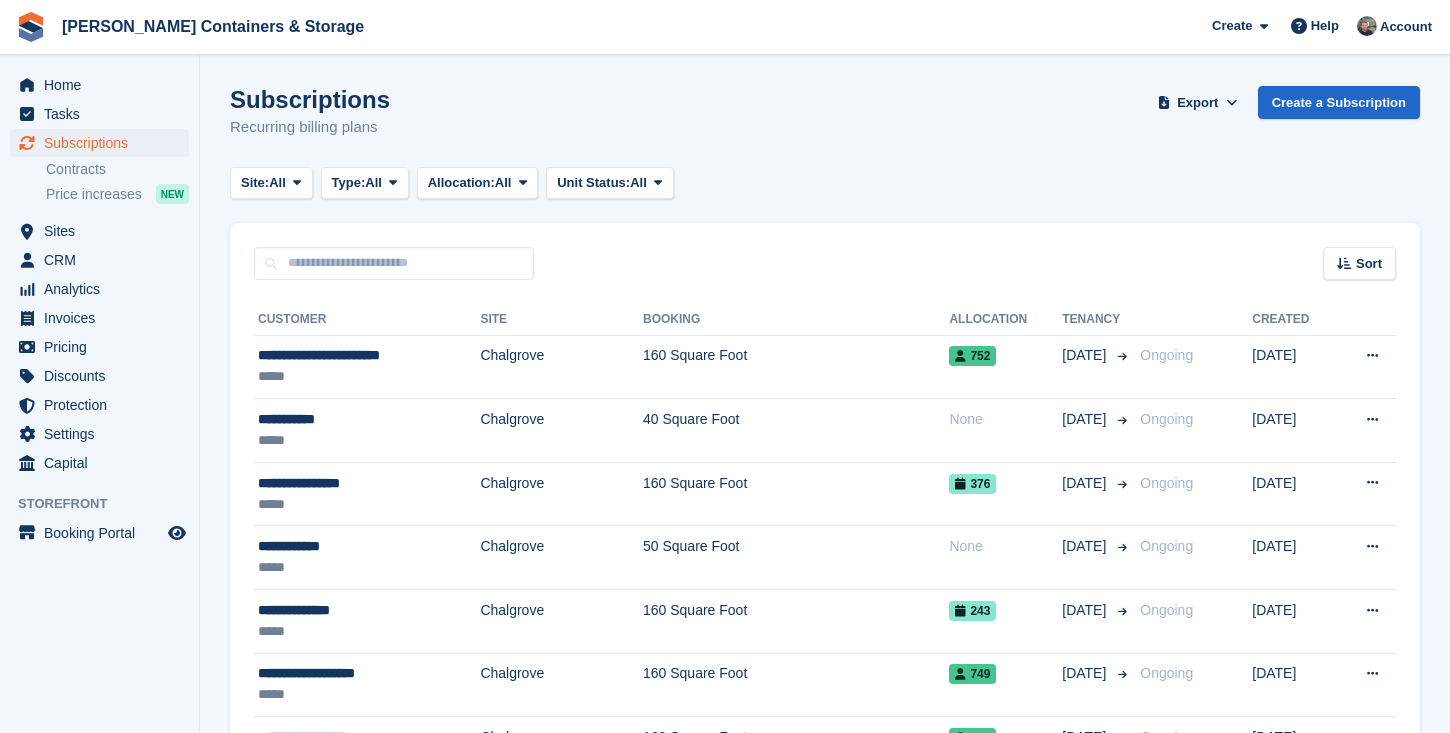 scroll, scrollTop: 0, scrollLeft: 0, axis: both 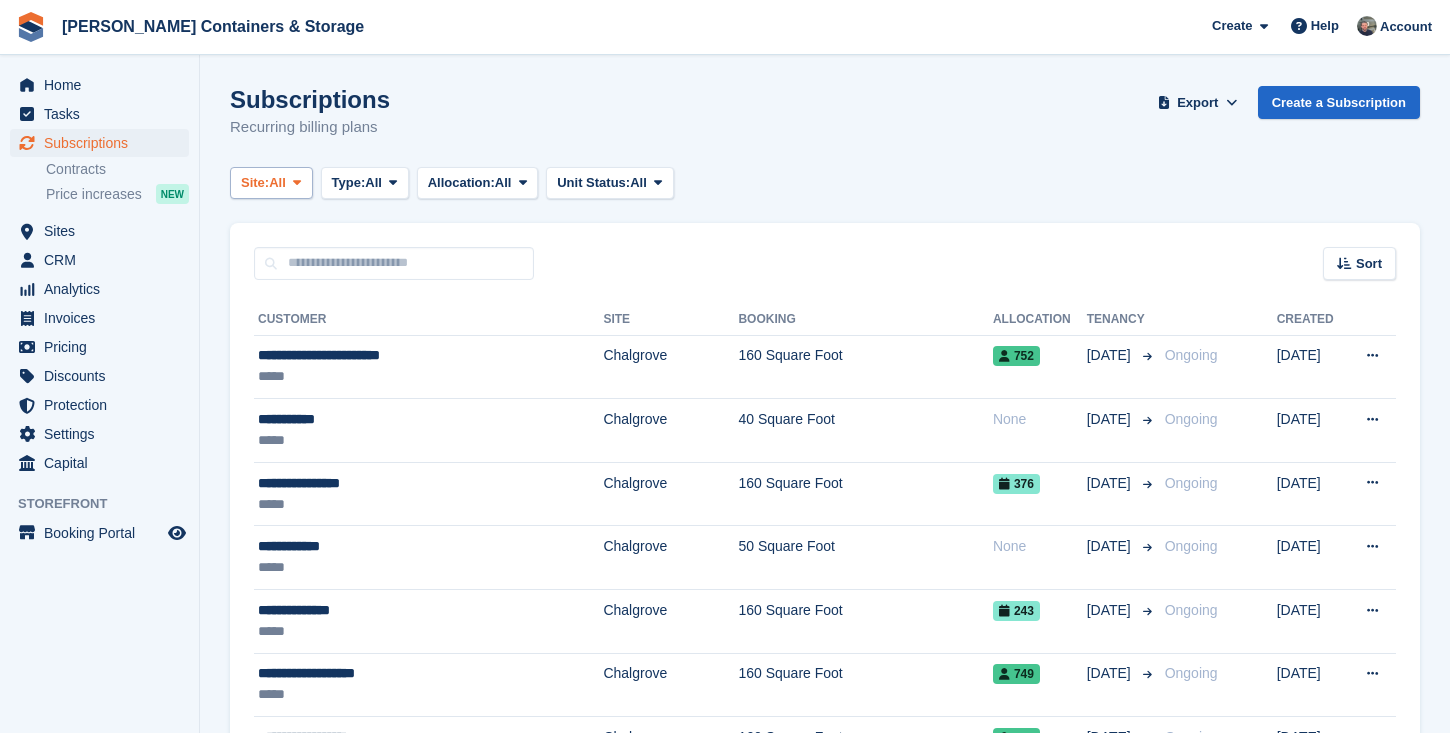 click on "Site:
All" at bounding box center (271, 183) 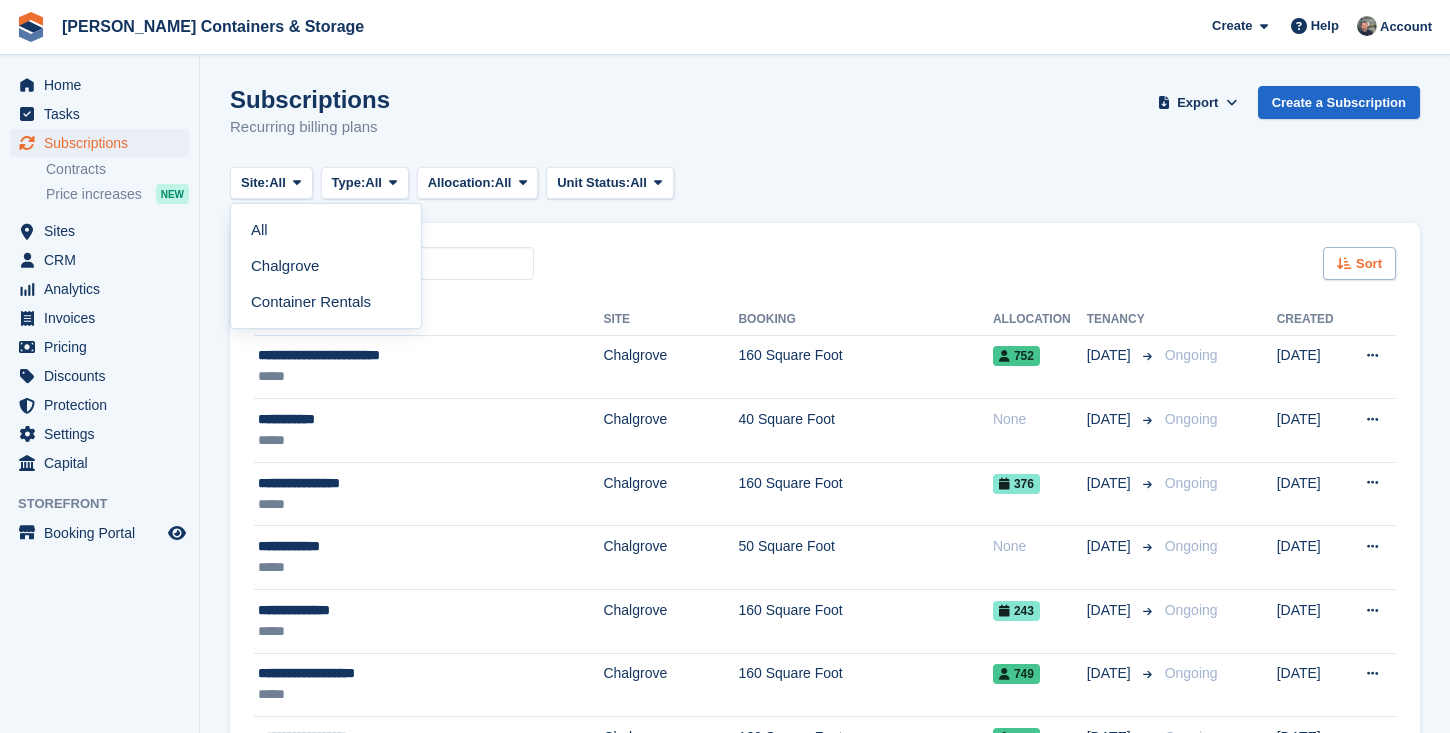 click on "Sort" at bounding box center (1359, 263) 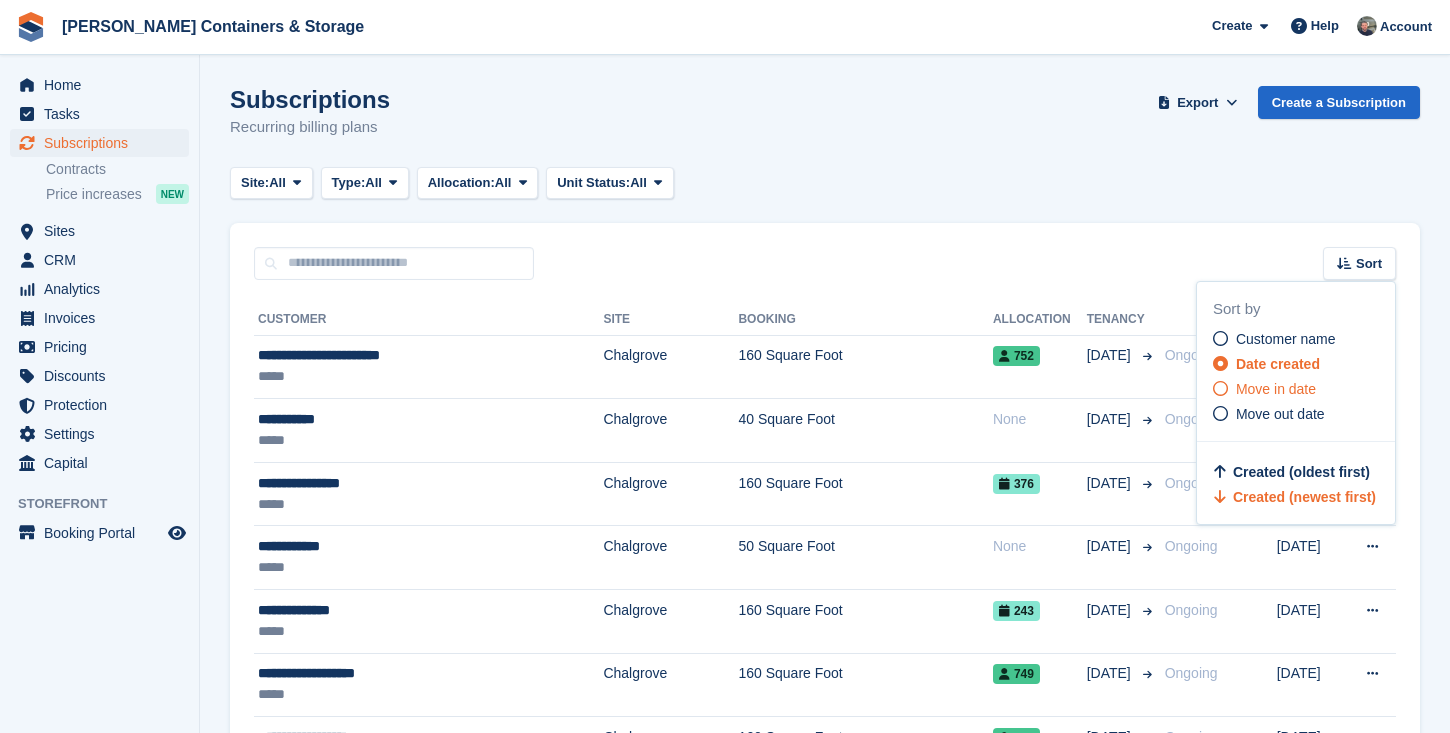 click on "Move in date" at bounding box center [1276, 389] 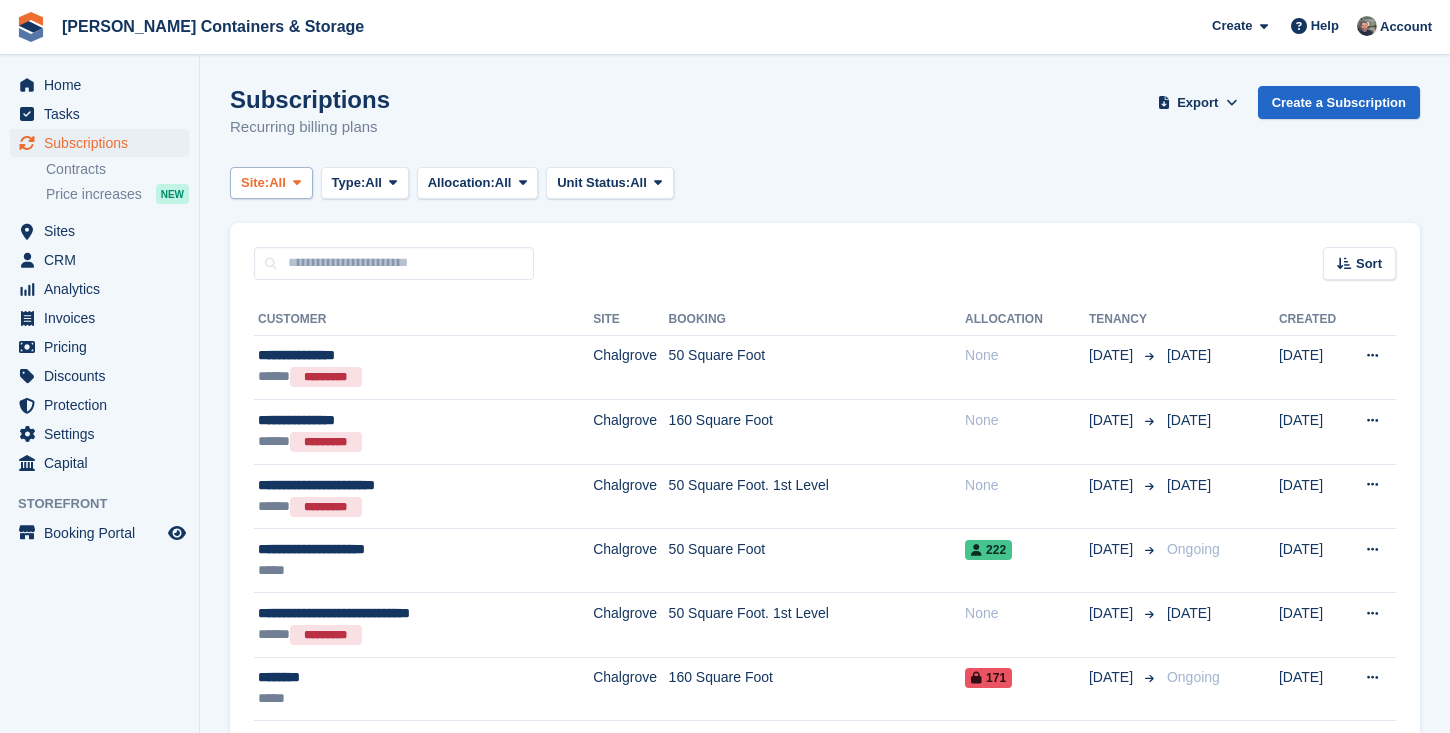 click on "Site:
All" at bounding box center [271, 183] 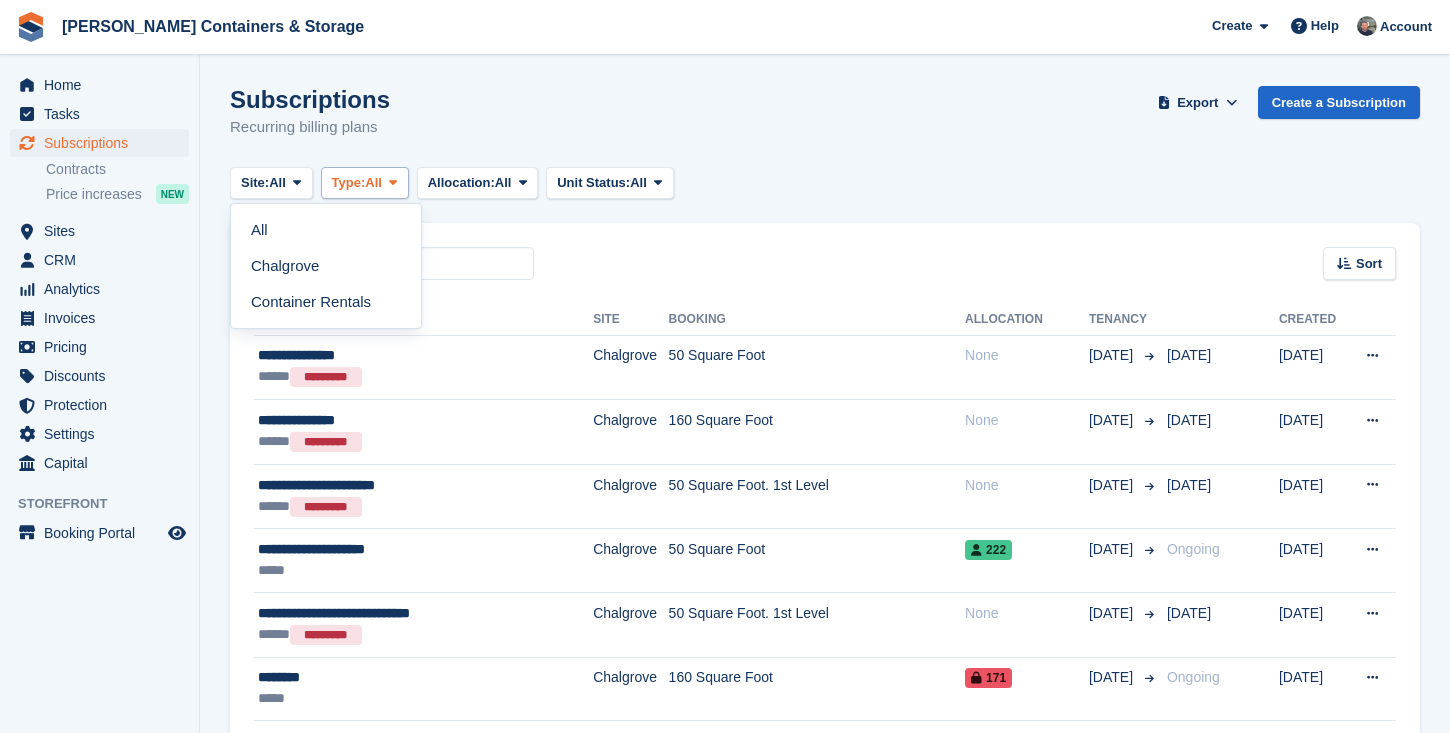 click on "Type:
All" at bounding box center [365, 183] 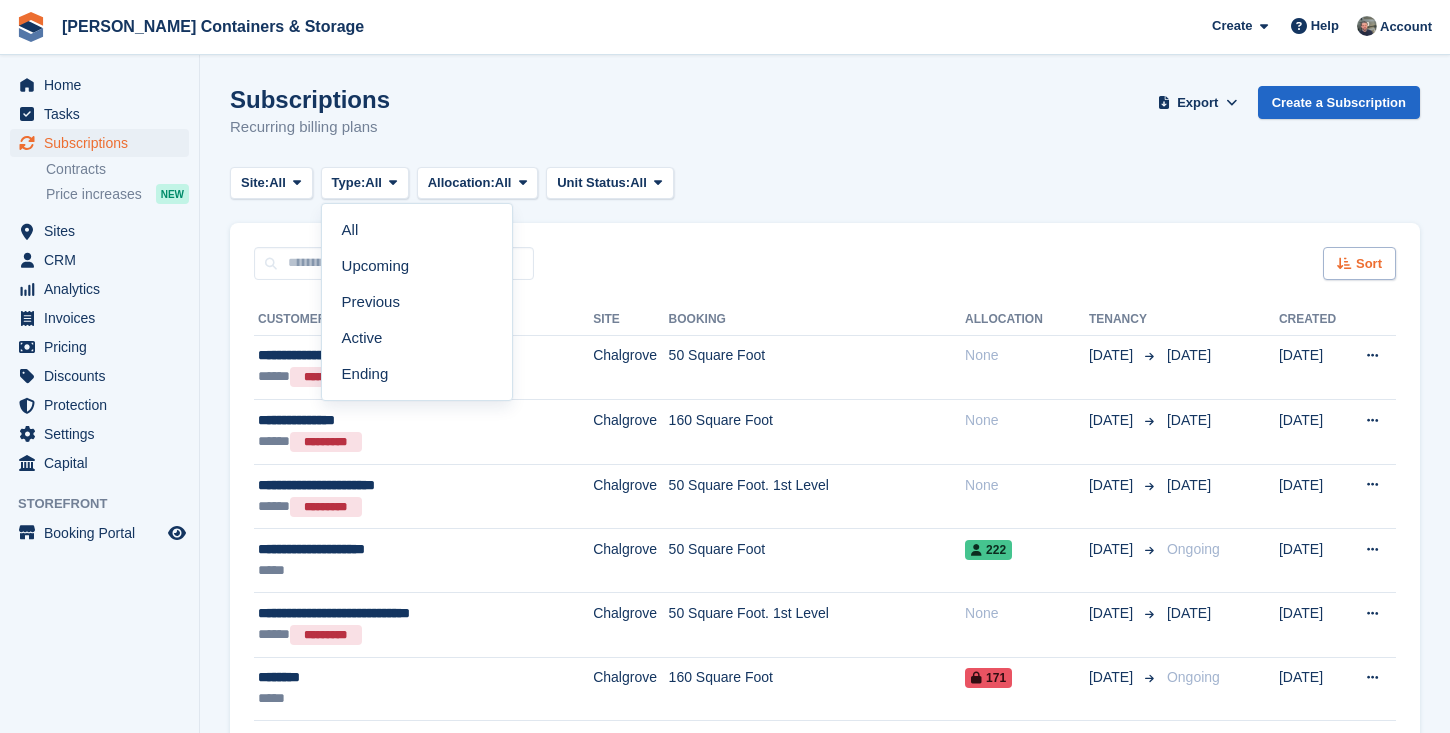 click on "Sort" at bounding box center (1369, 264) 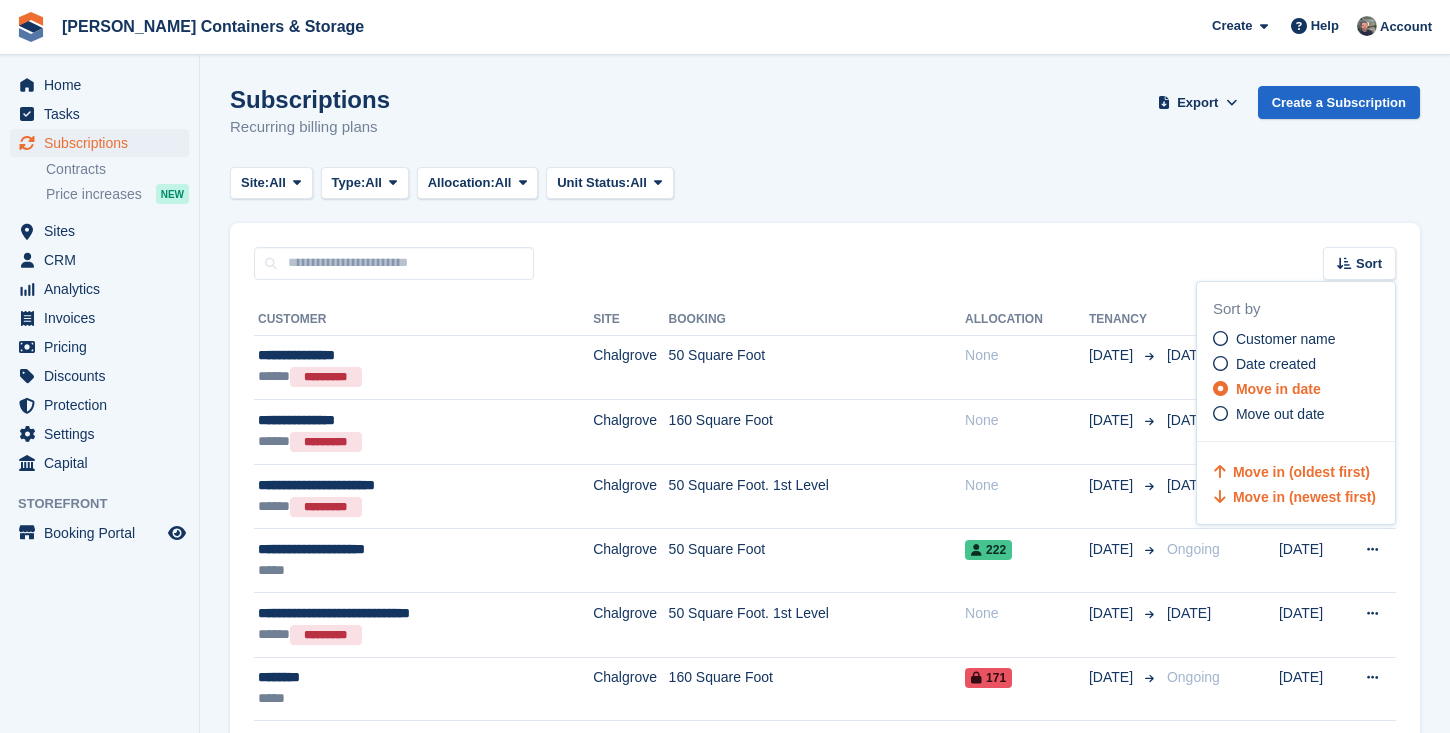 click on "Move in (newest first)" at bounding box center [1304, 497] 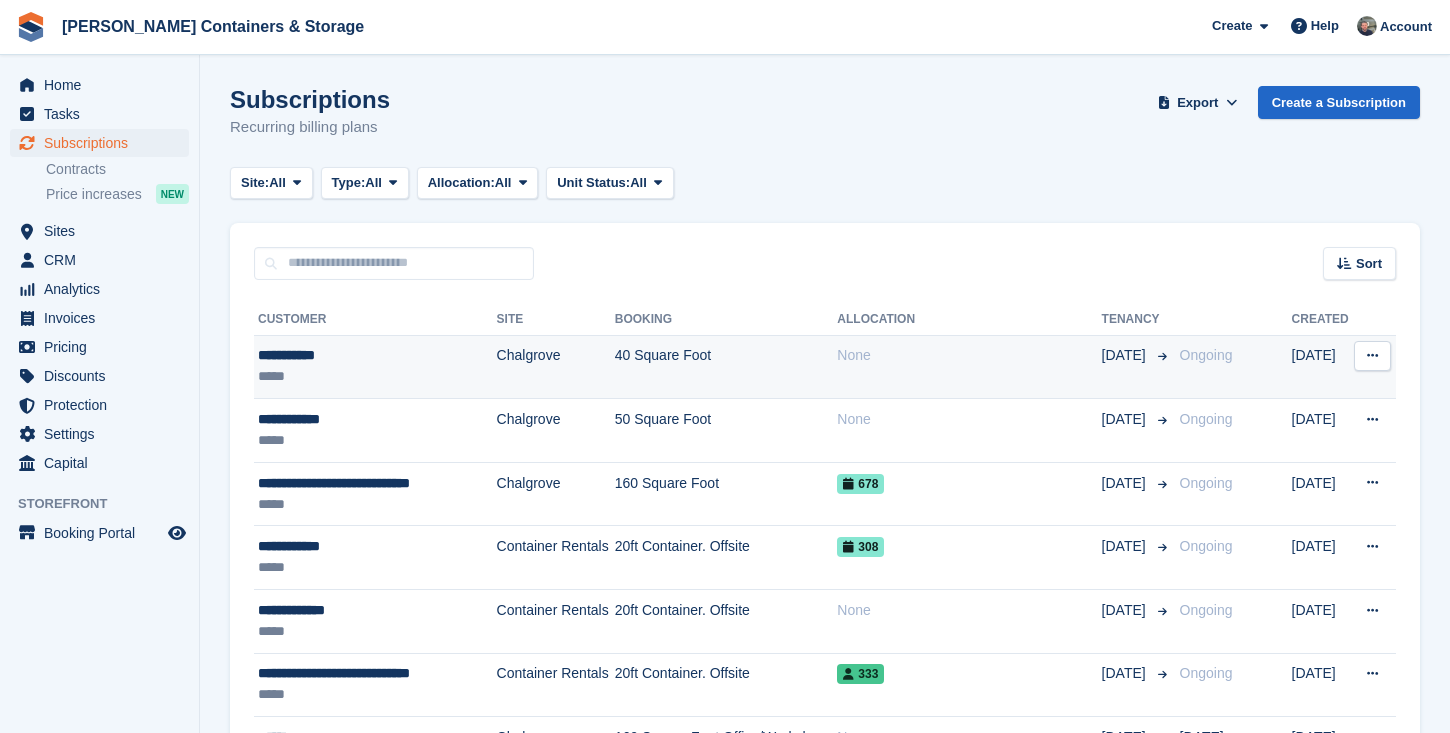 click on "**********" at bounding box center (371, 355) 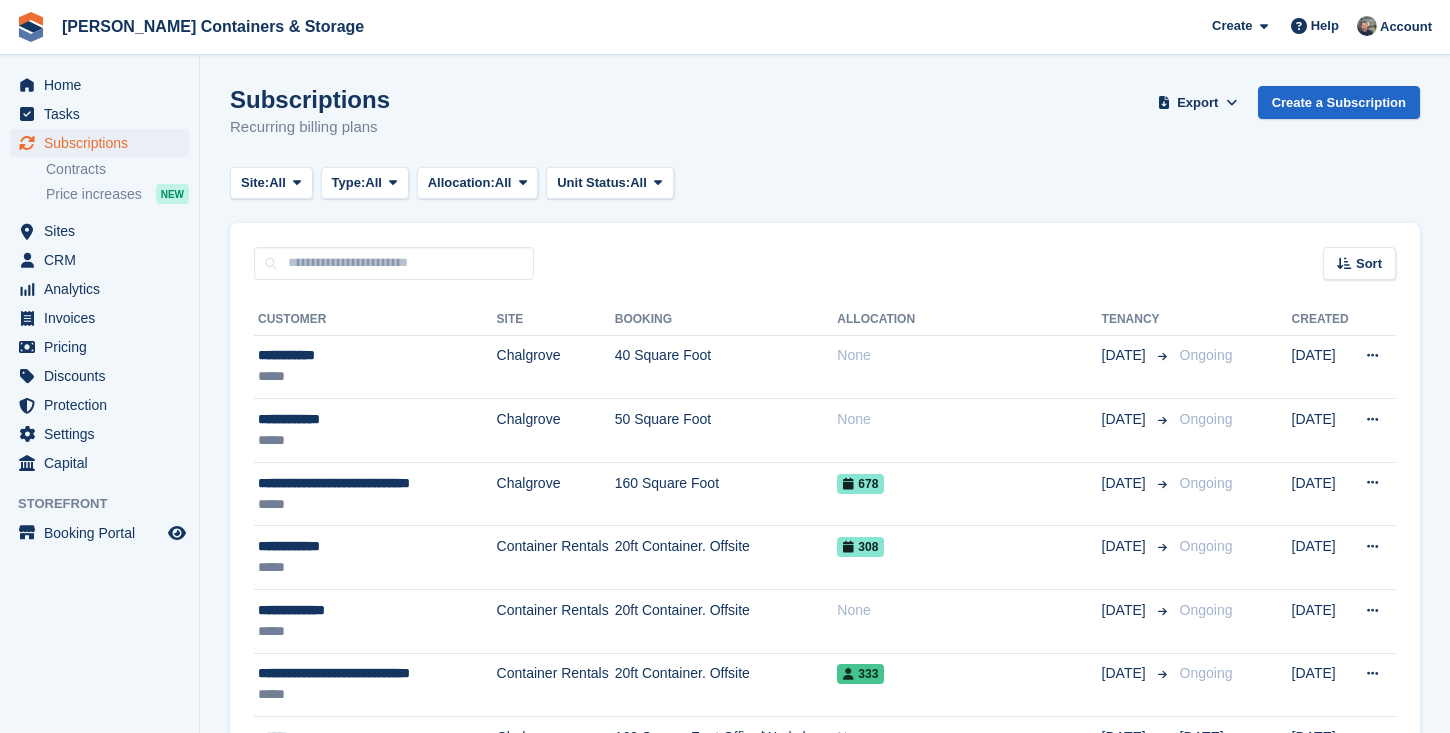 scroll, scrollTop: 0, scrollLeft: 0, axis: both 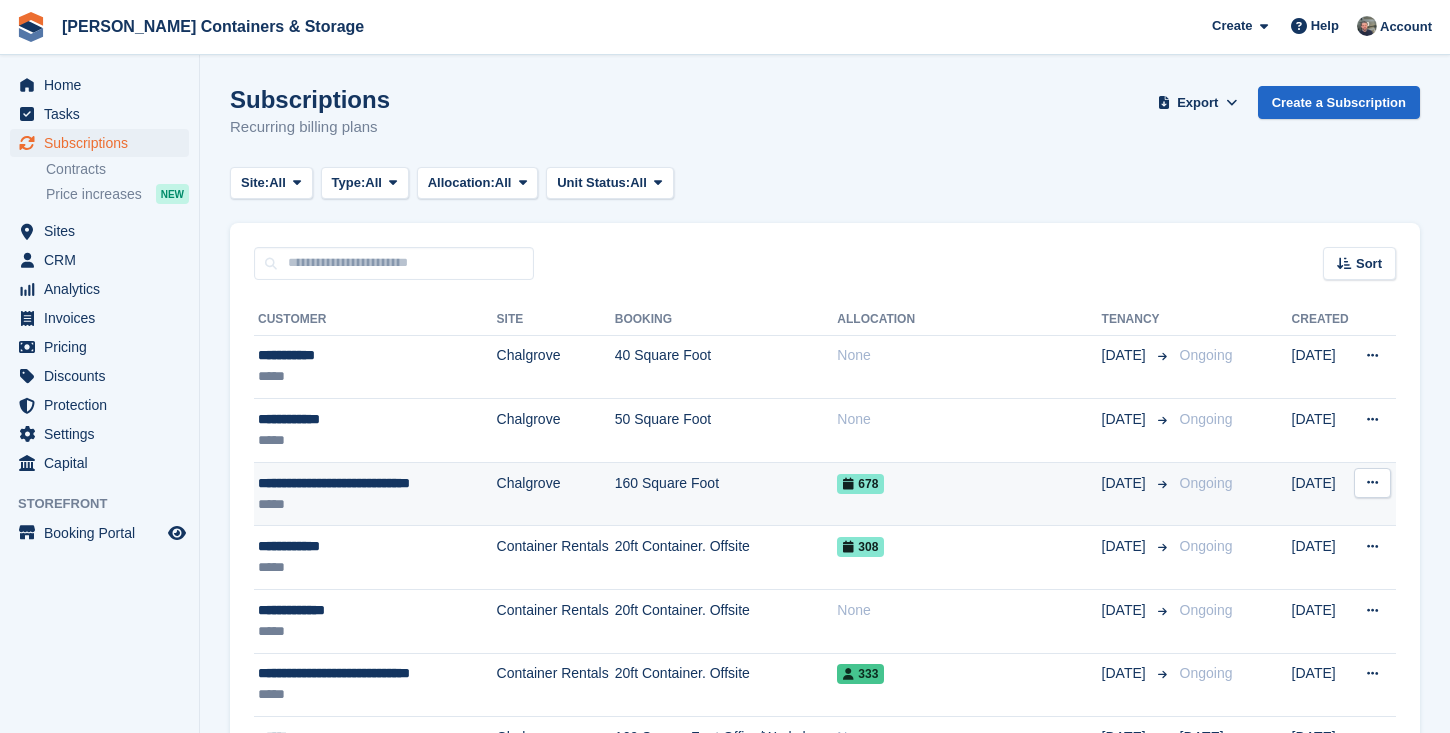 click on "*****" at bounding box center [371, 504] 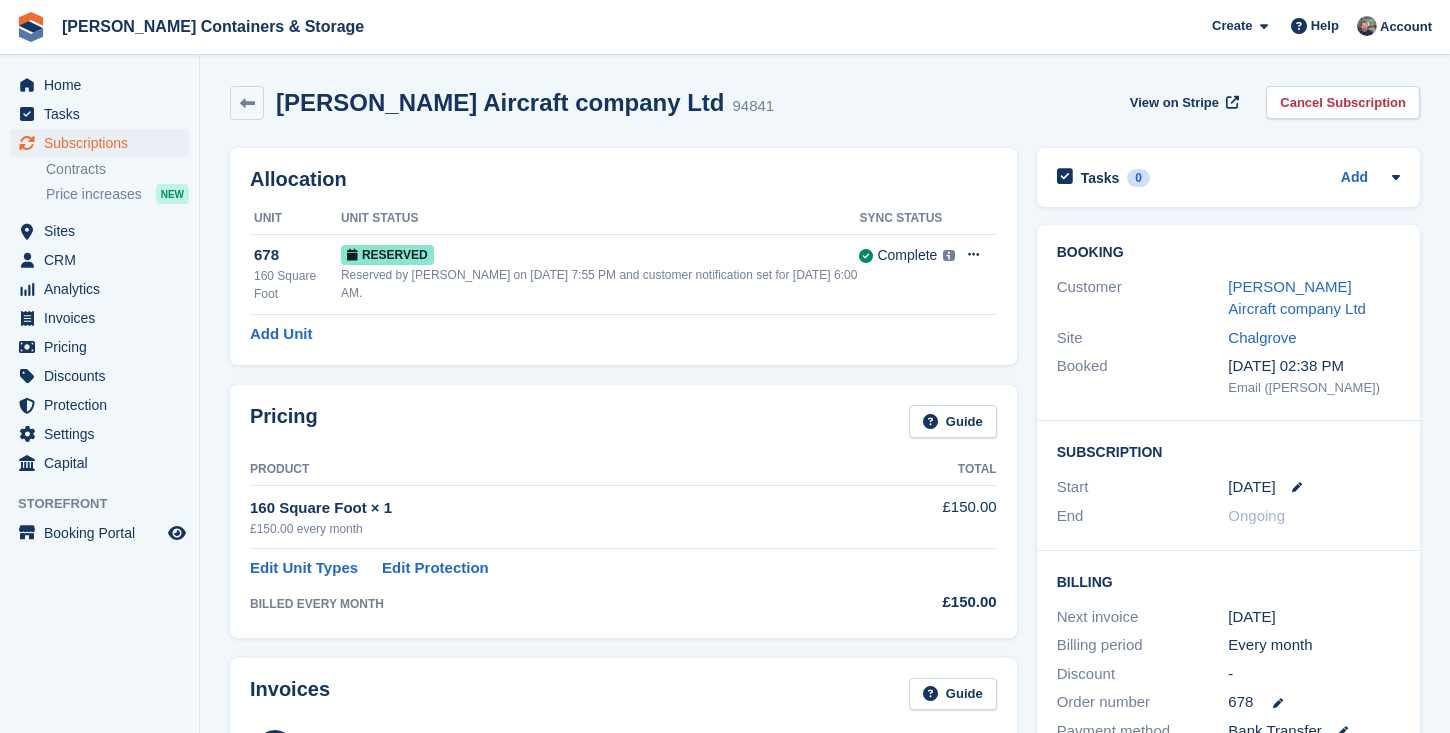scroll, scrollTop: 0, scrollLeft: 0, axis: both 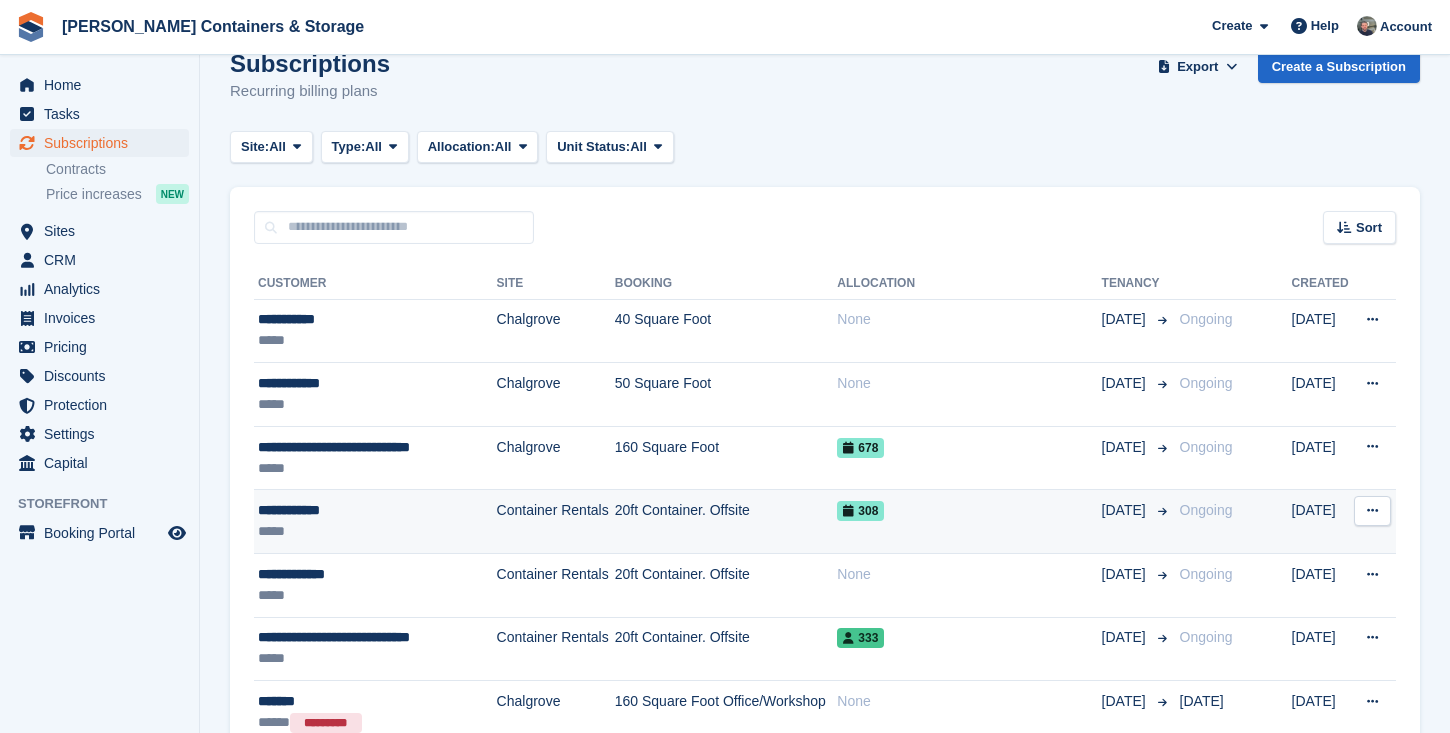 click on "*****" at bounding box center (371, 531) 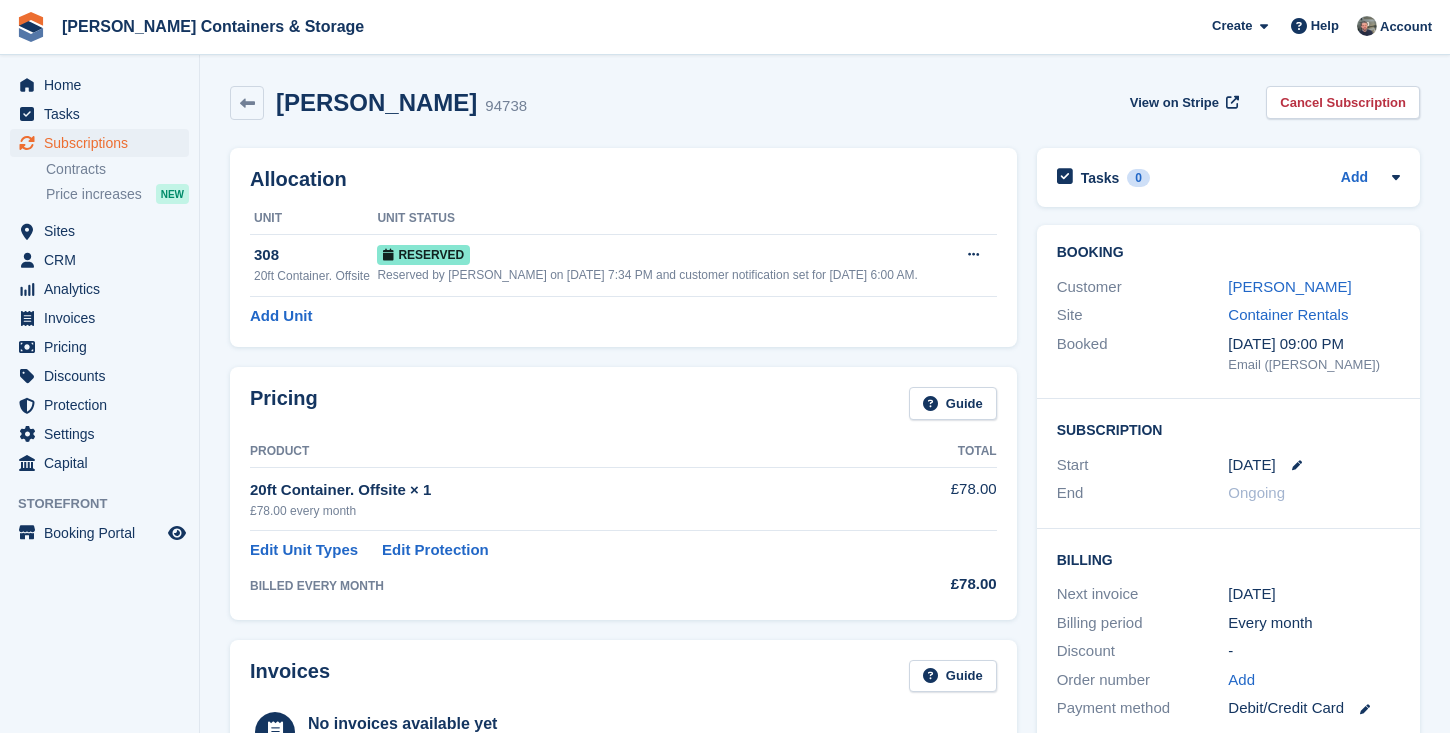 scroll, scrollTop: 0, scrollLeft: 0, axis: both 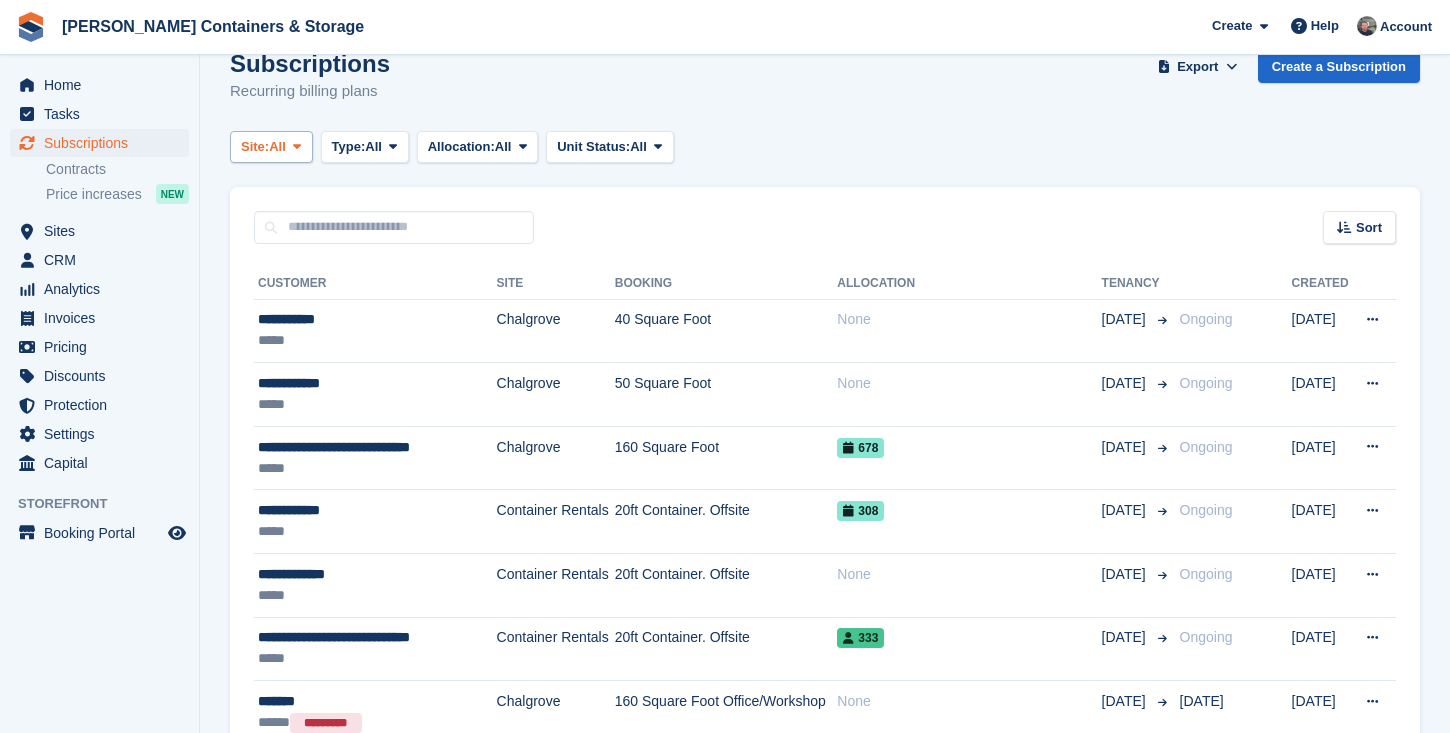 click on "Site:
All" at bounding box center (271, 147) 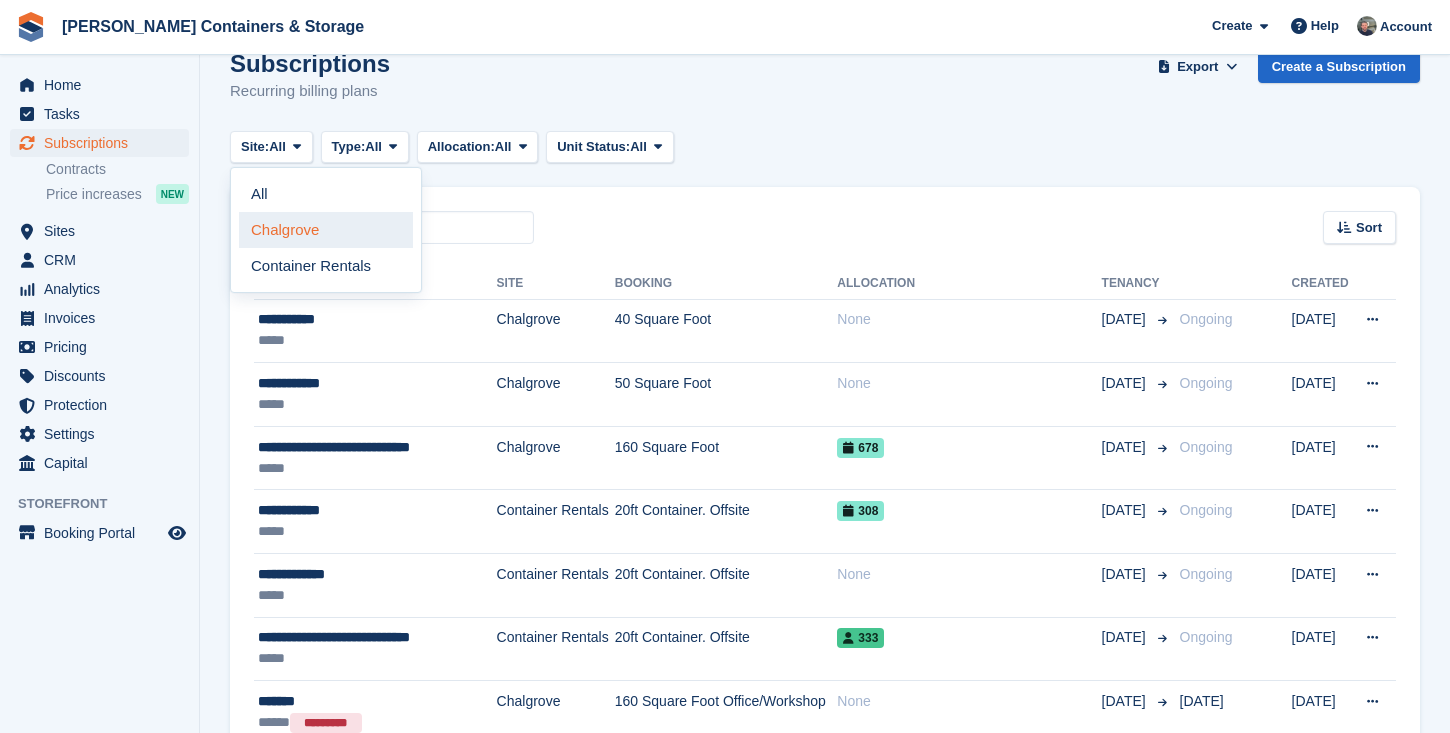 click on "Chalgrove" at bounding box center [326, 230] 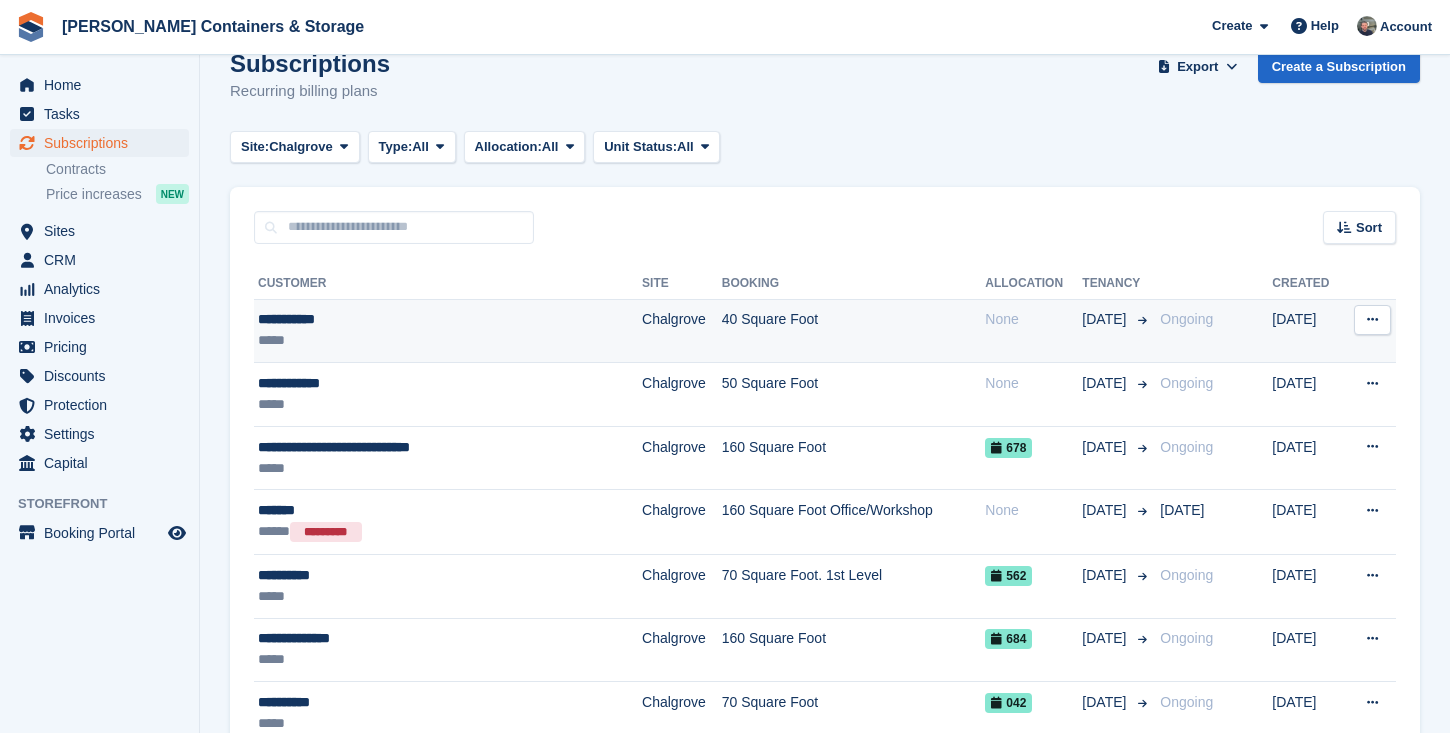 scroll, scrollTop: 148, scrollLeft: 0, axis: vertical 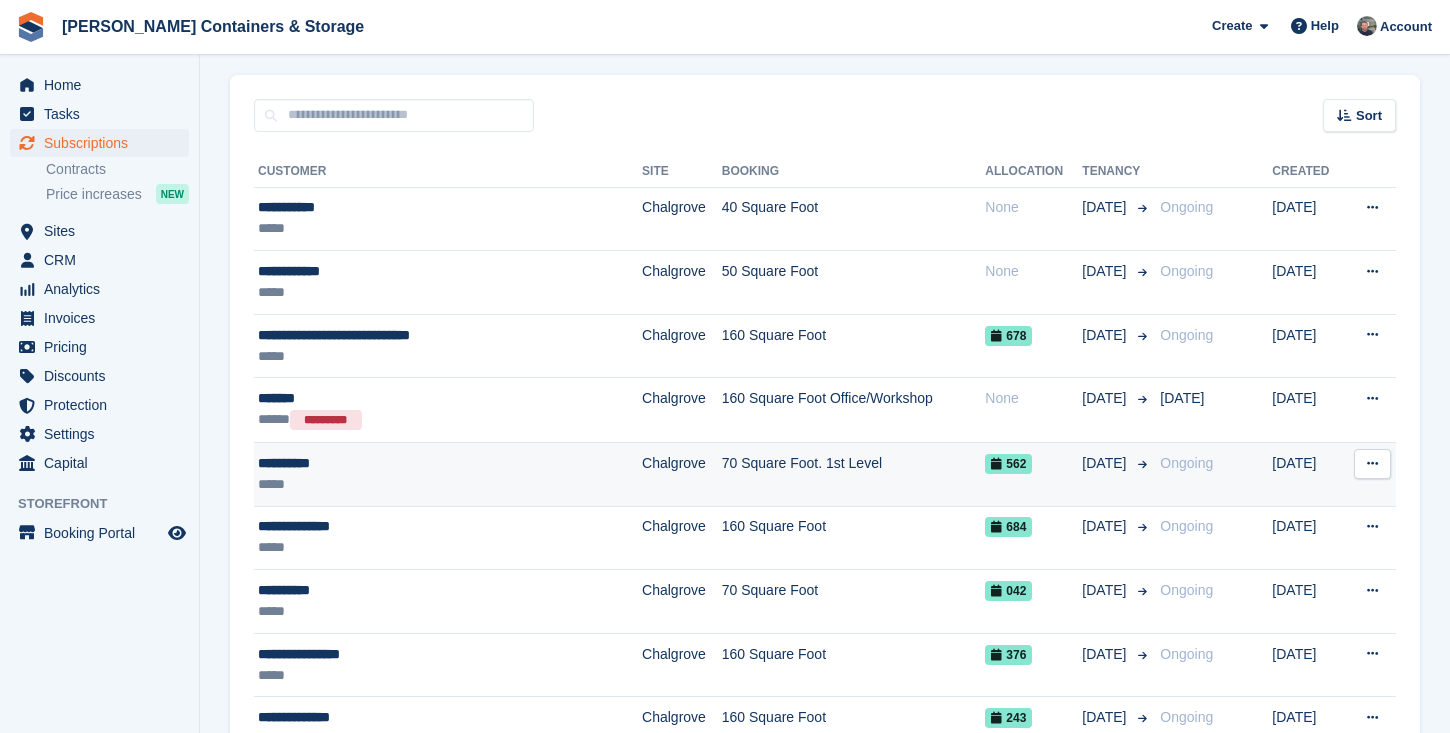 click on "**********" at bounding box center (411, 463) 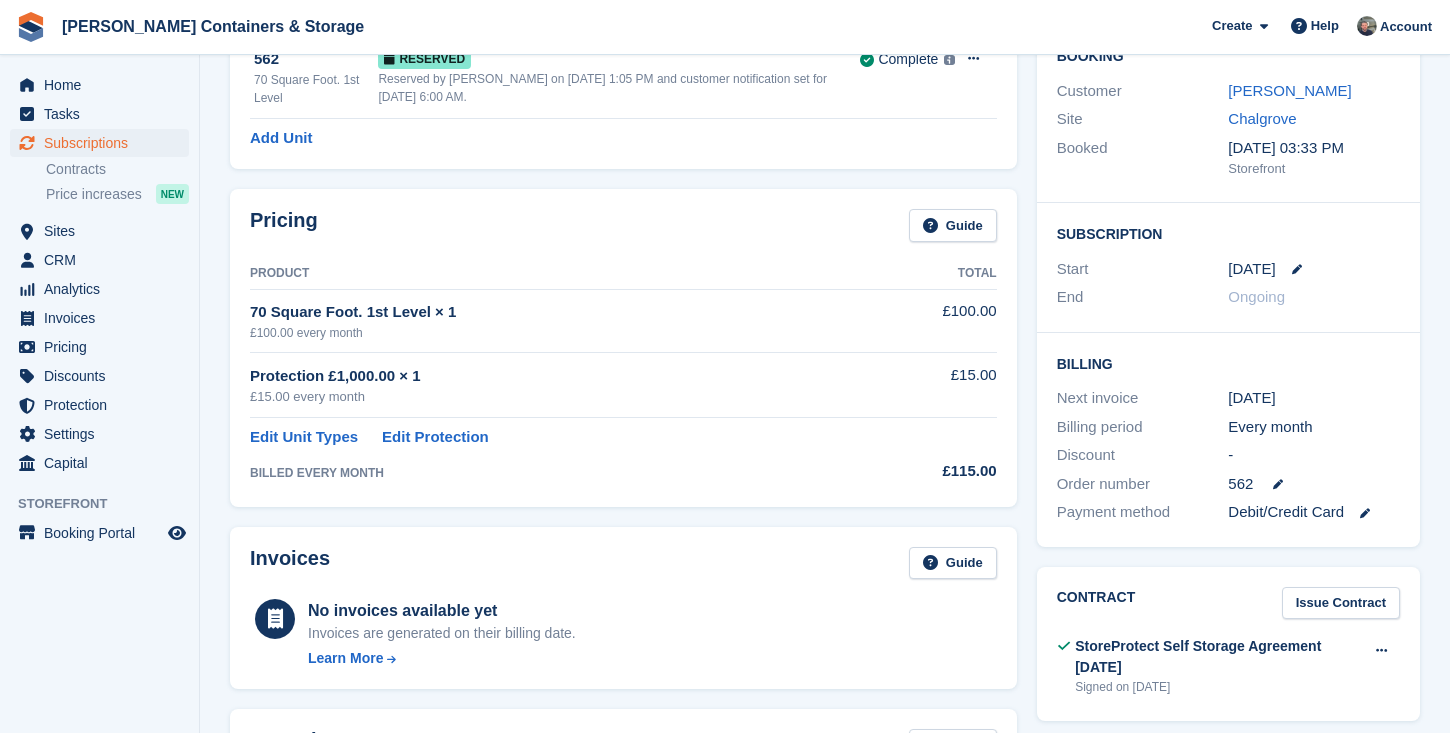 scroll, scrollTop: 424, scrollLeft: 0, axis: vertical 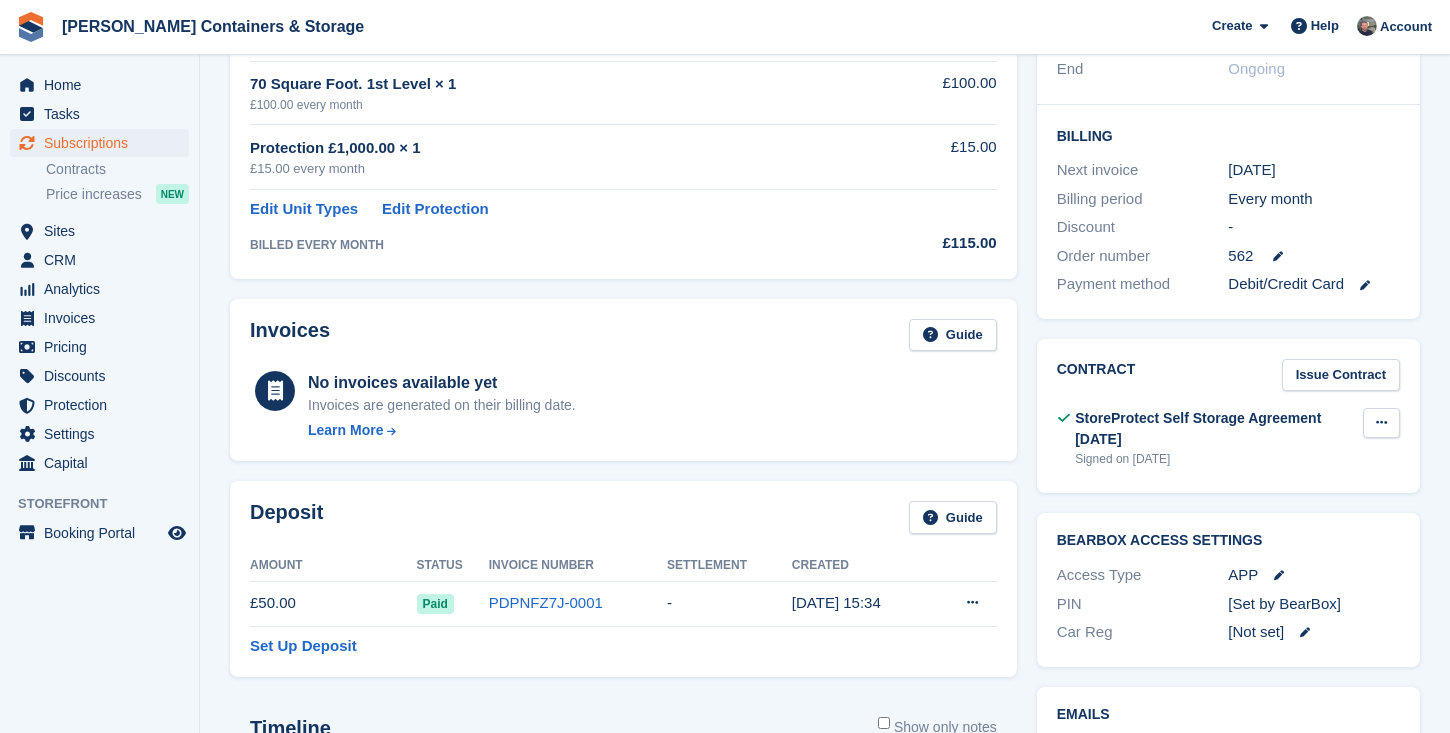 click at bounding box center (1381, 423) 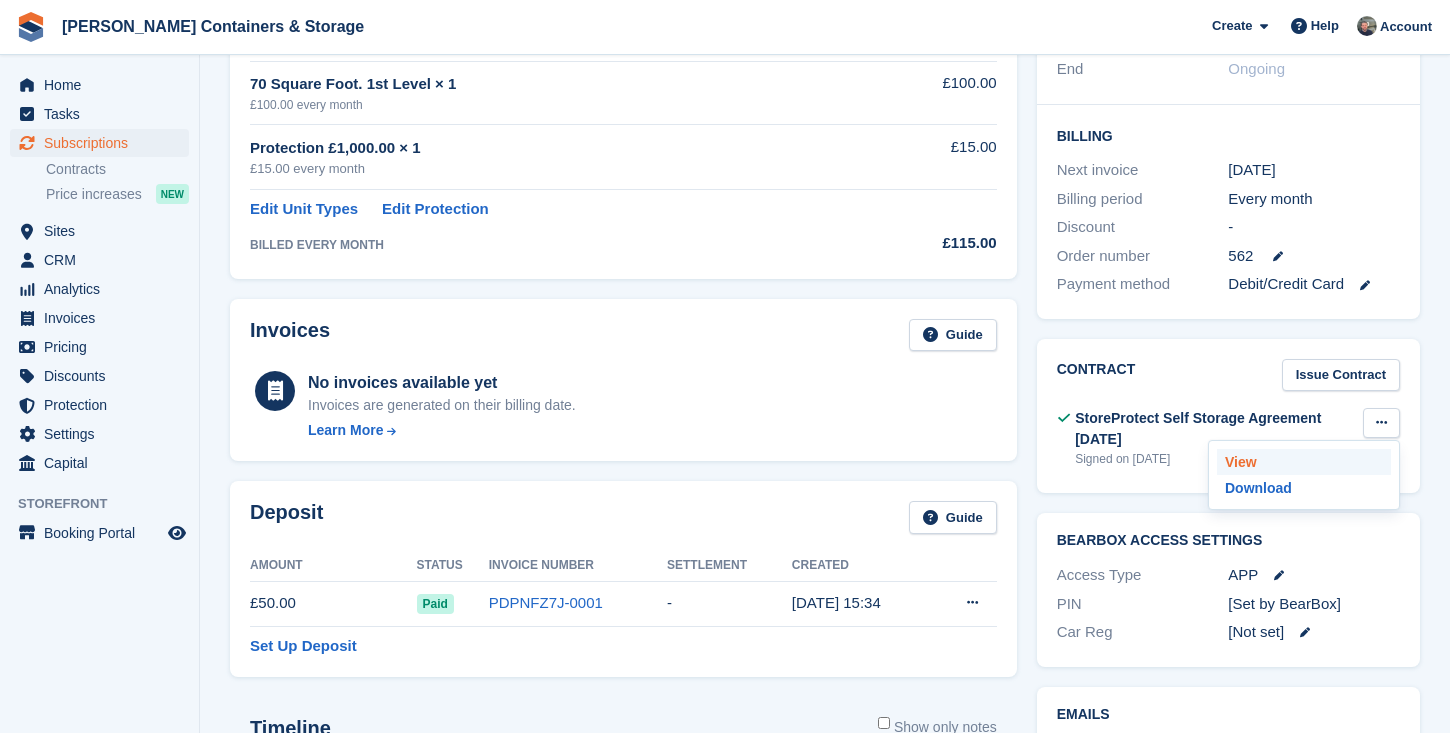 click on "View" at bounding box center [1304, 462] 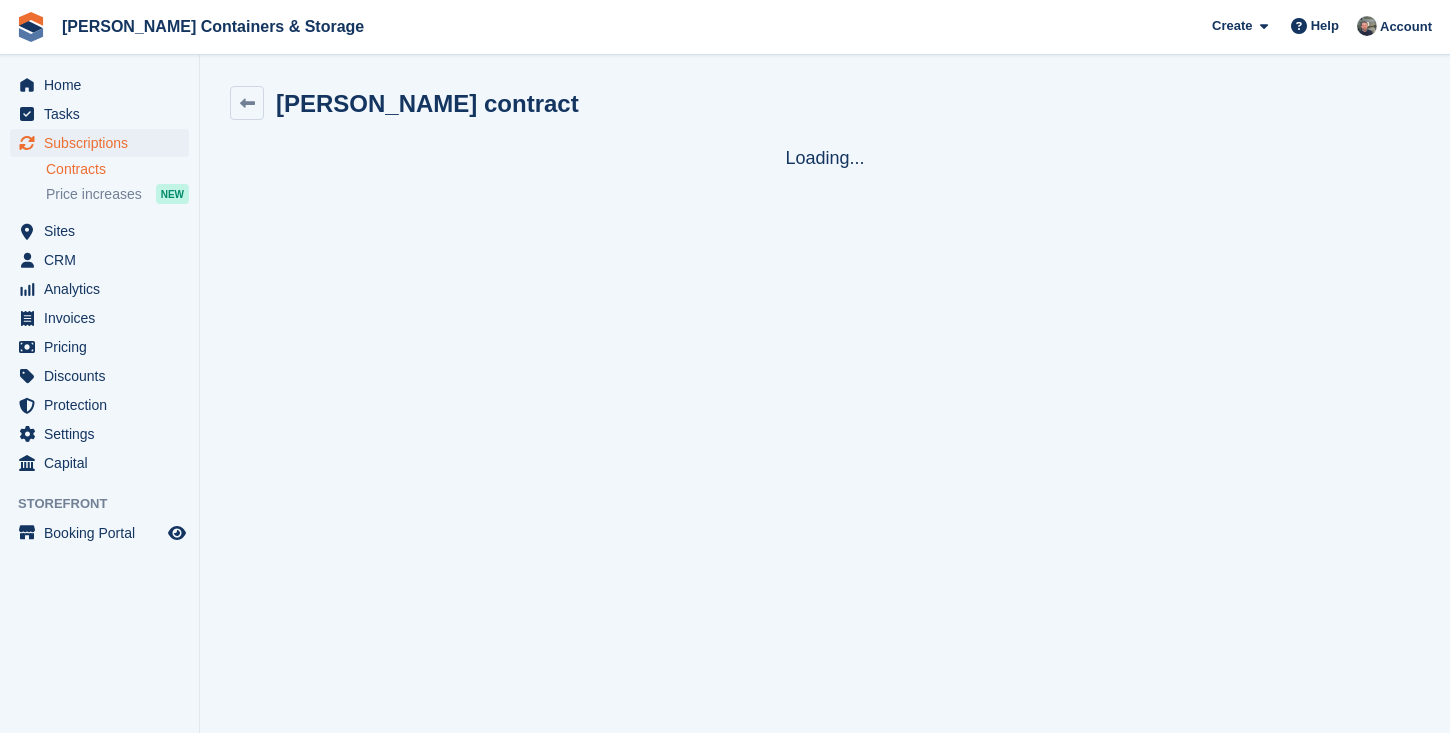 scroll, scrollTop: 0, scrollLeft: 0, axis: both 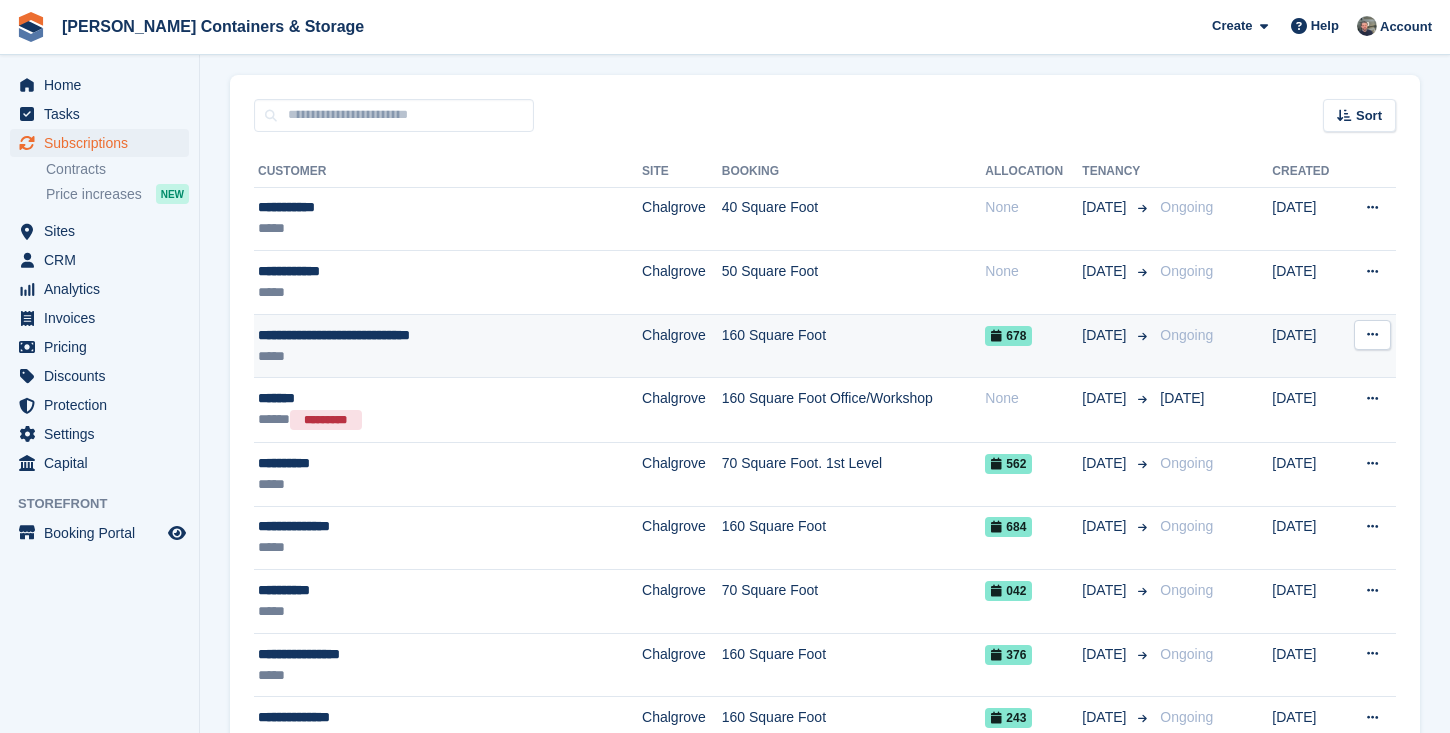 click on "*****" at bounding box center (411, 356) 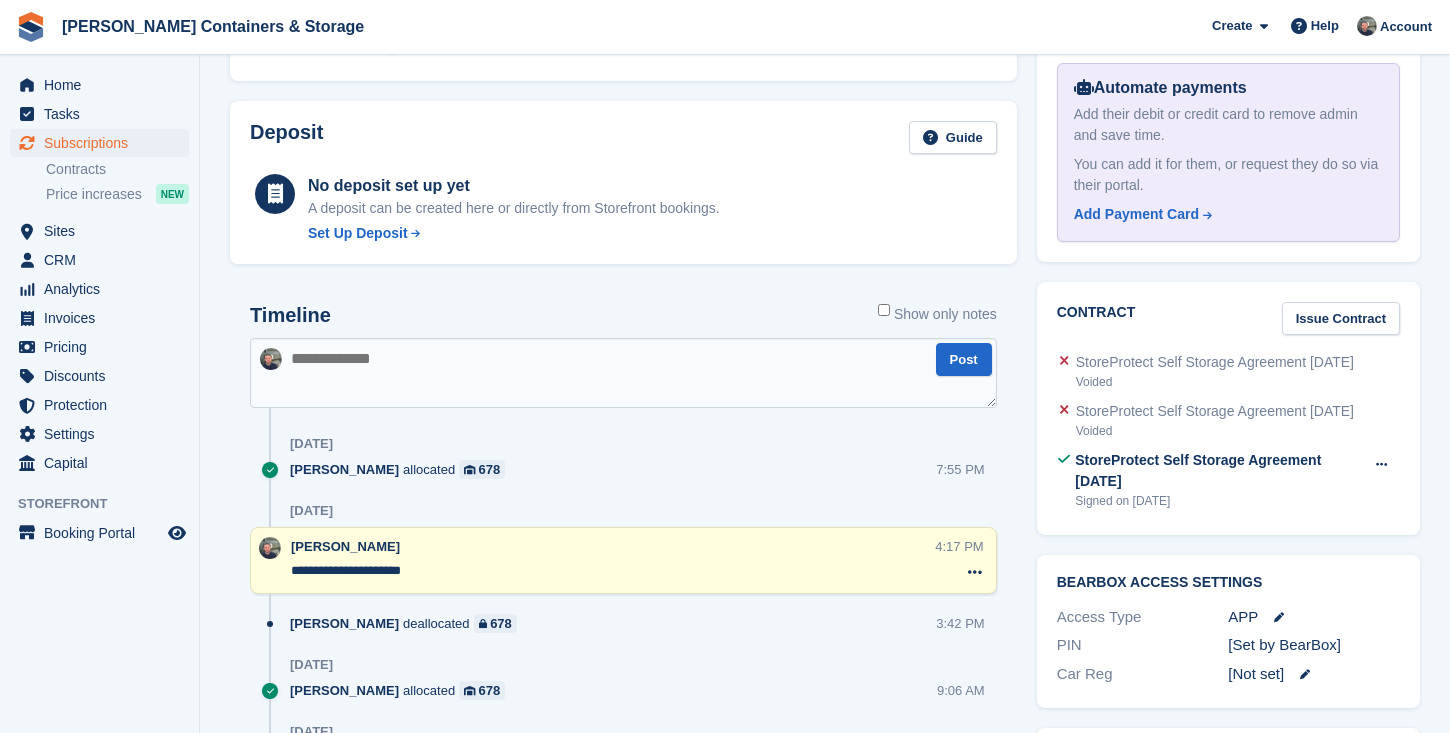 scroll, scrollTop: 741, scrollLeft: 0, axis: vertical 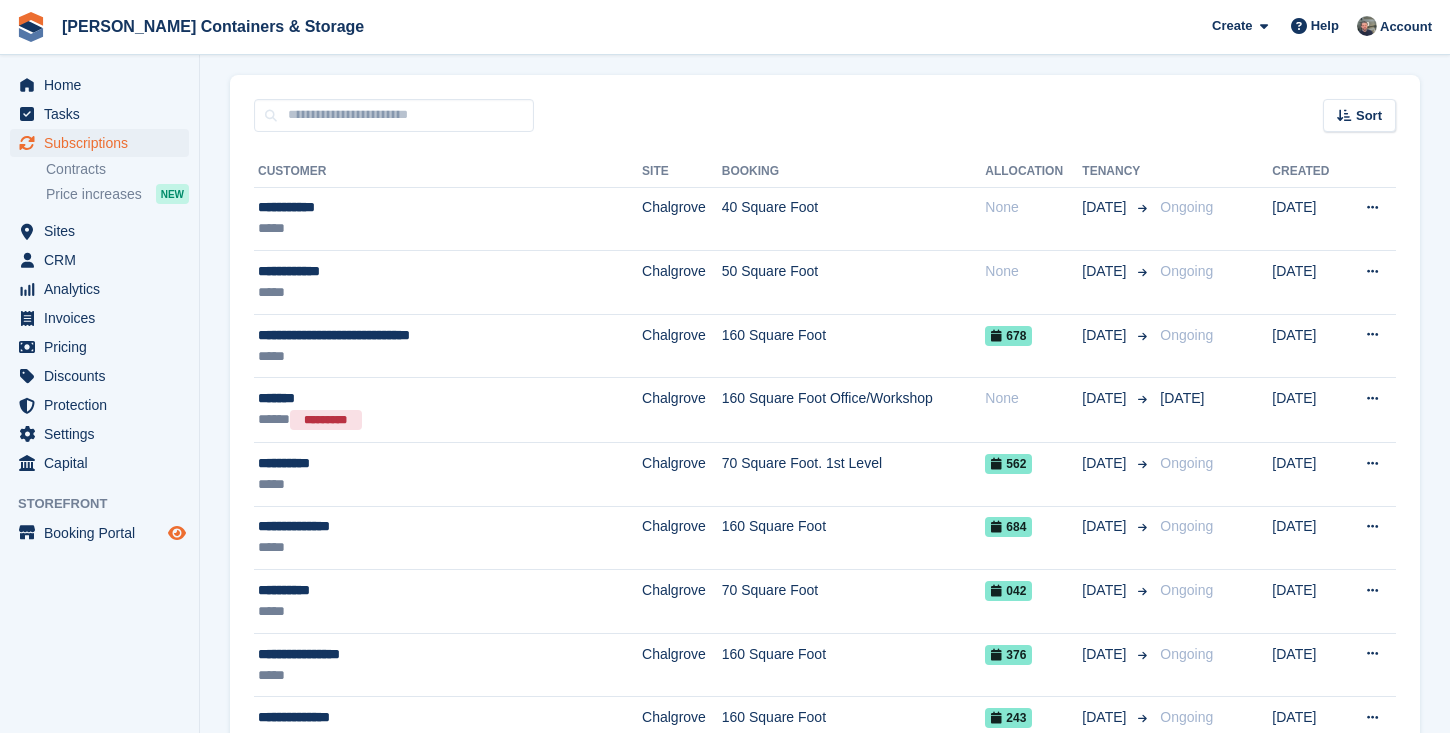 click at bounding box center [177, 533] 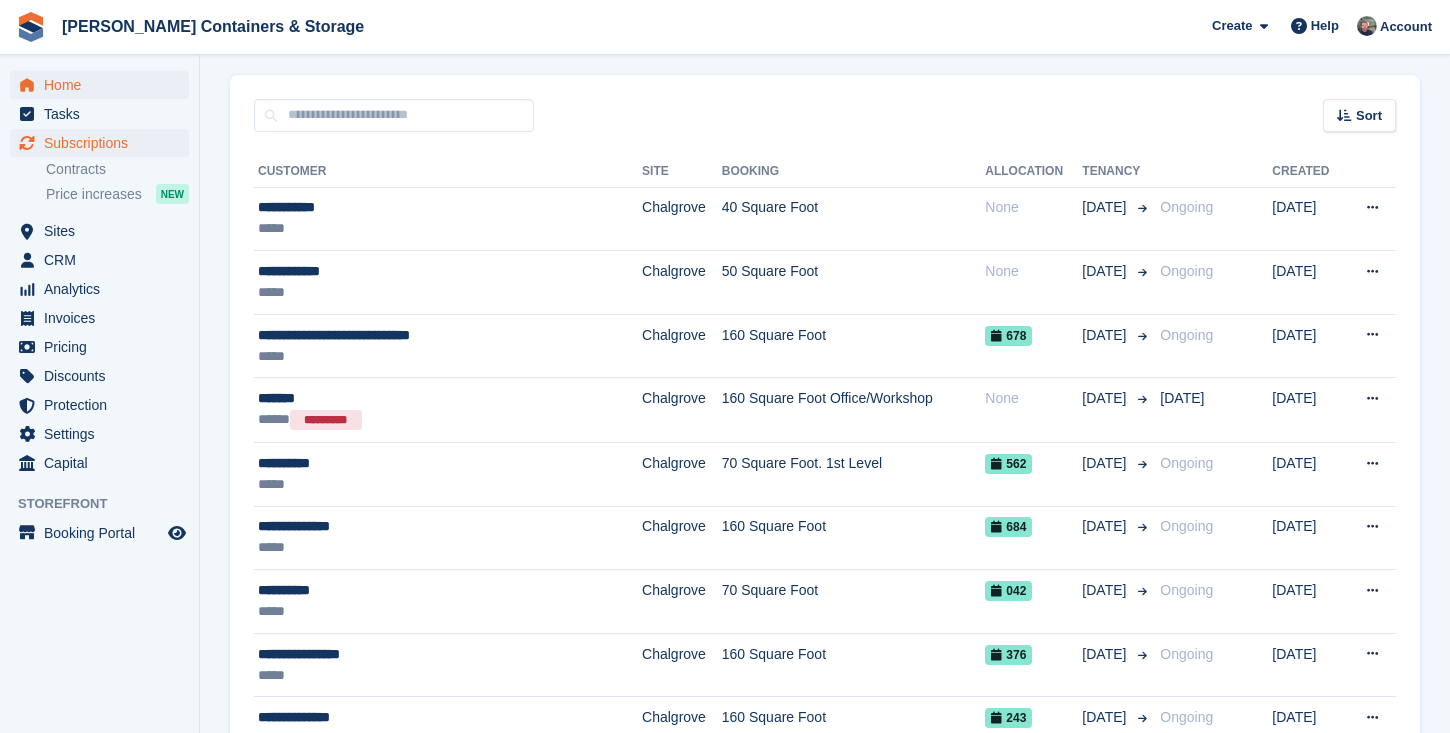 click on "Home" at bounding box center [104, 85] 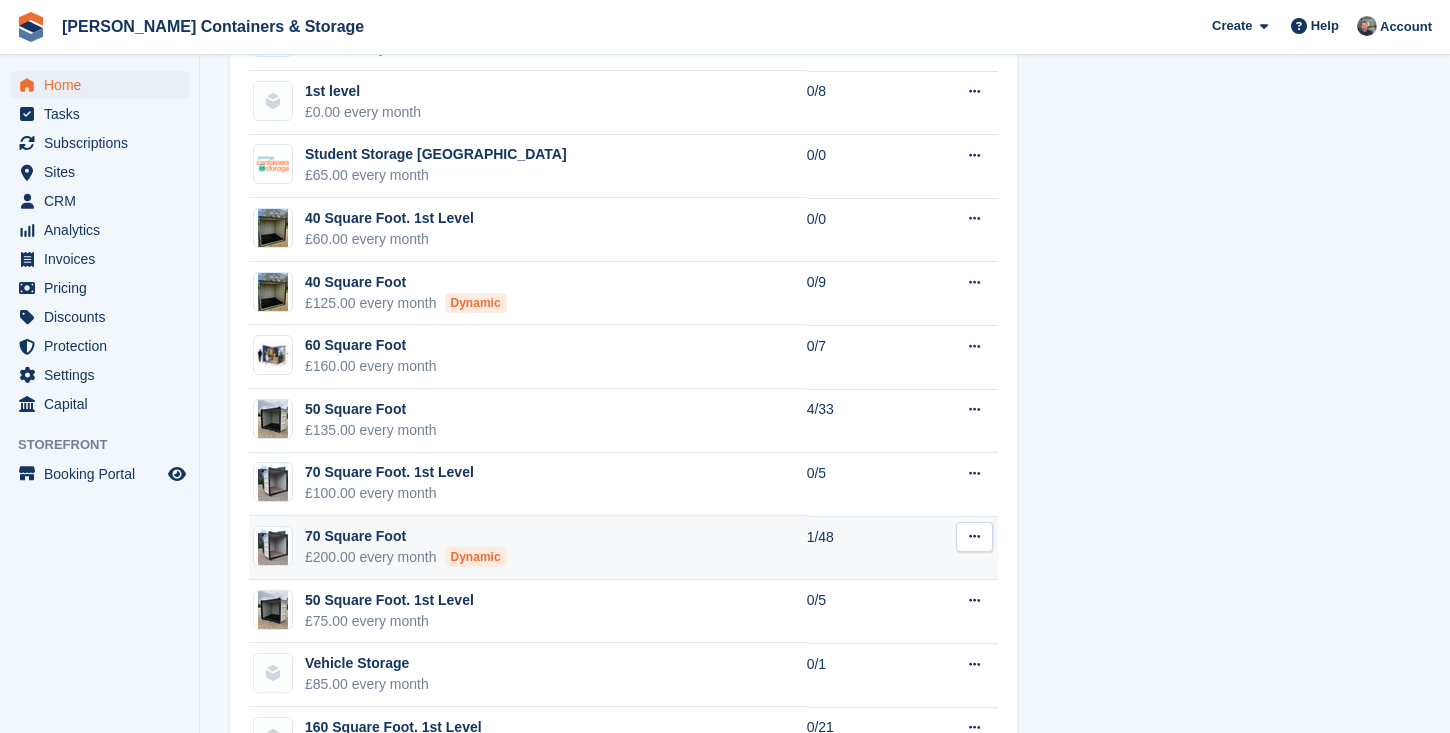 scroll, scrollTop: 1524, scrollLeft: 0, axis: vertical 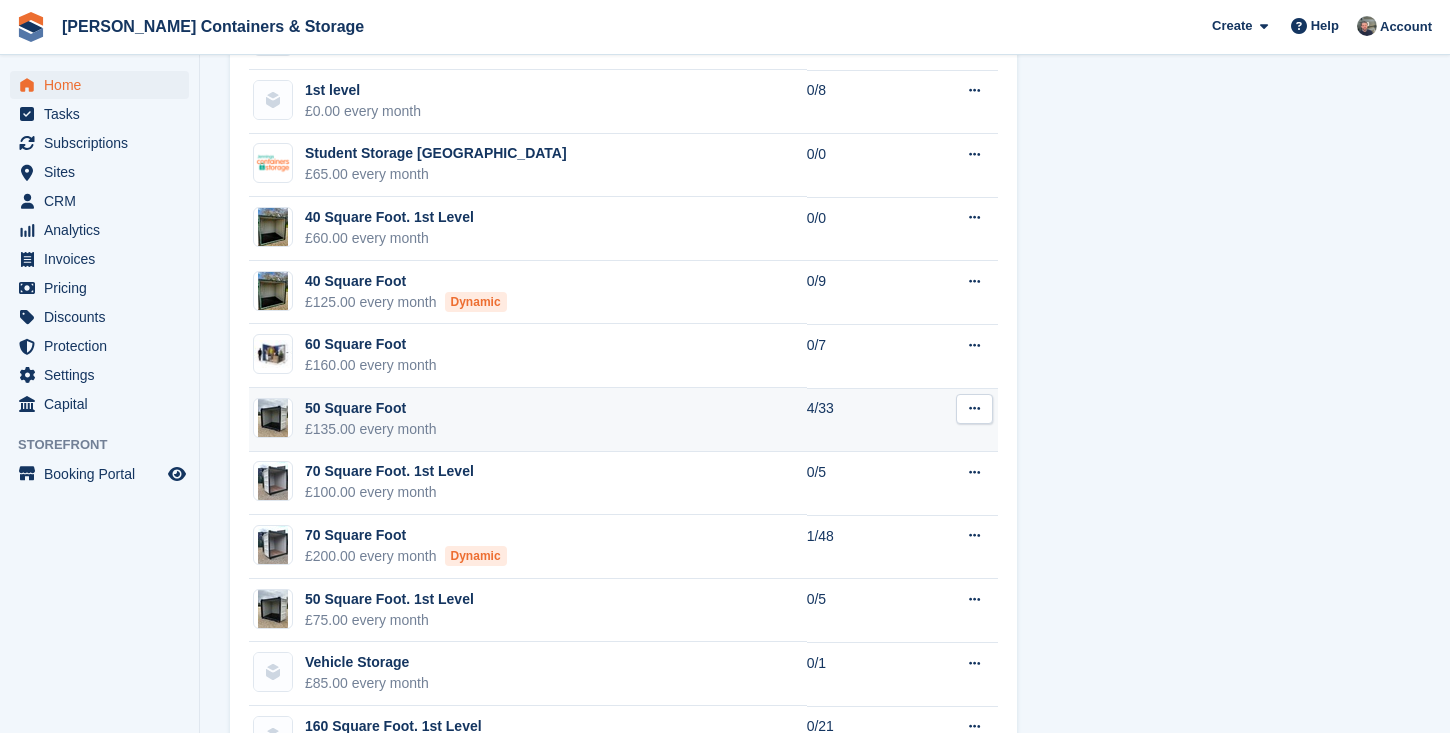 click on "50 Square Foot
£135.00 every month" at bounding box center [528, 420] 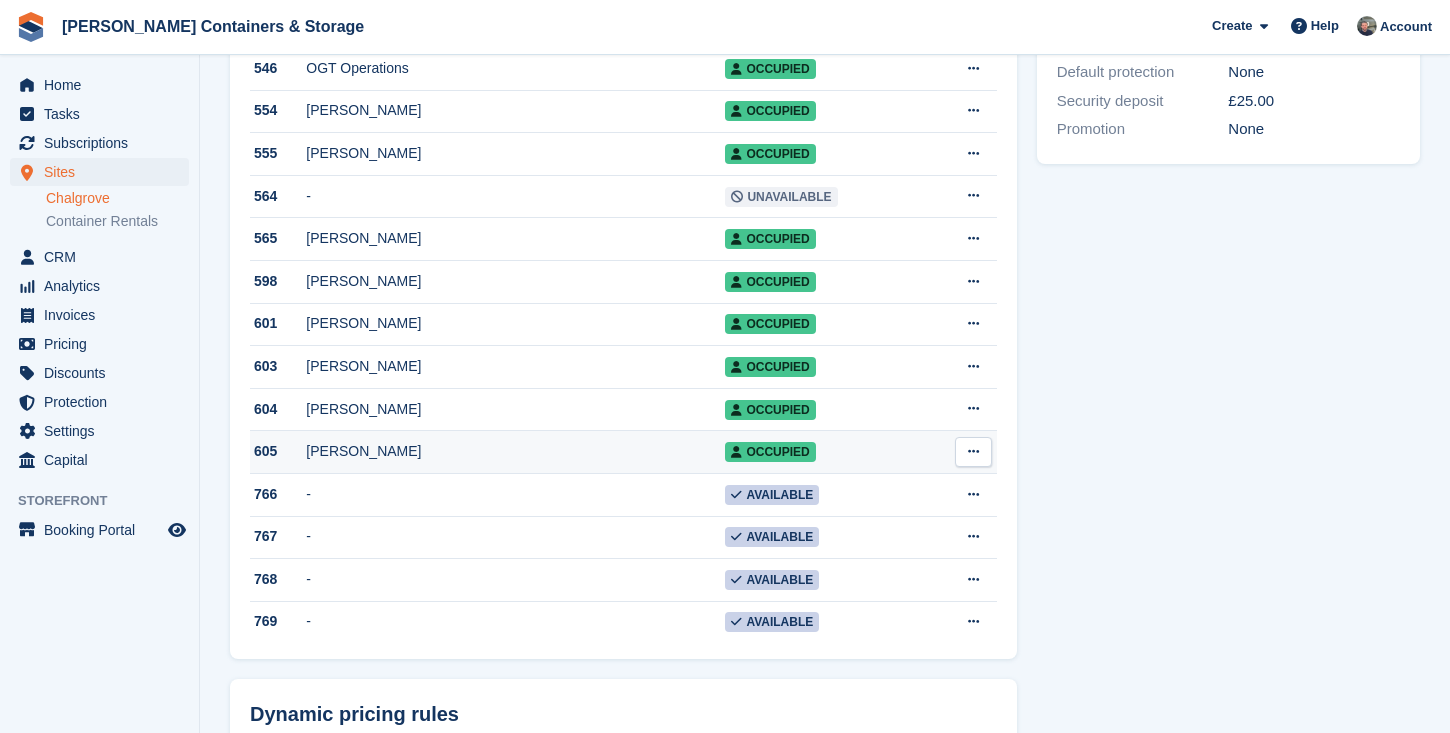 scroll, scrollTop: 1168, scrollLeft: 0, axis: vertical 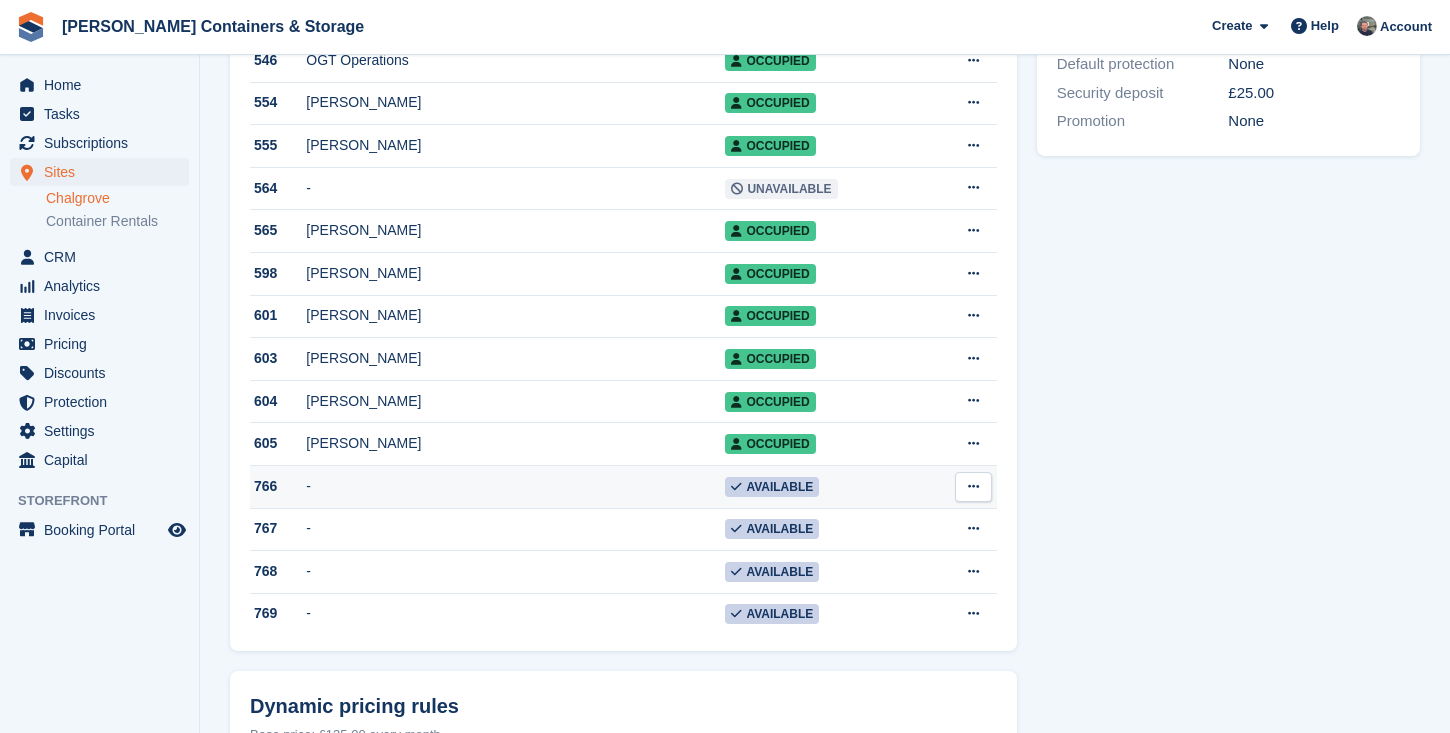 click on "-" at bounding box center (515, 486) 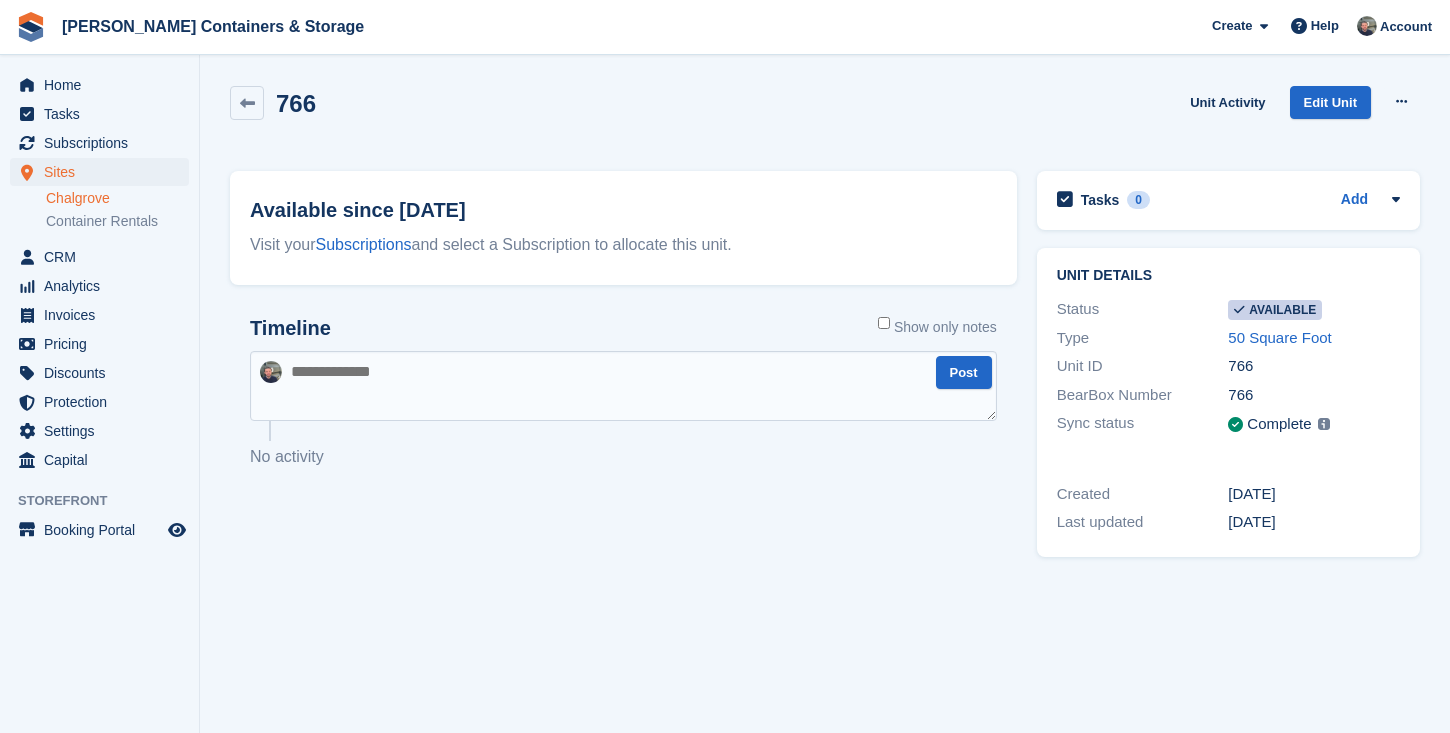 scroll, scrollTop: 0, scrollLeft: 0, axis: both 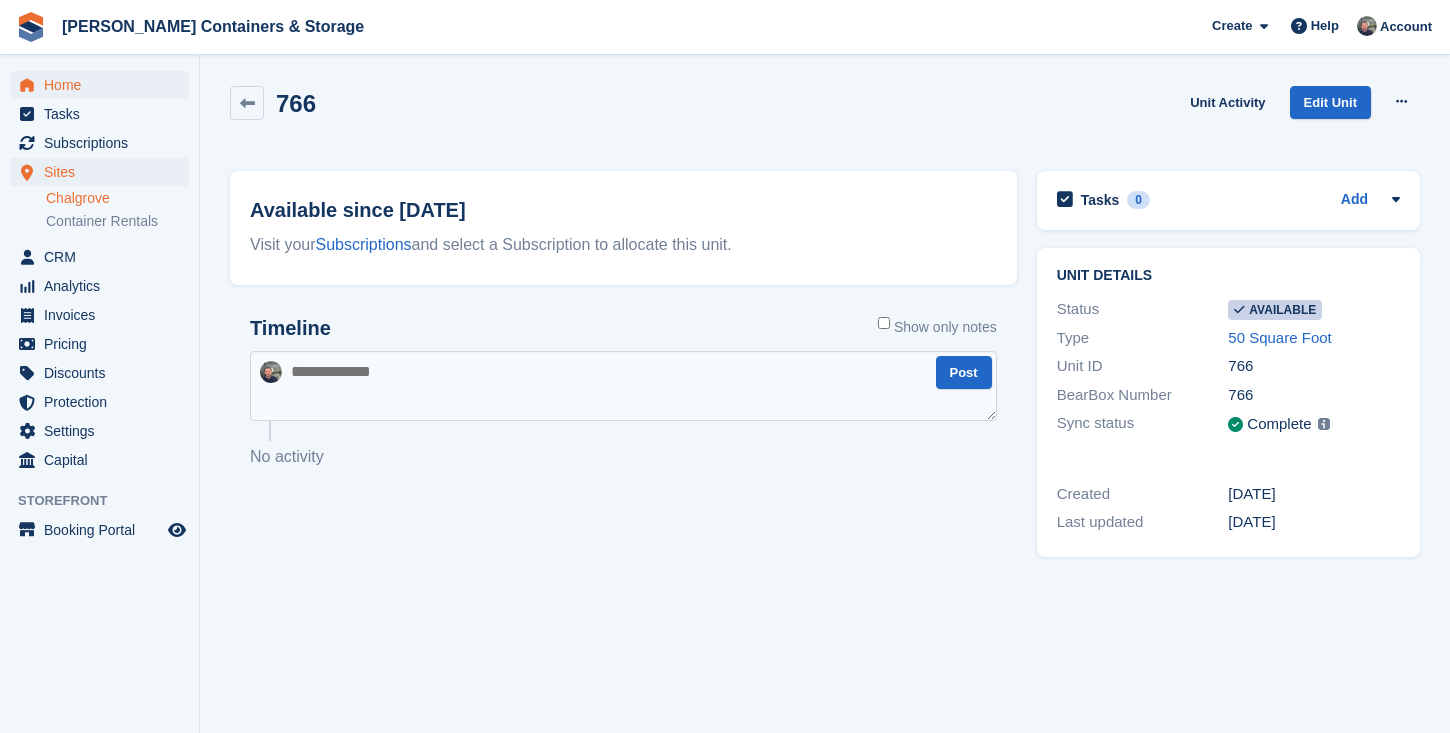 click at bounding box center (27, 85) 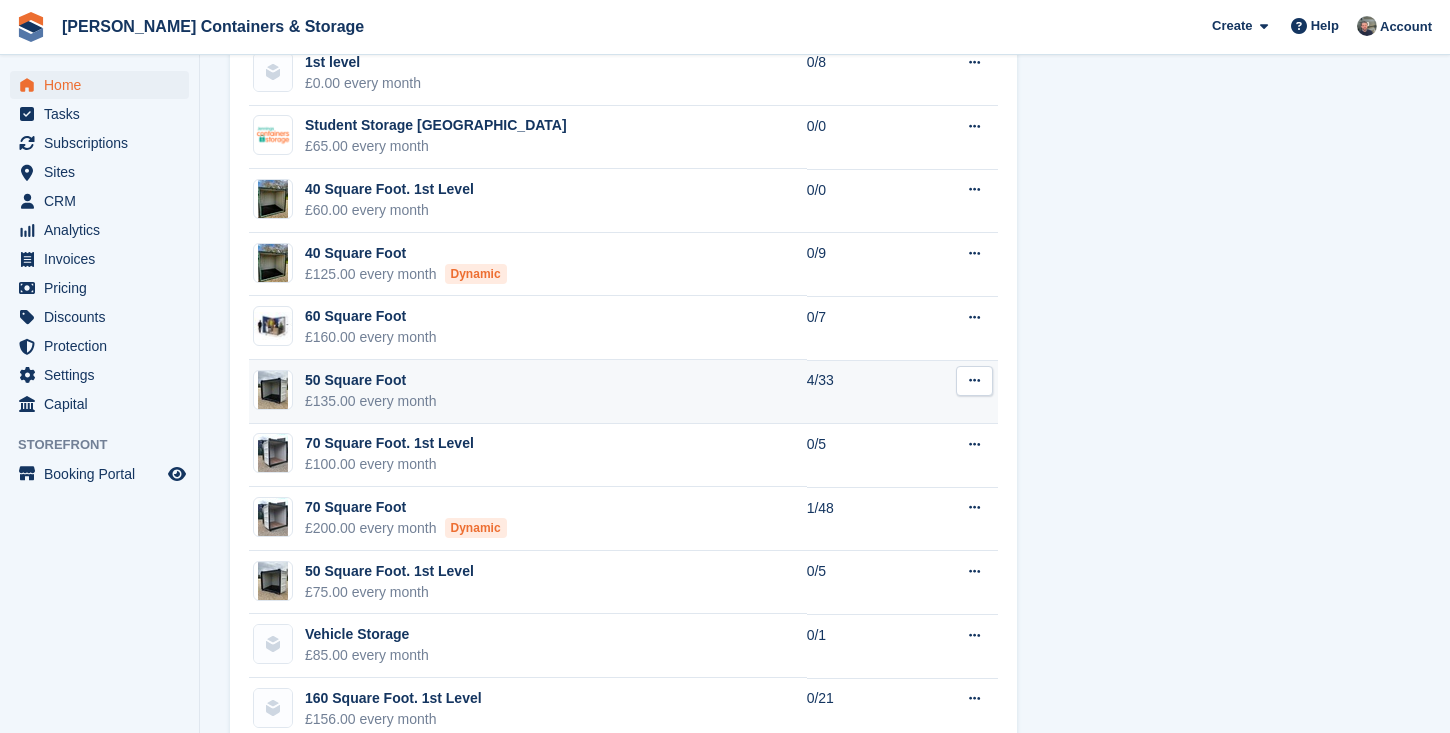 scroll, scrollTop: 1594, scrollLeft: 0, axis: vertical 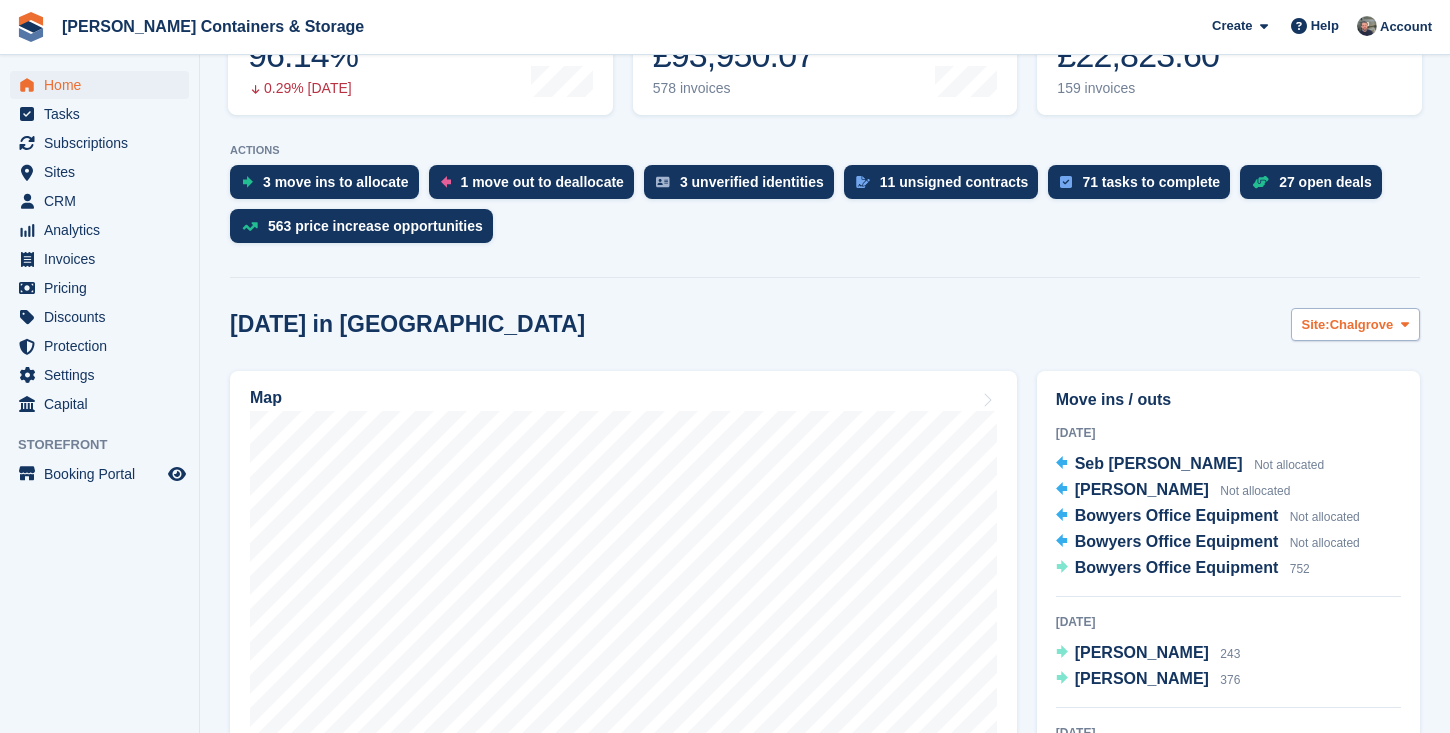 click on "Chalgrove" at bounding box center [1362, 325] 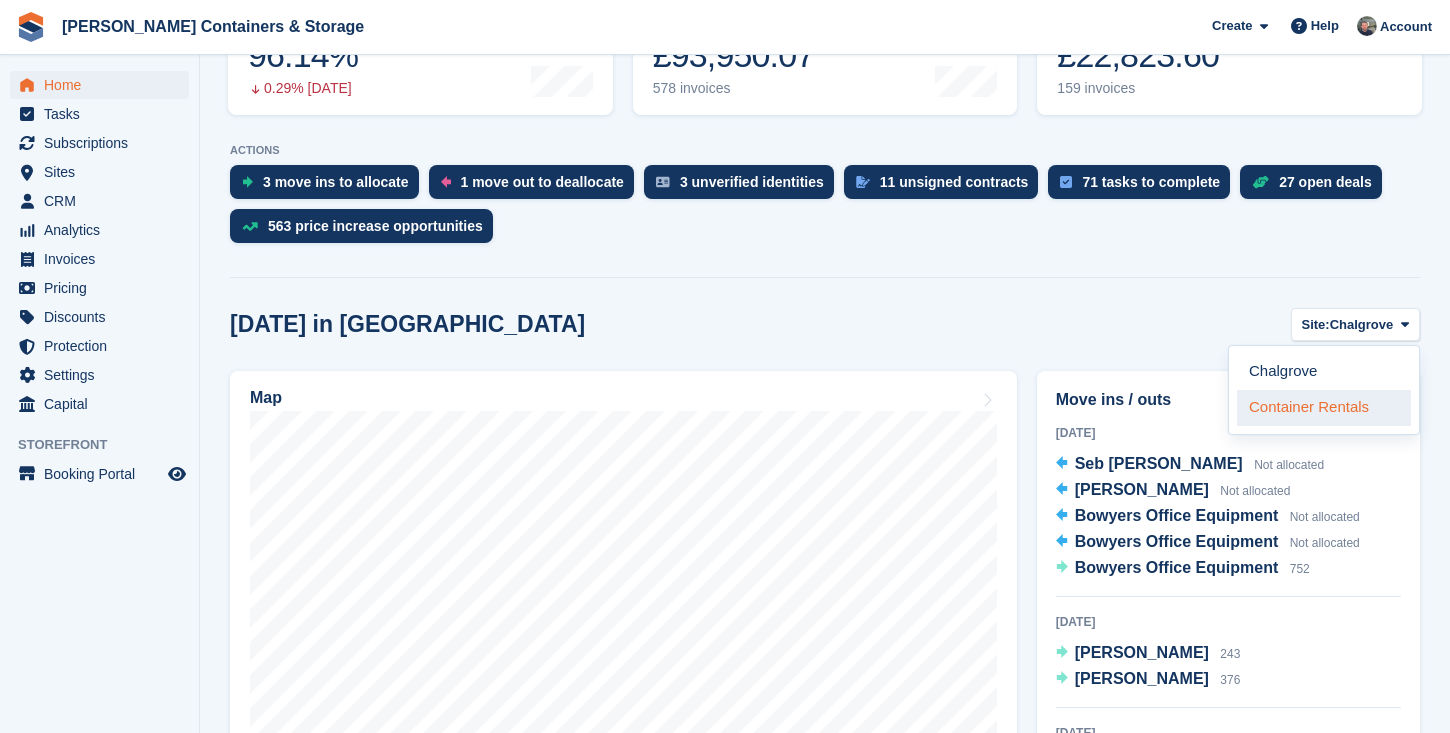 click on "Container Rentals" at bounding box center [1324, 408] 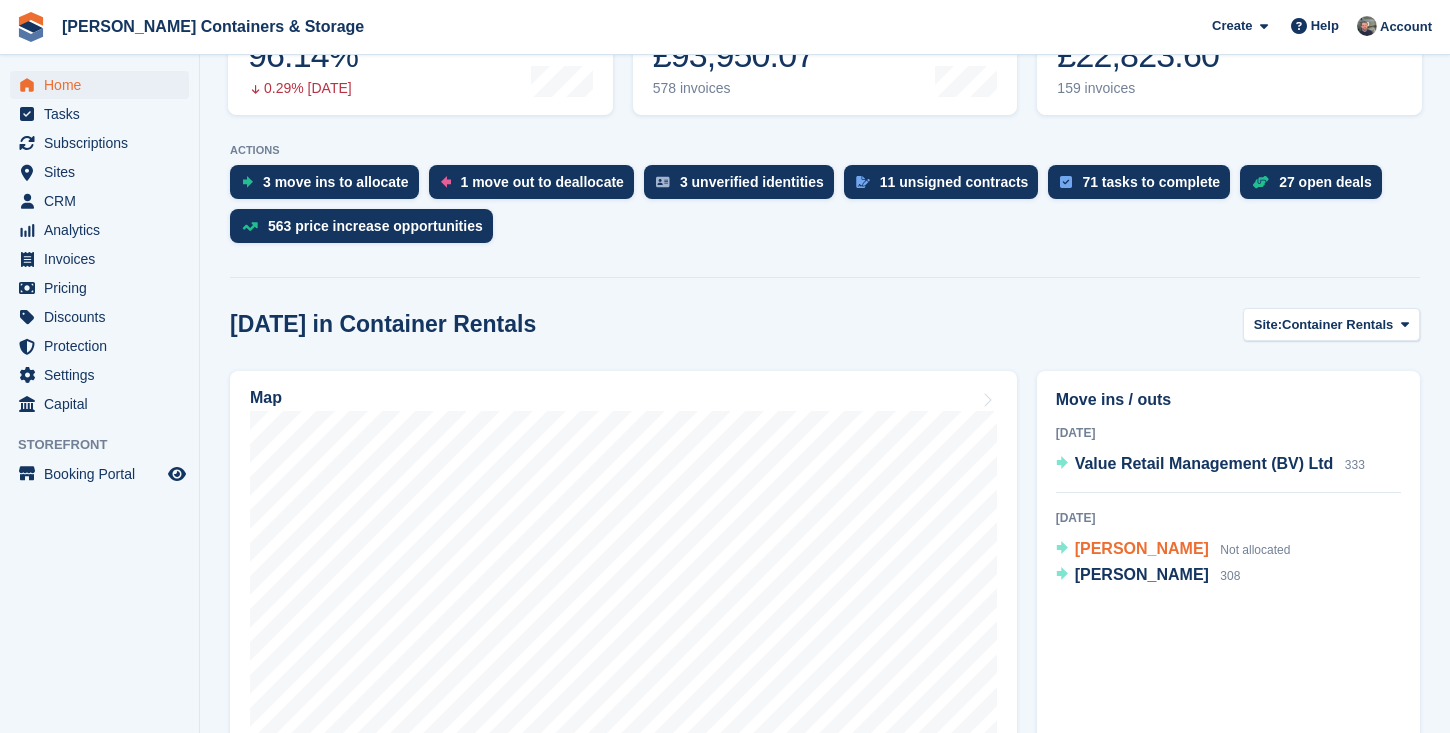 click on "[PERSON_NAME]" at bounding box center (1142, 548) 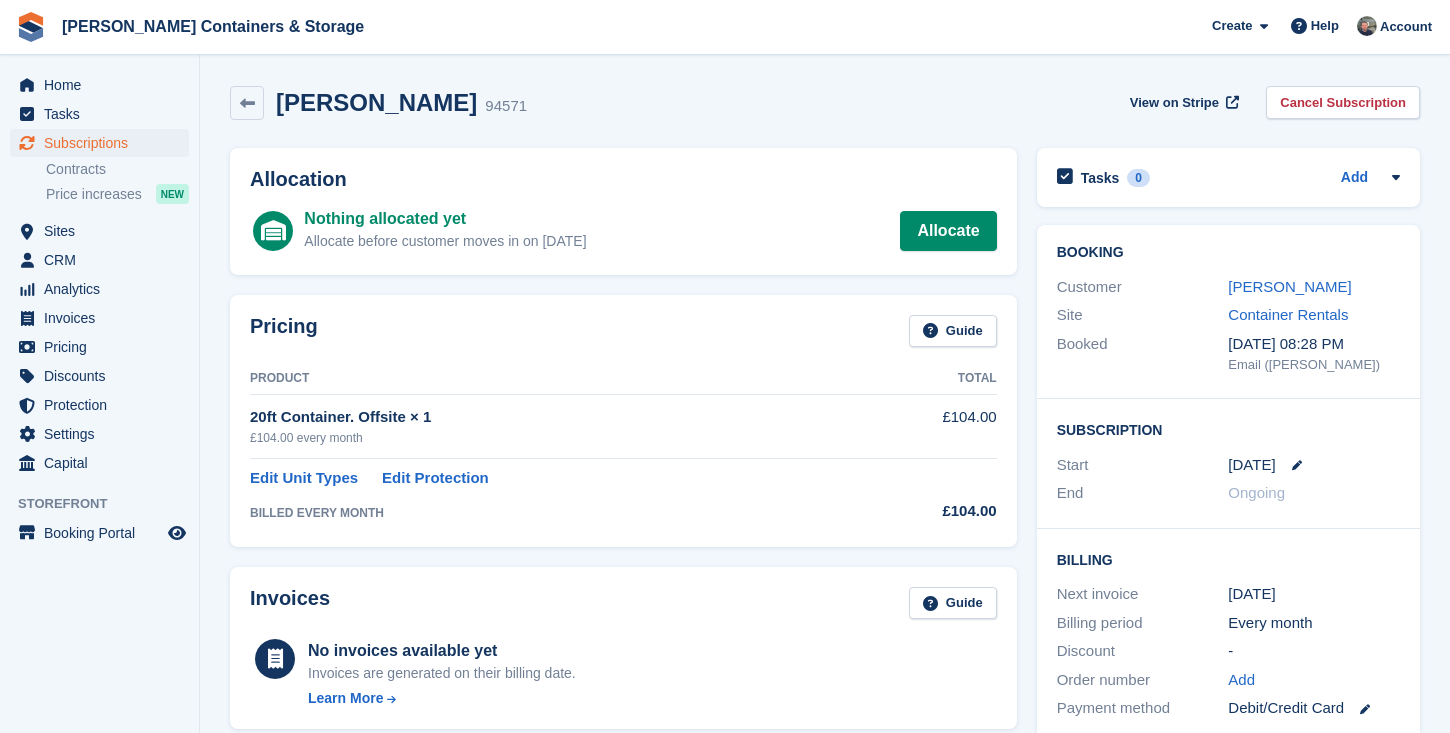scroll, scrollTop: 0, scrollLeft: 0, axis: both 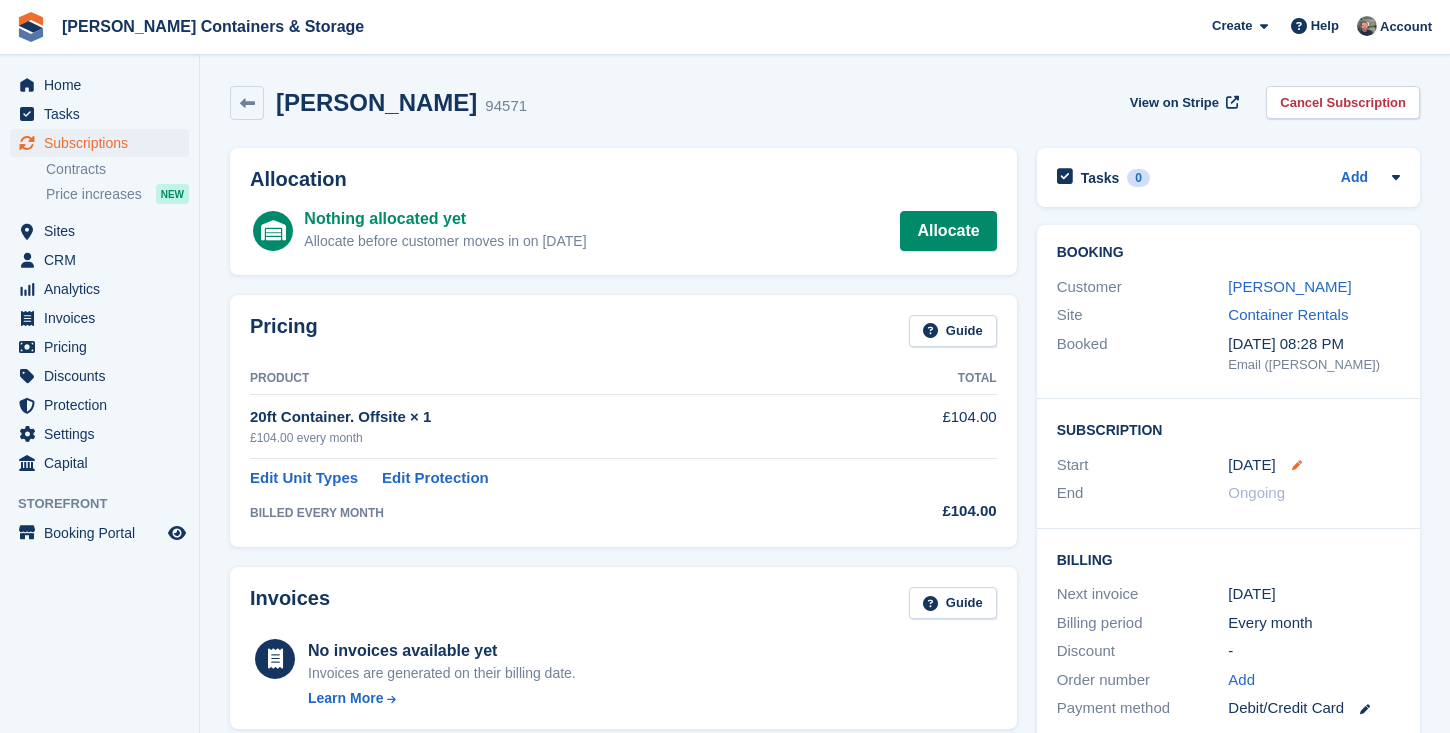 click at bounding box center [1297, 465] 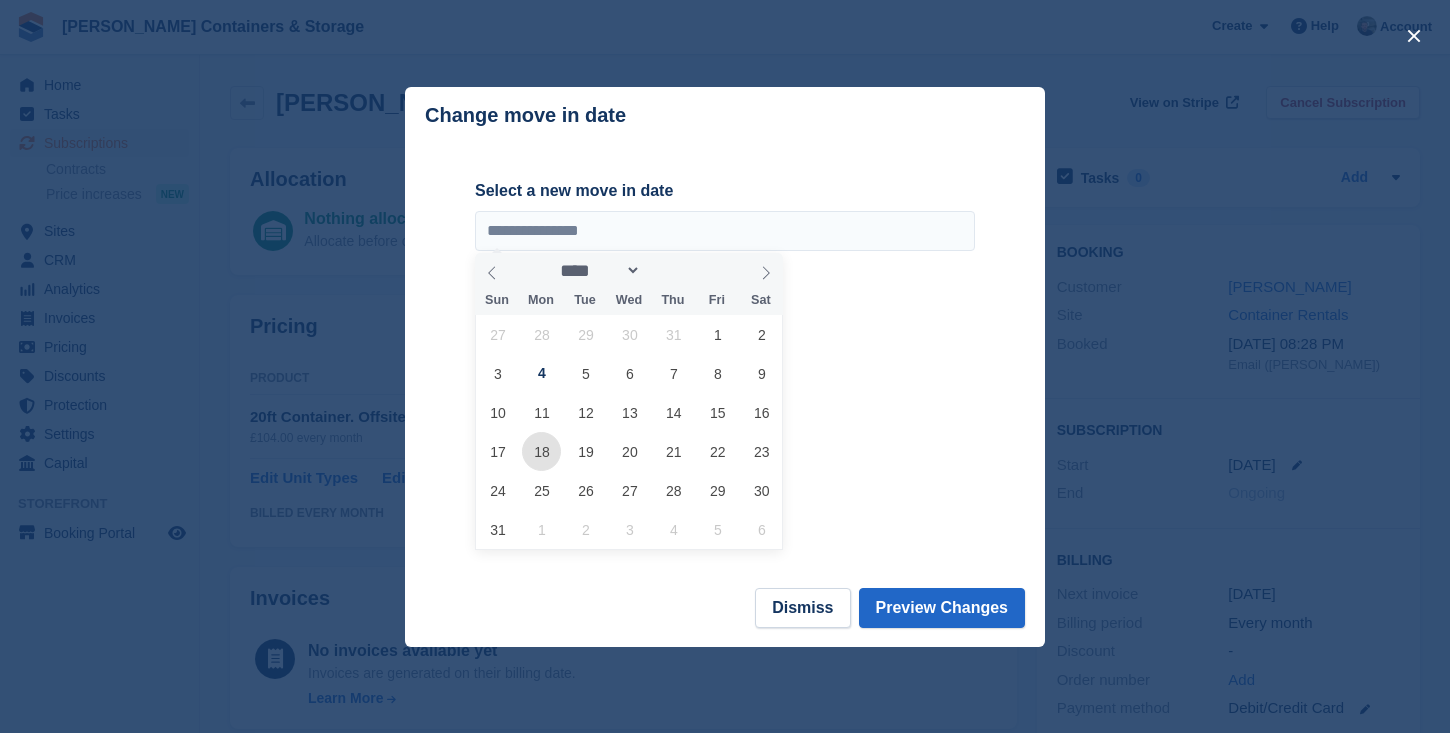 click on "18" at bounding box center (541, 451) 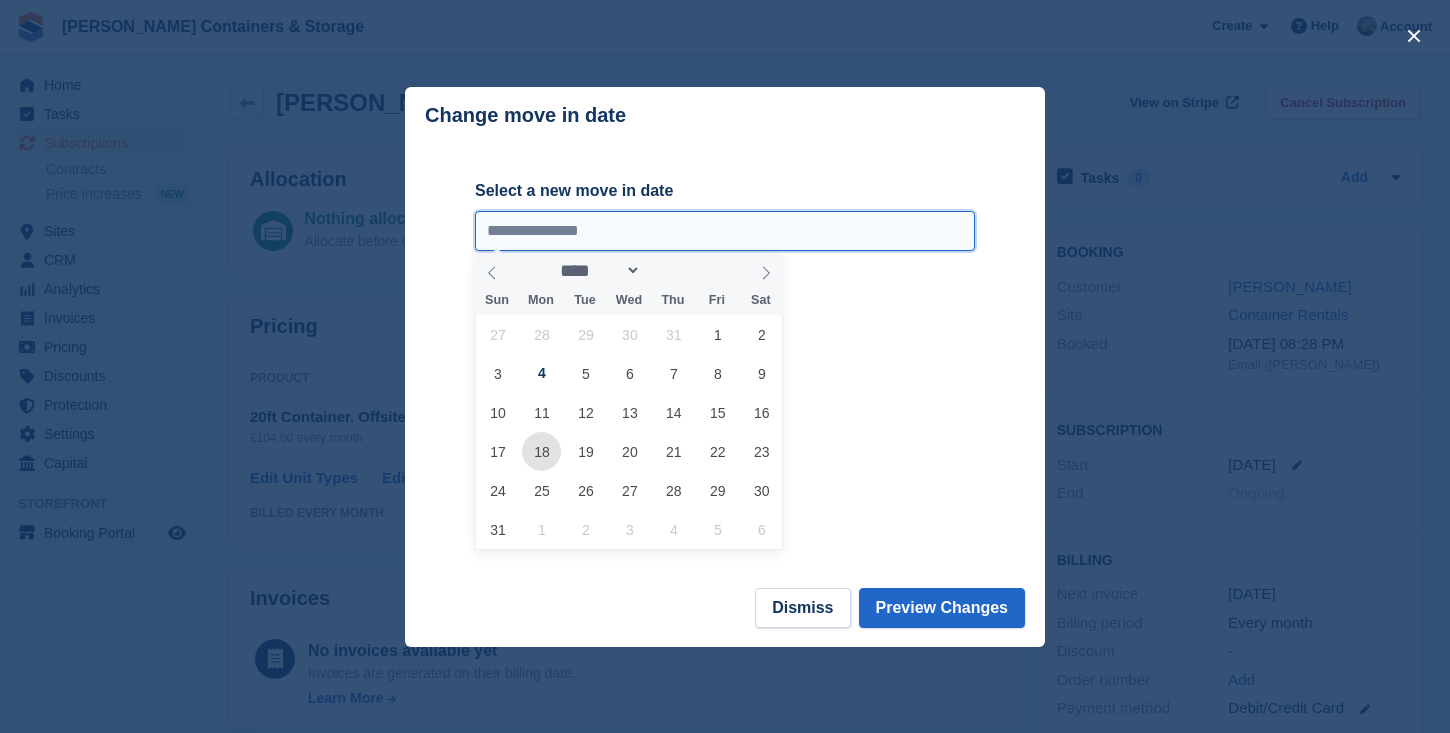 type on "**********" 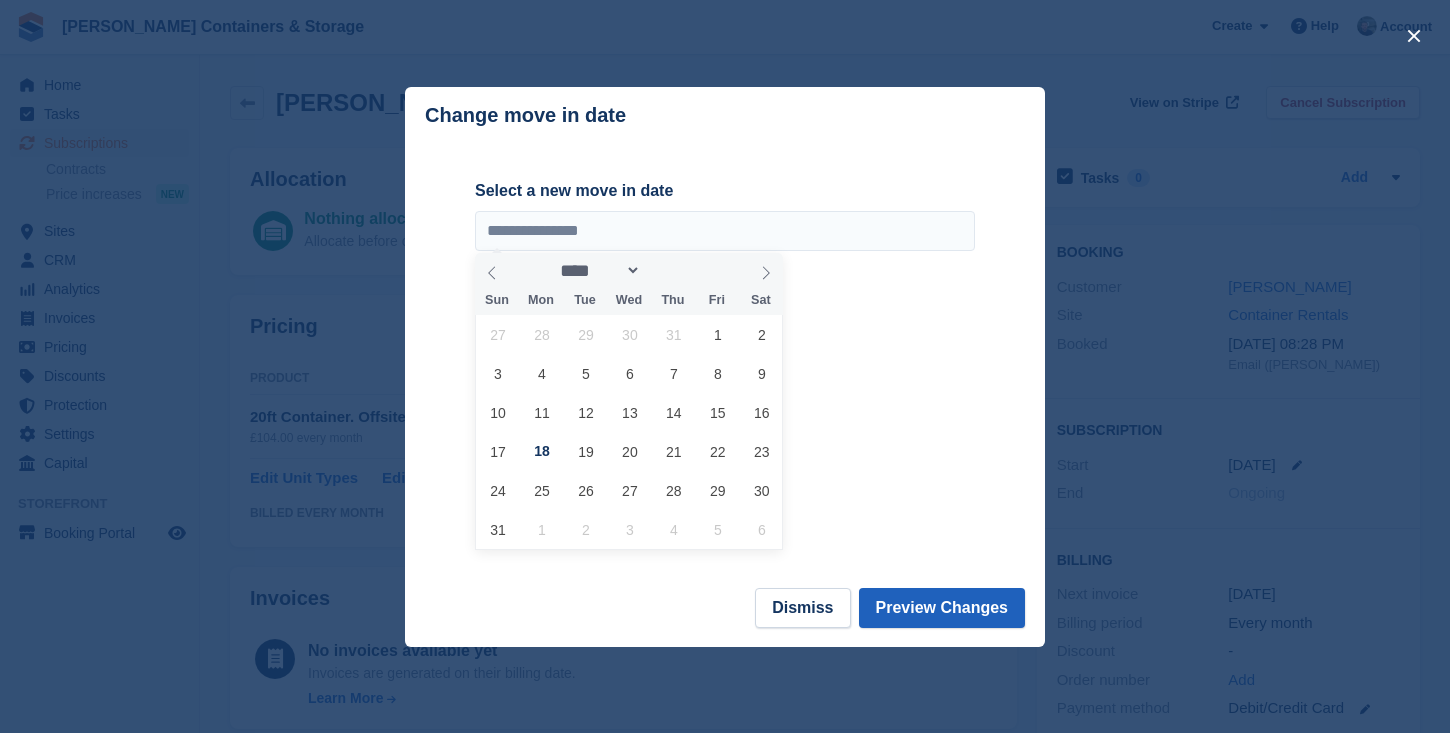 click on "Preview Changes" at bounding box center [942, 608] 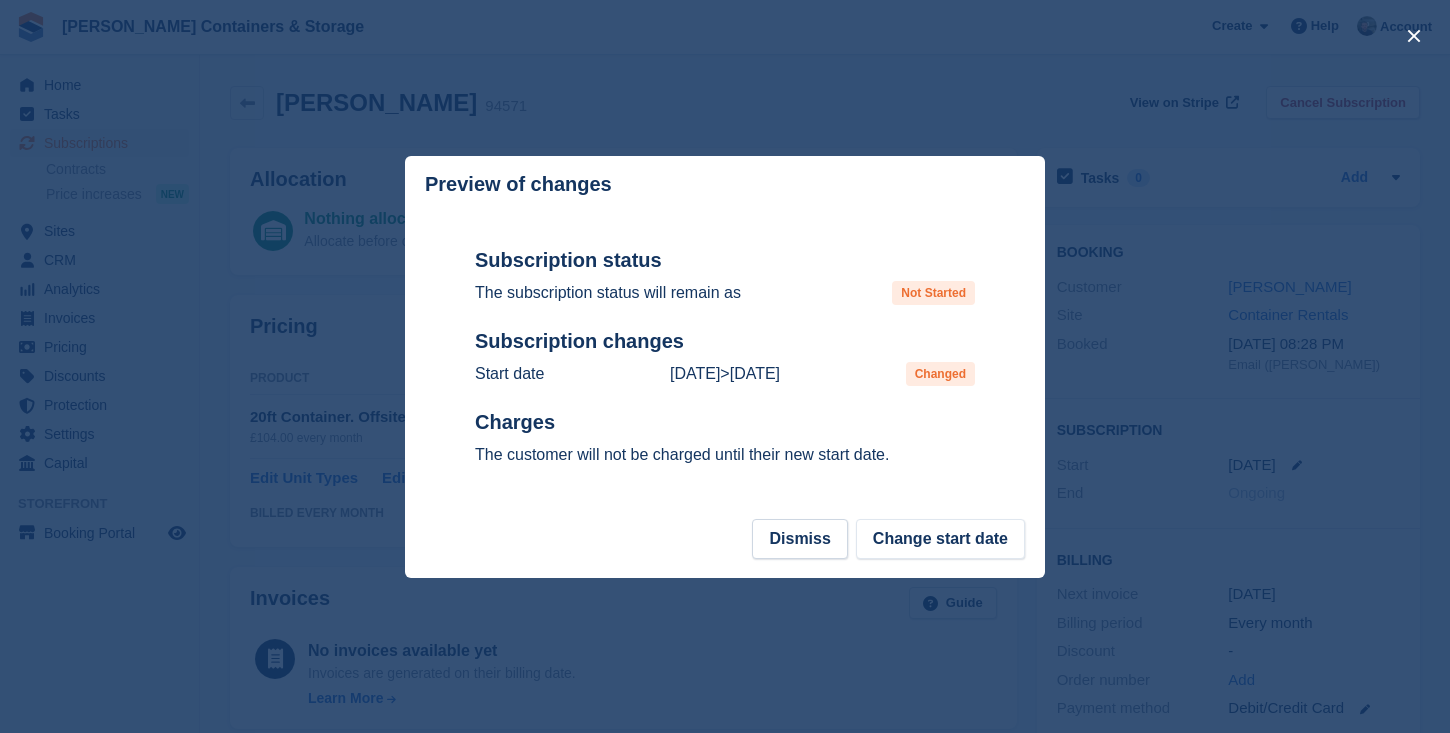 click on "Dismiss
Change start date" at bounding box center [725, 548] 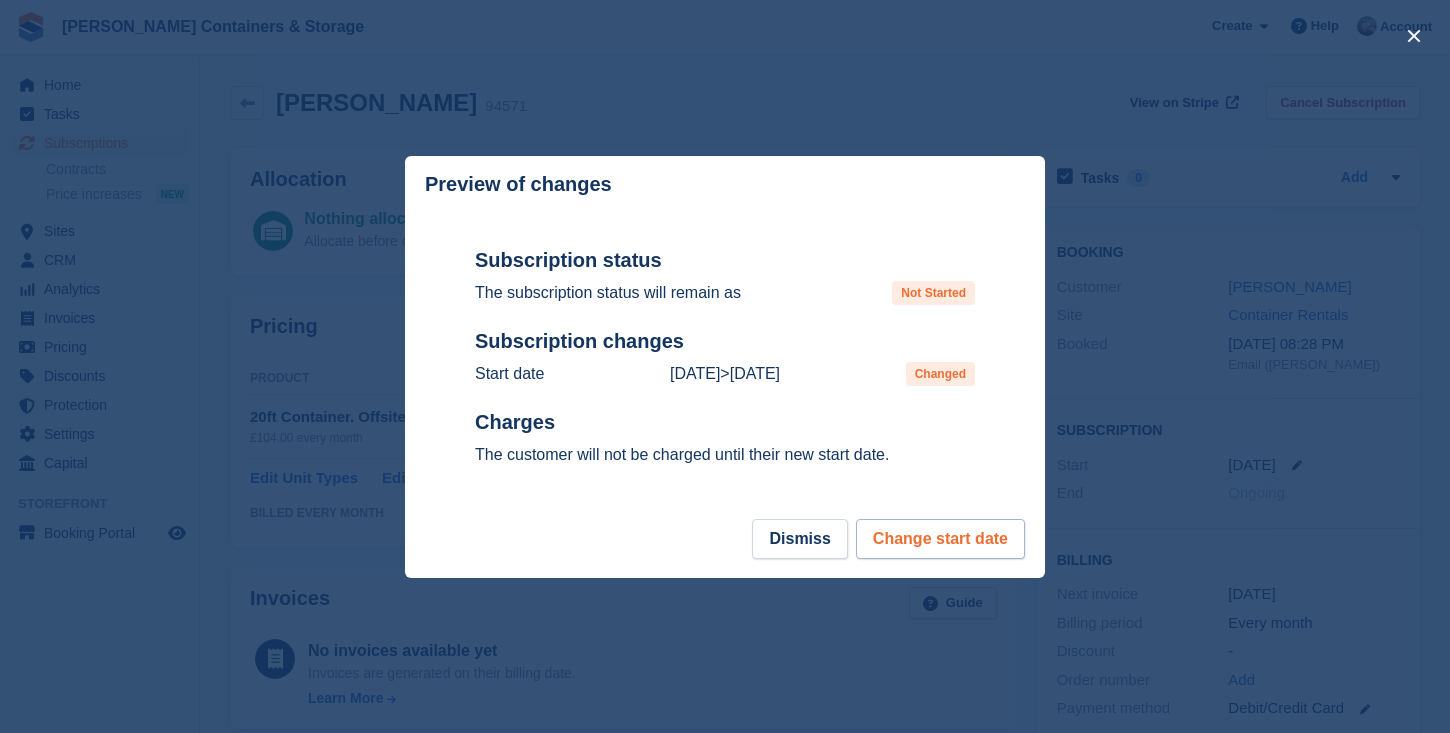 click on "Change start date" at bounding box center (940, 539) 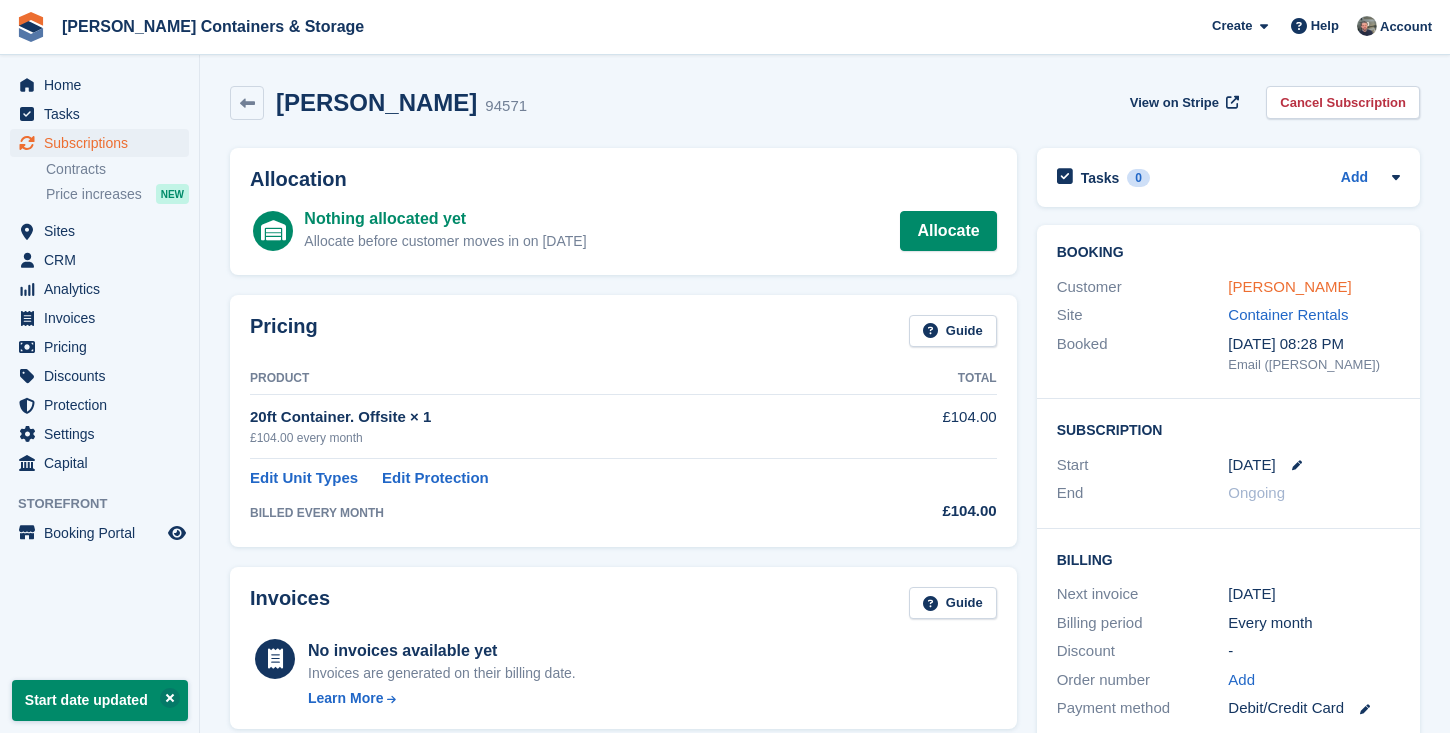click on "[PERSON_NAME]" at bounding box center (1289, 286) 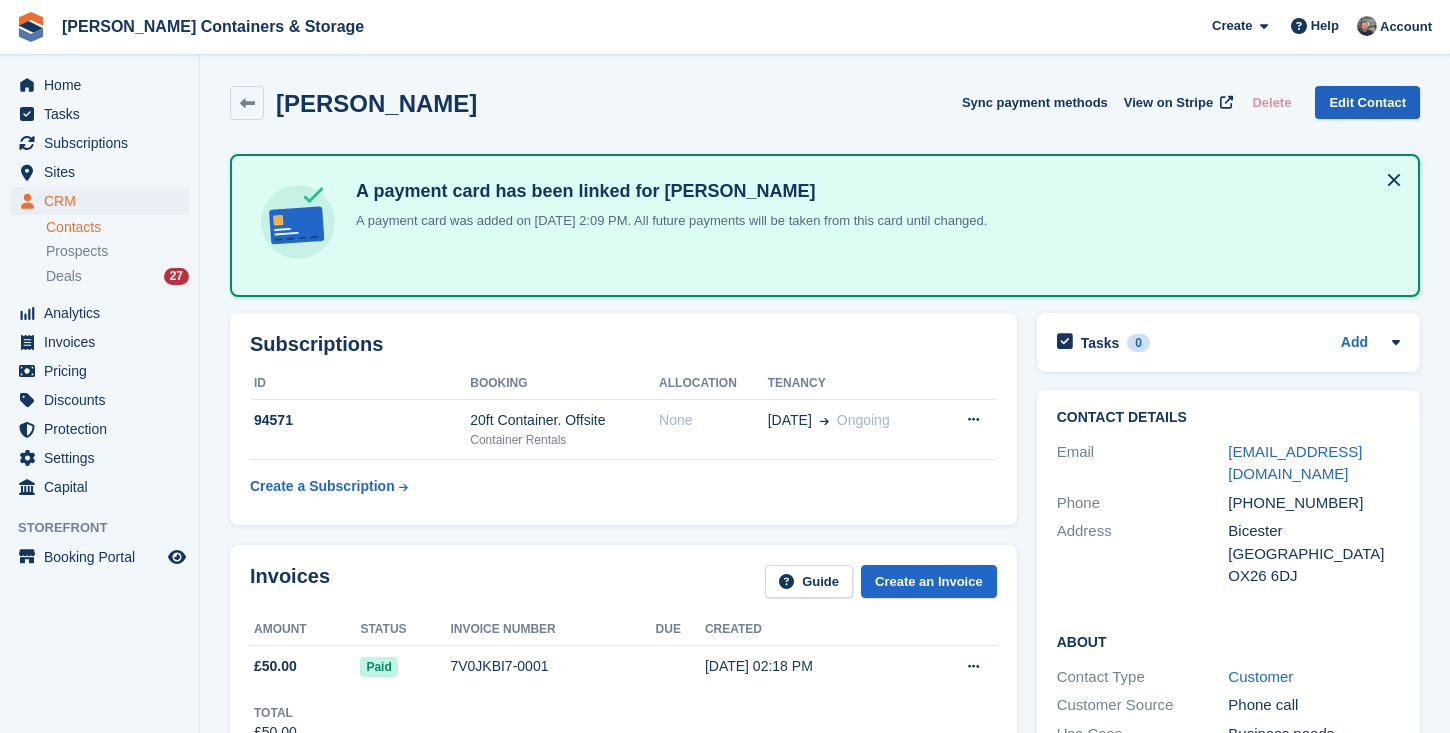 click on "Edit Contact" at bounding box center (1367, 102) 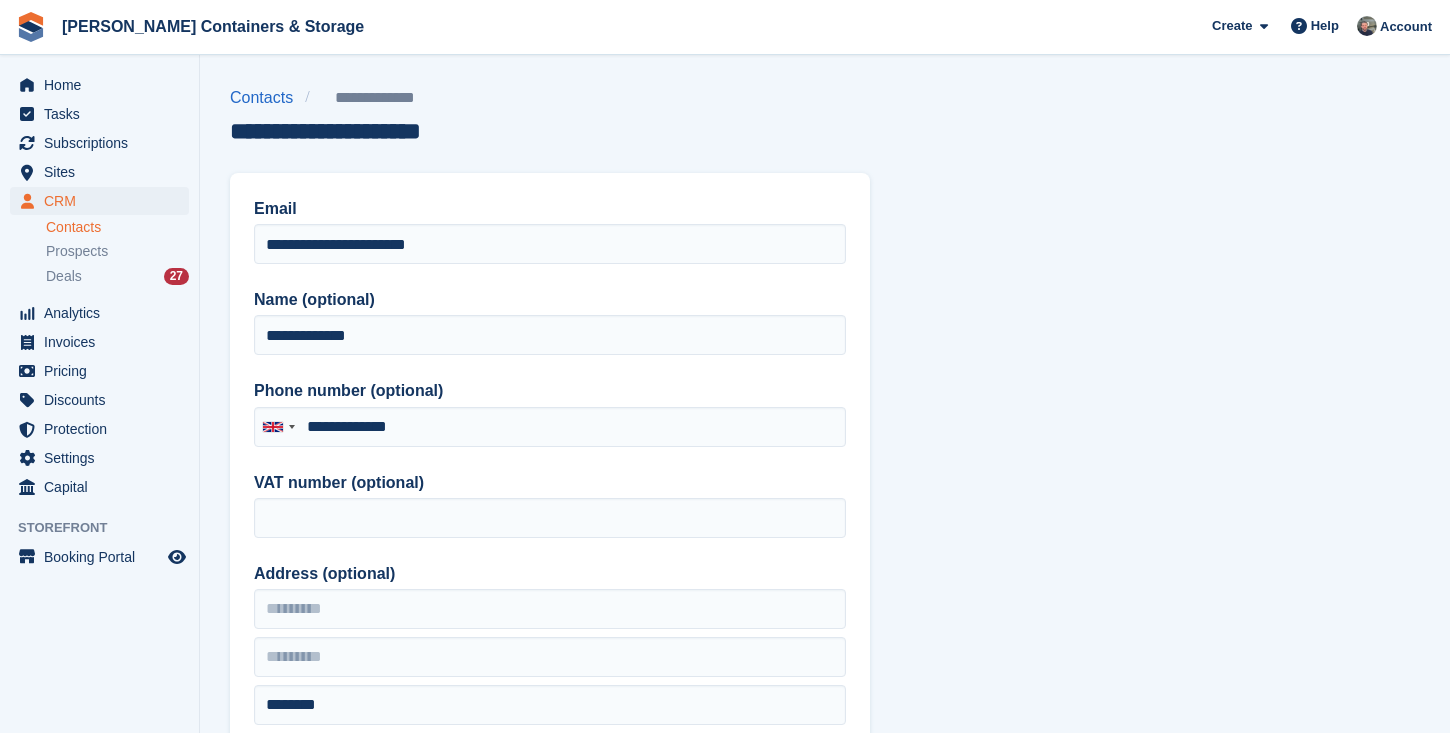 type on "**********" 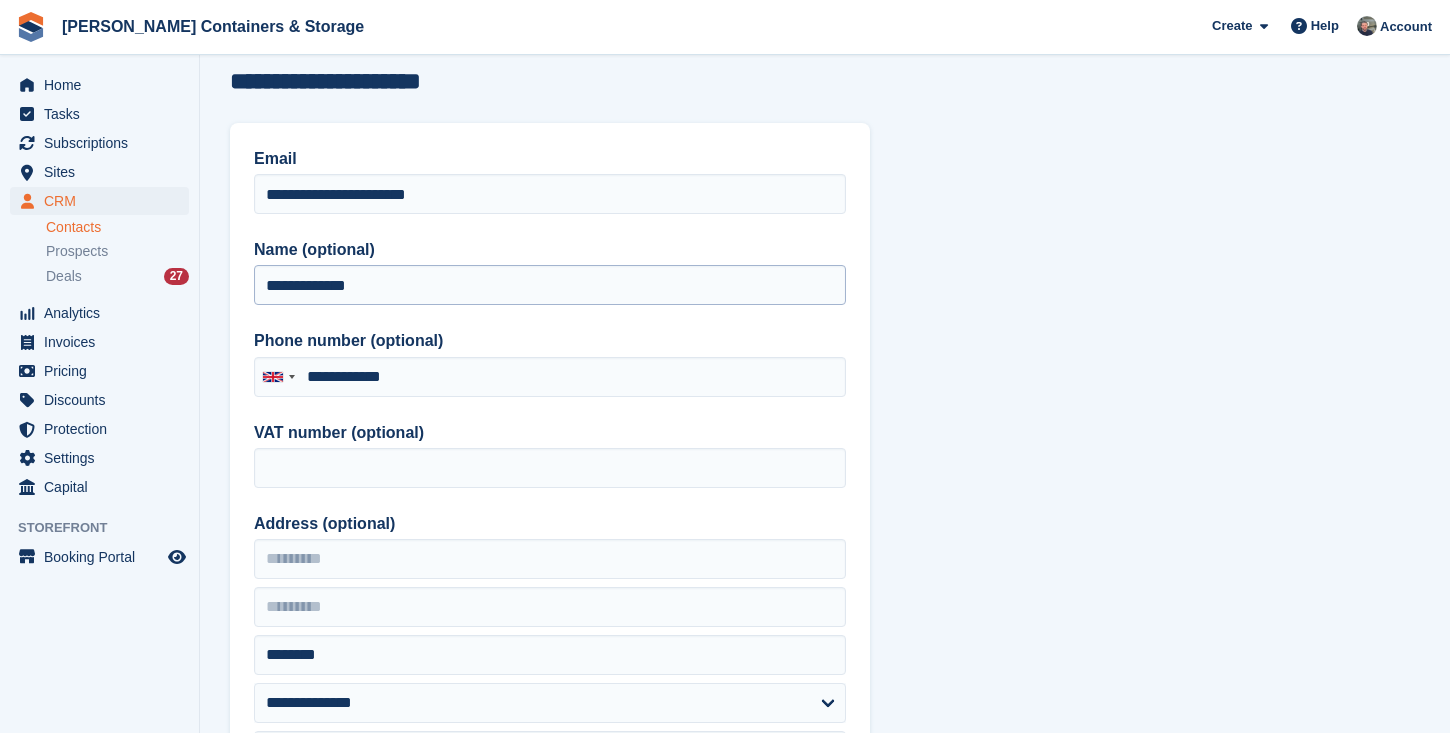 scroll, scrollTop: 402, scrollLeft: 0, axis: vertical 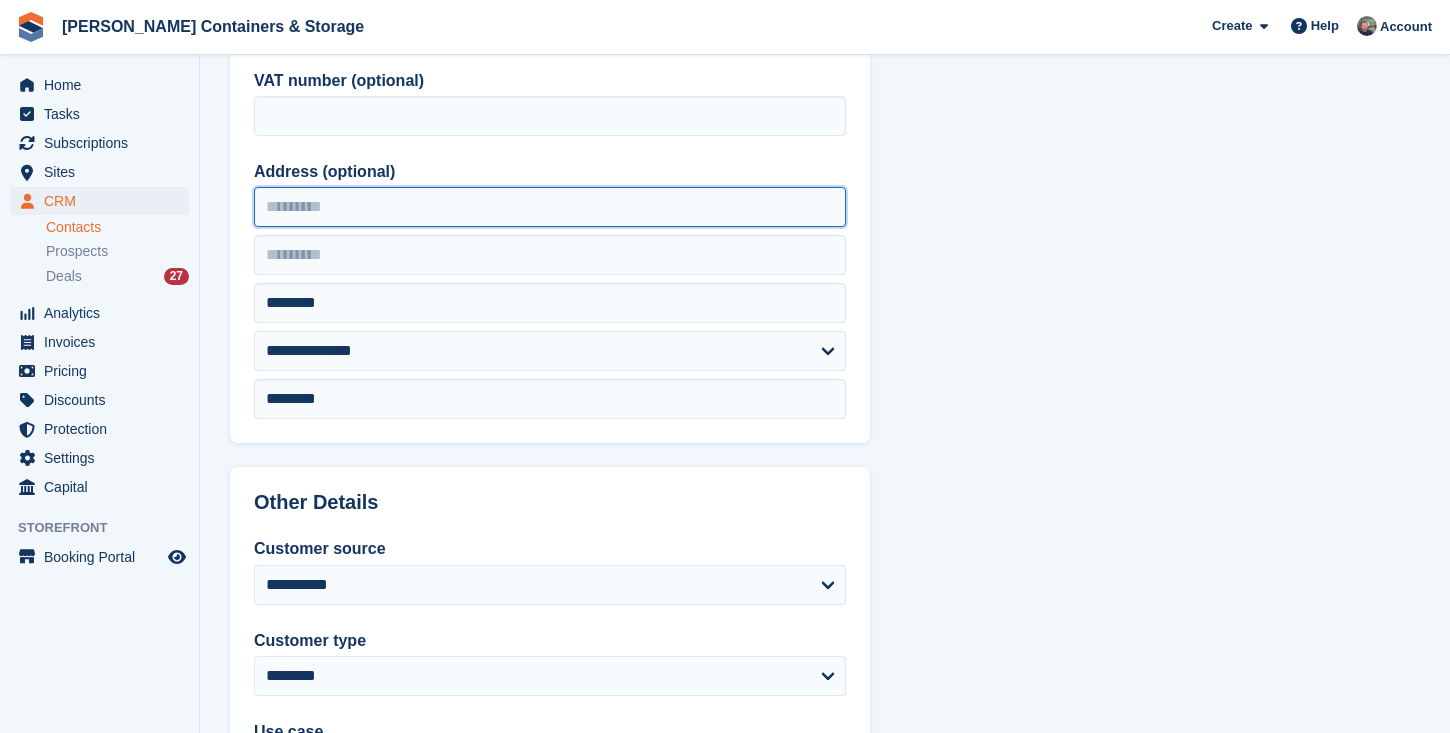 paste on "**********" 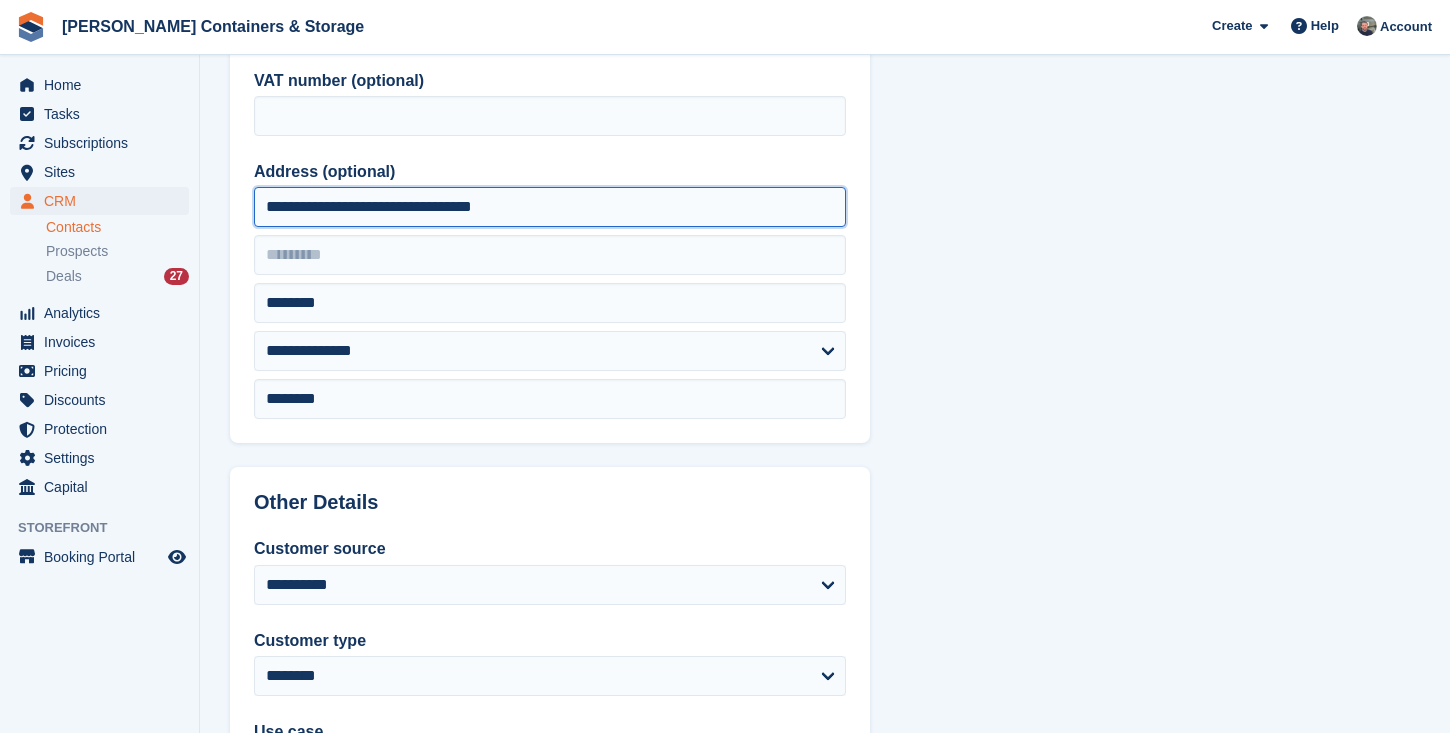 drag, startPoint x: 292, startPoint y: 209, endPoint x: 510, endPoint y: 215, distance: 218.08255 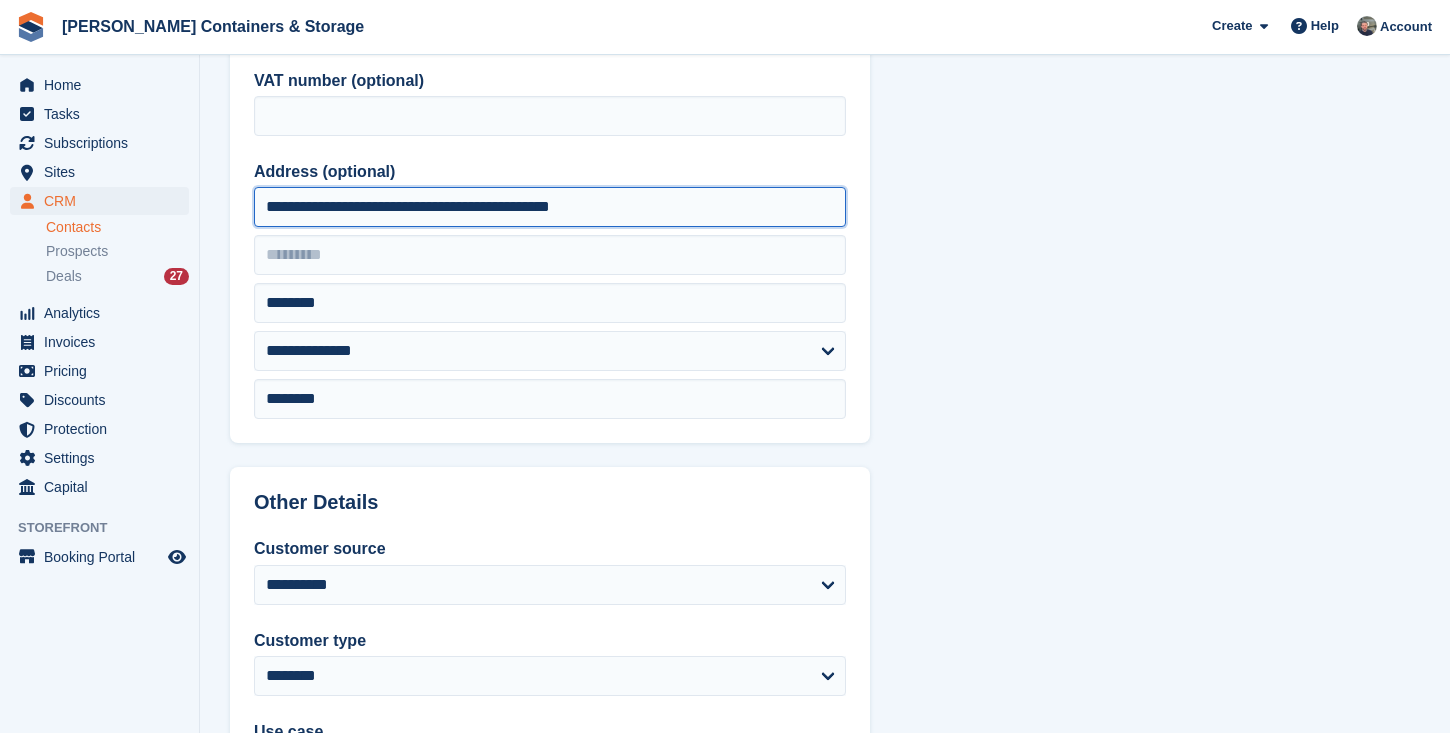 click on "**********" at bounding box center (550, 207) 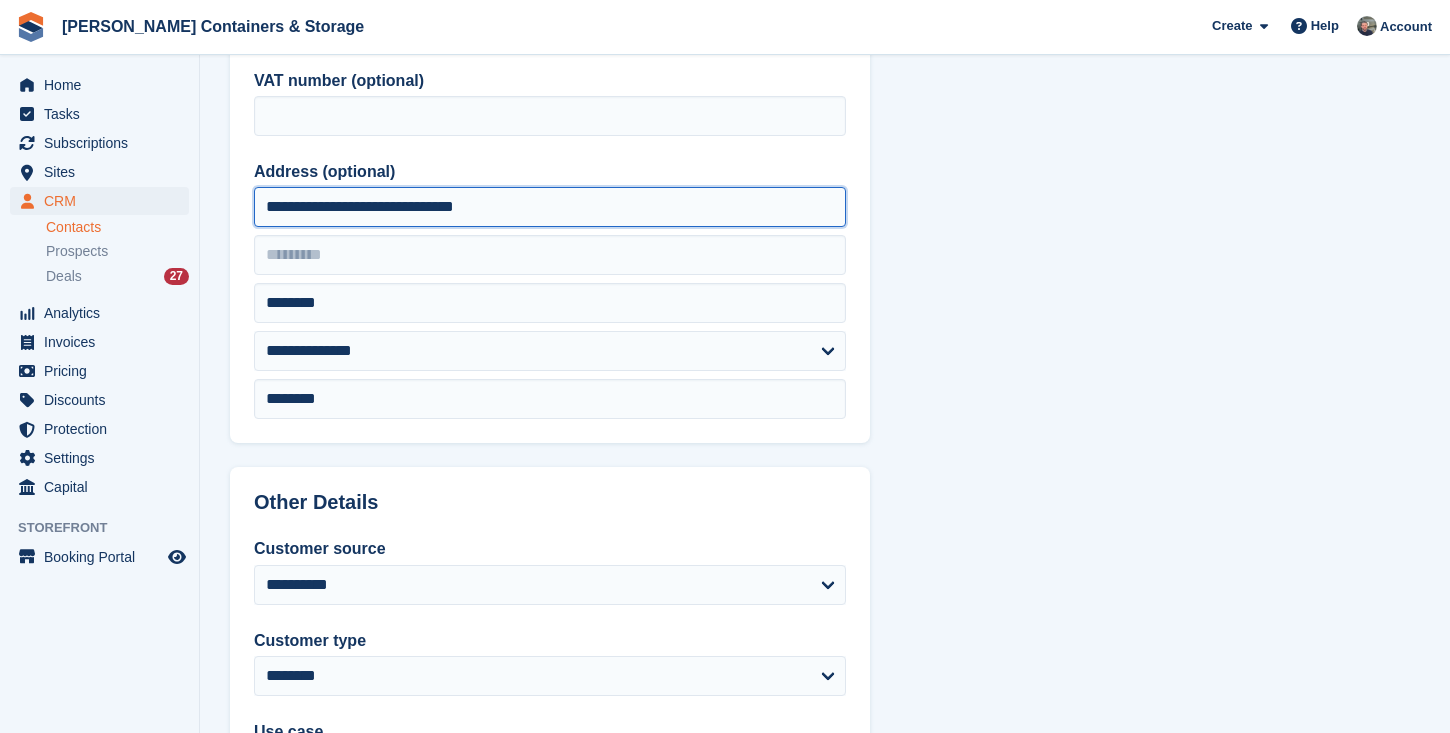 drag, startPoint x: 362, startPoint y: 207, endPoint x: 522, endPoint y: 207, distance: 160 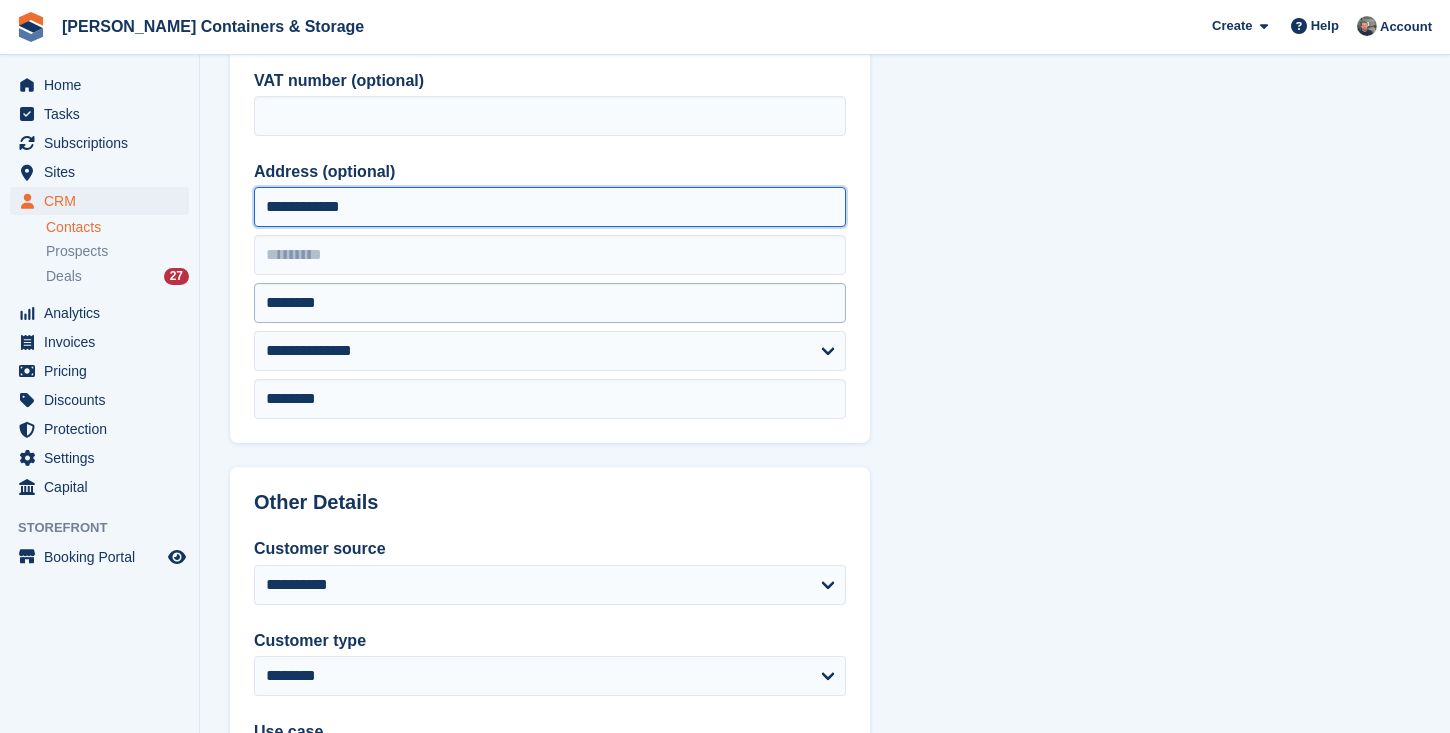 type on "**********" 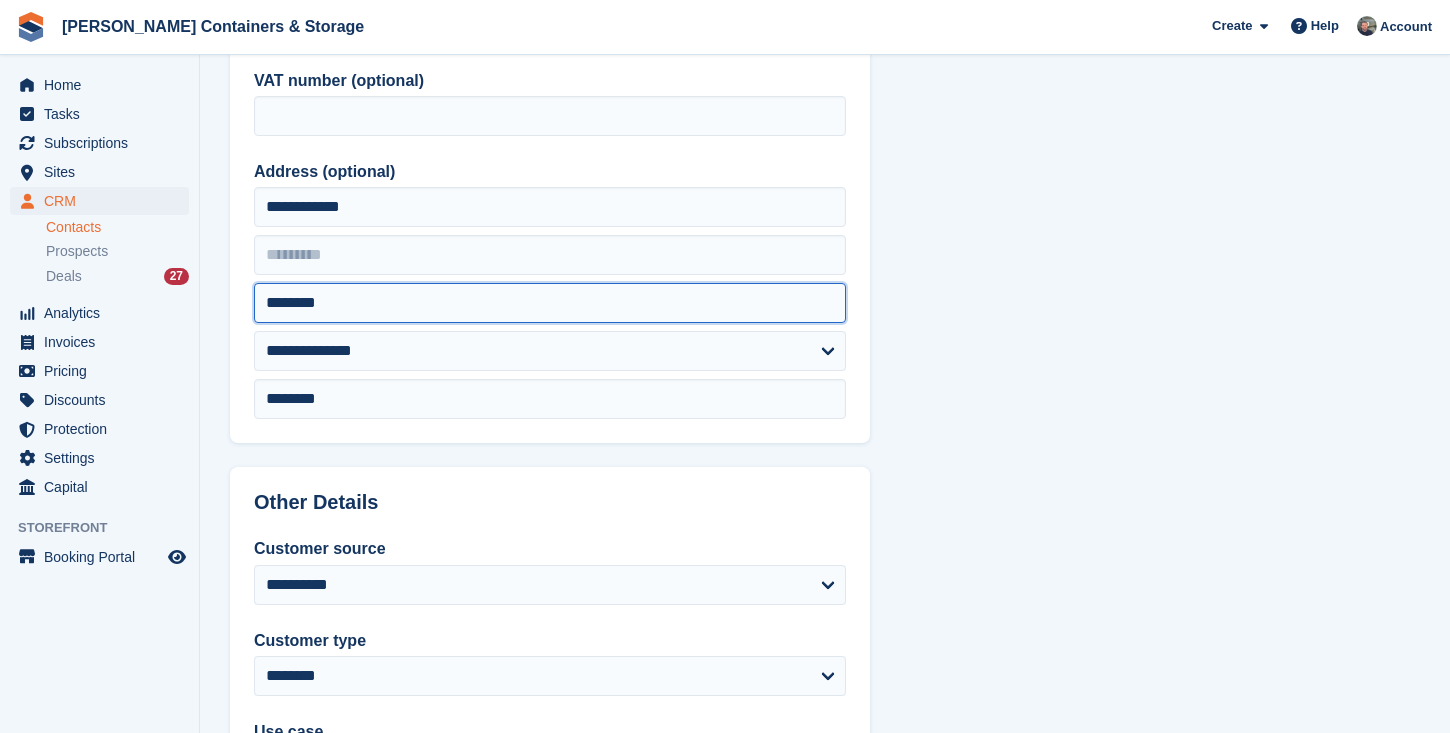 click on "********" at bounding box center [550, 303] 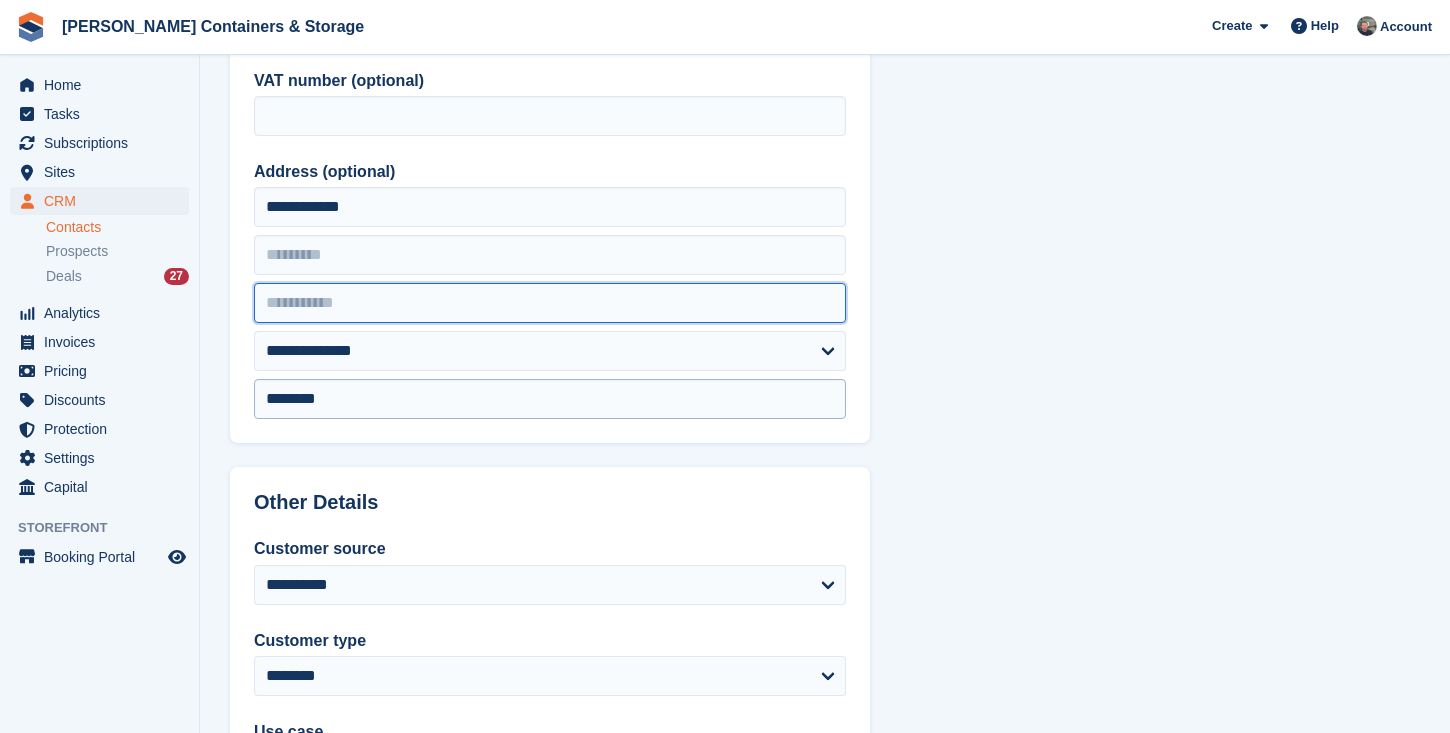 type 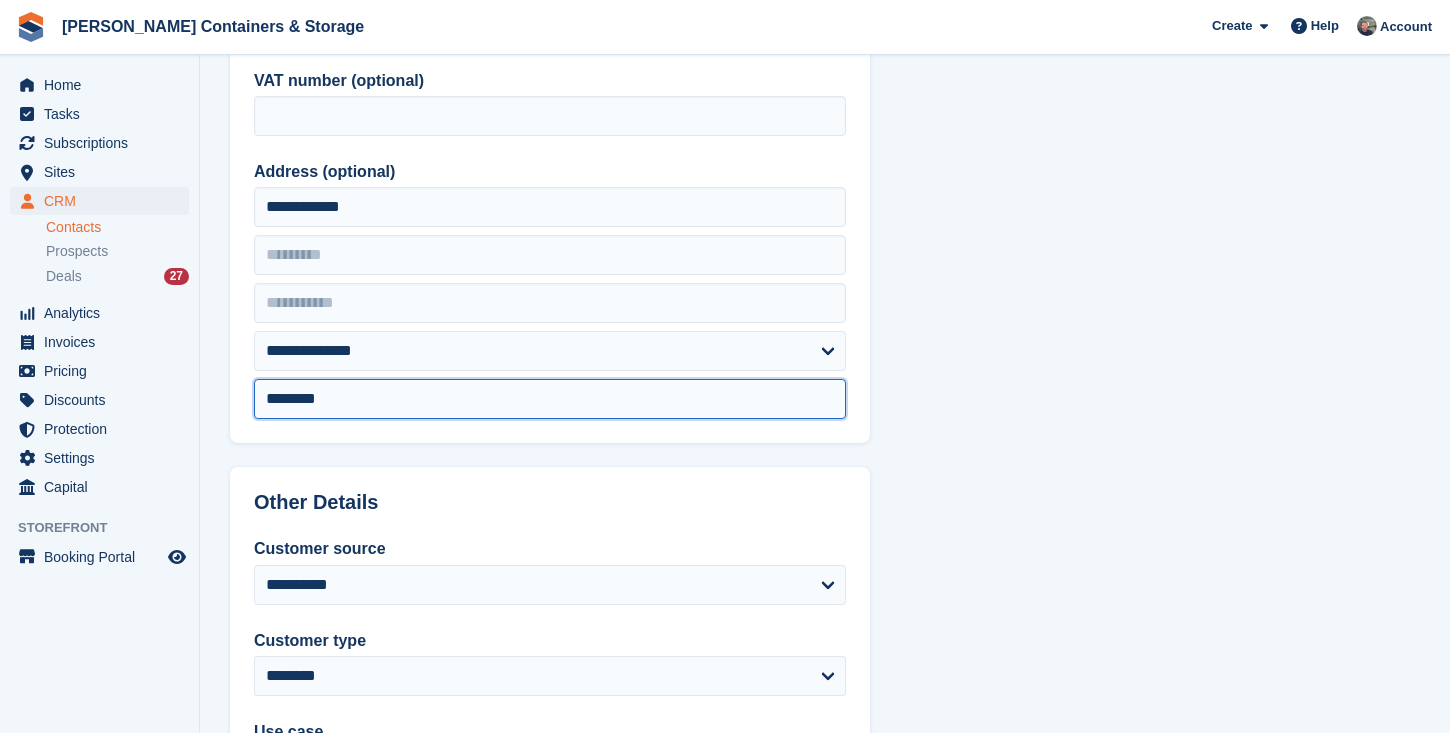 click on "********" at bounding box center (550, 399) 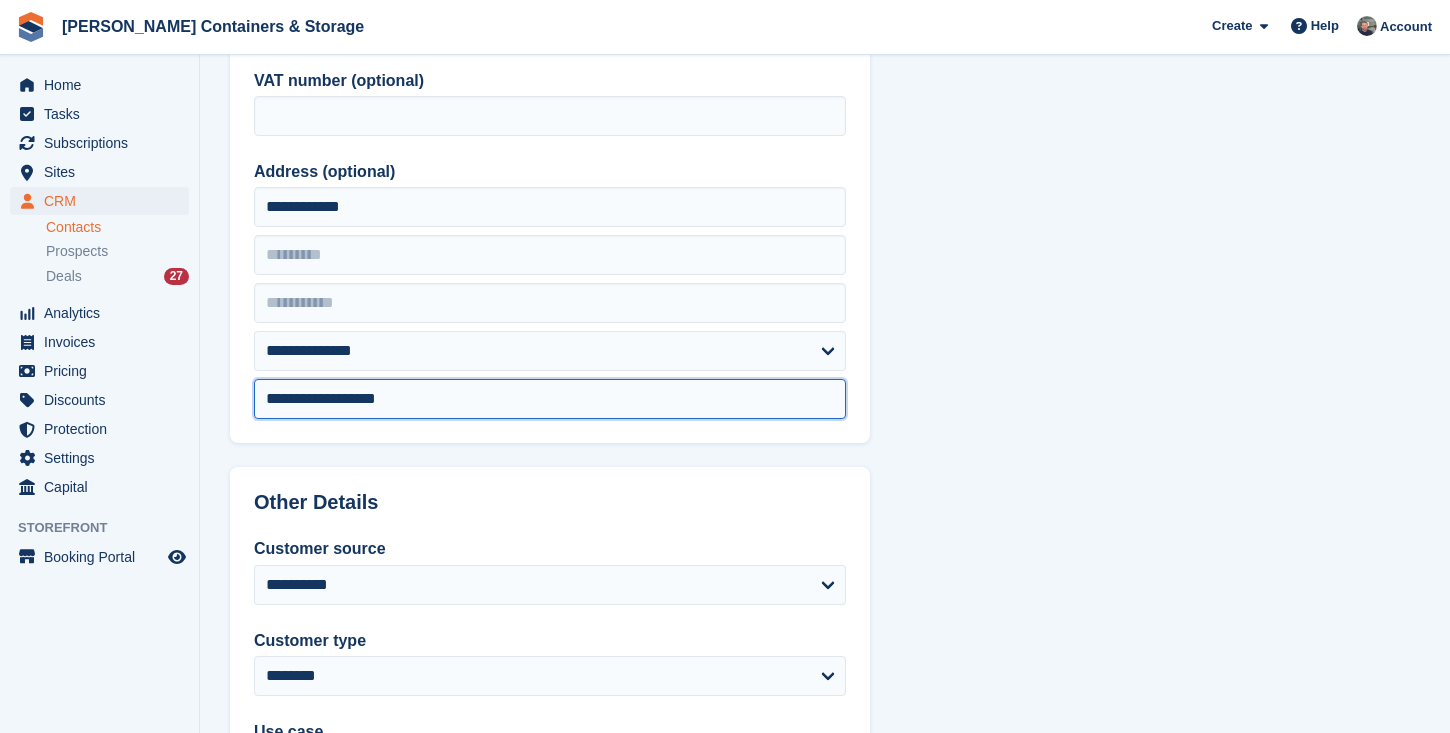 drag, startPoint x: 341, startPoint y: 401, endPoint x: 430, endPoint y: 401, distance: 89 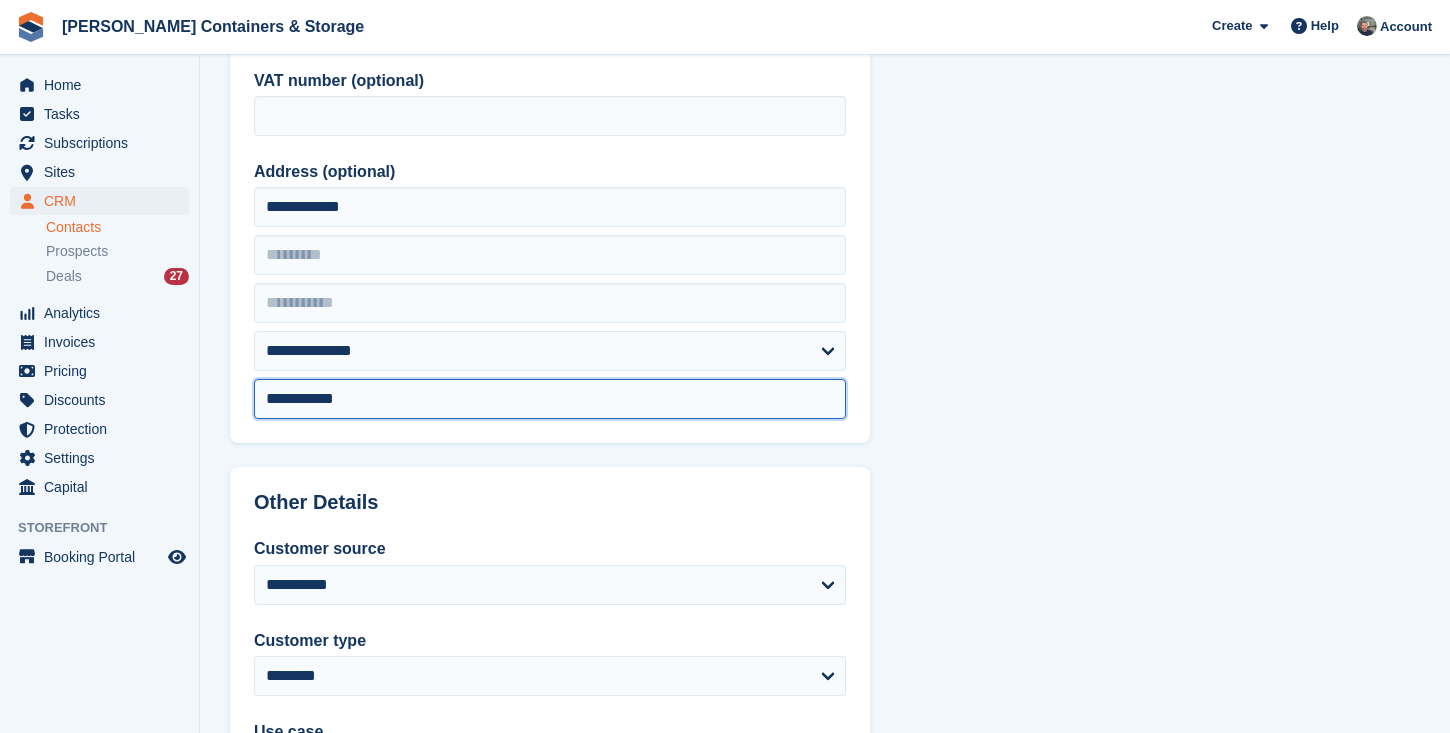 click on "*********" at bounding box center [550, 399] 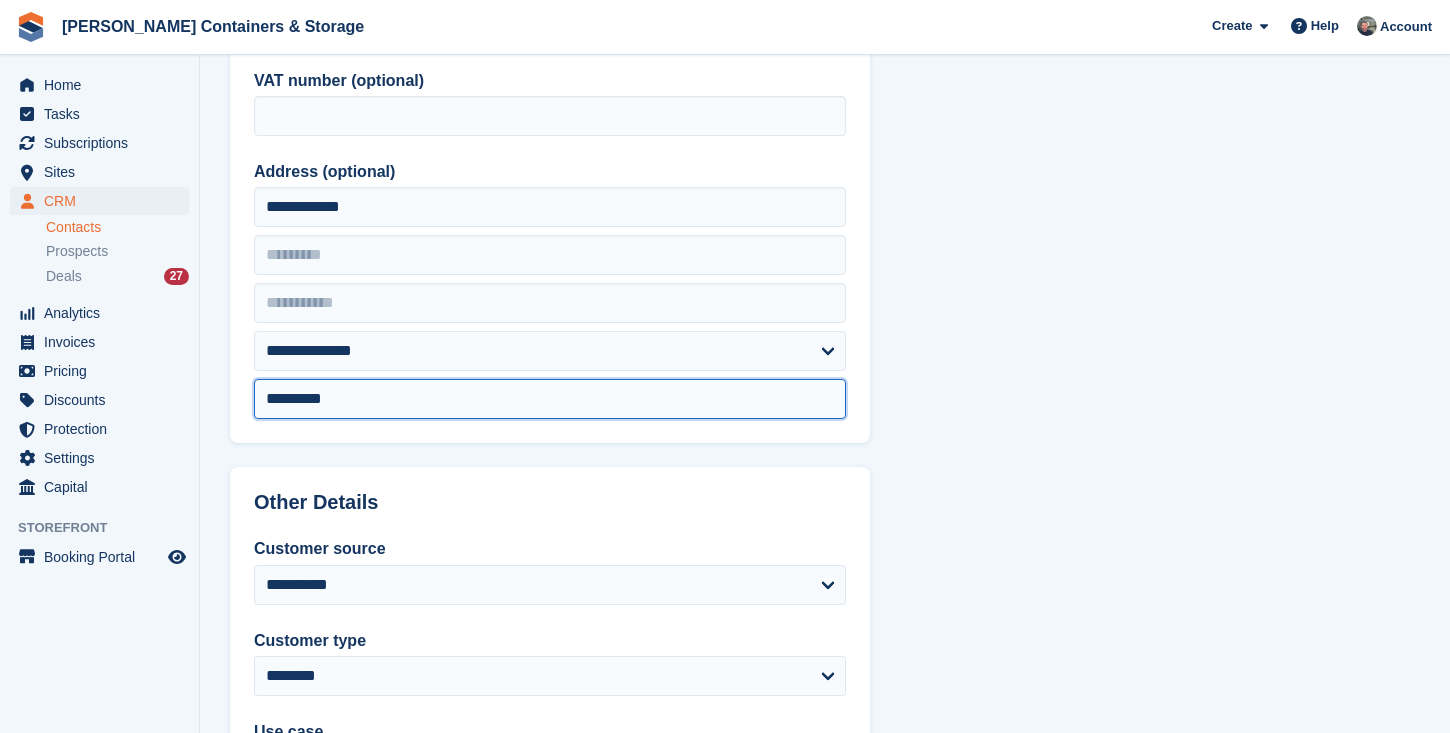 click on "********" at bounding box center [550, 399] 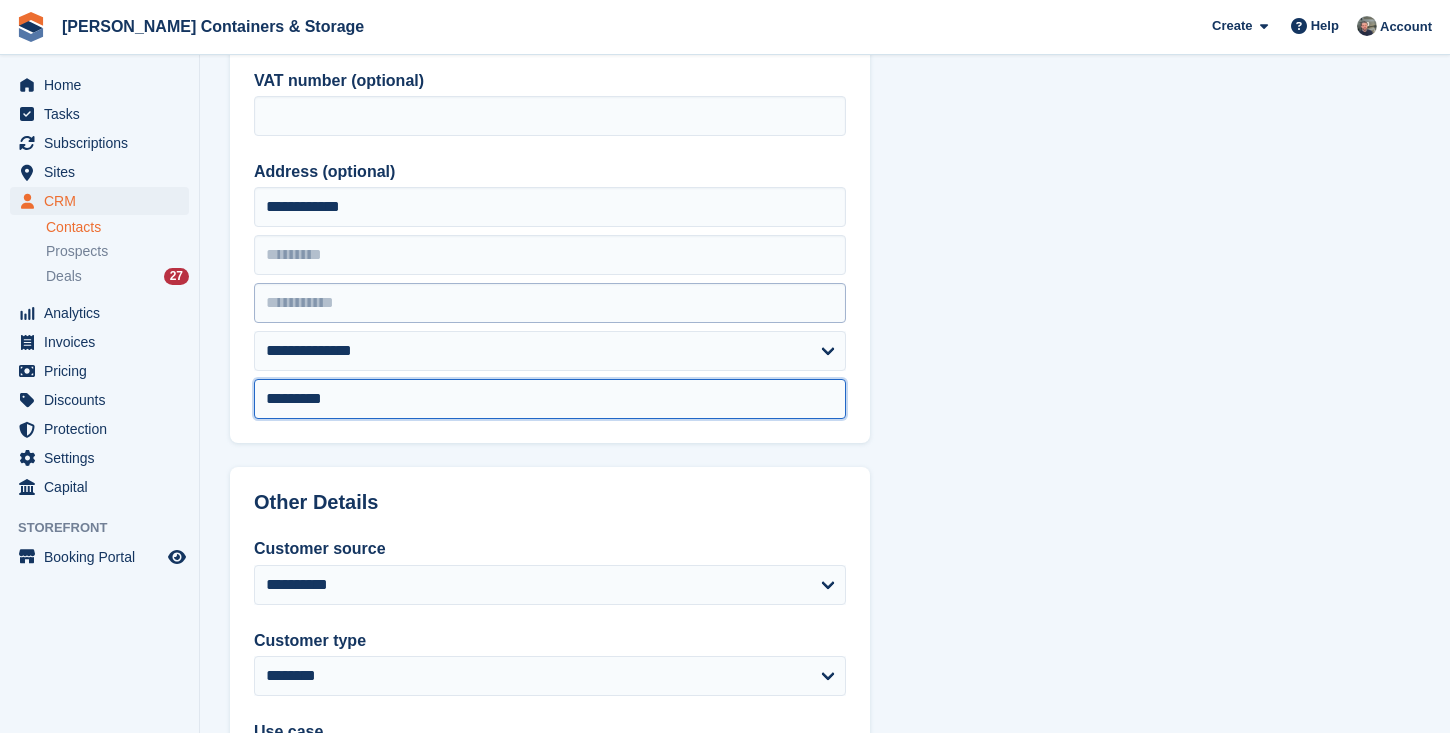 type on "********" 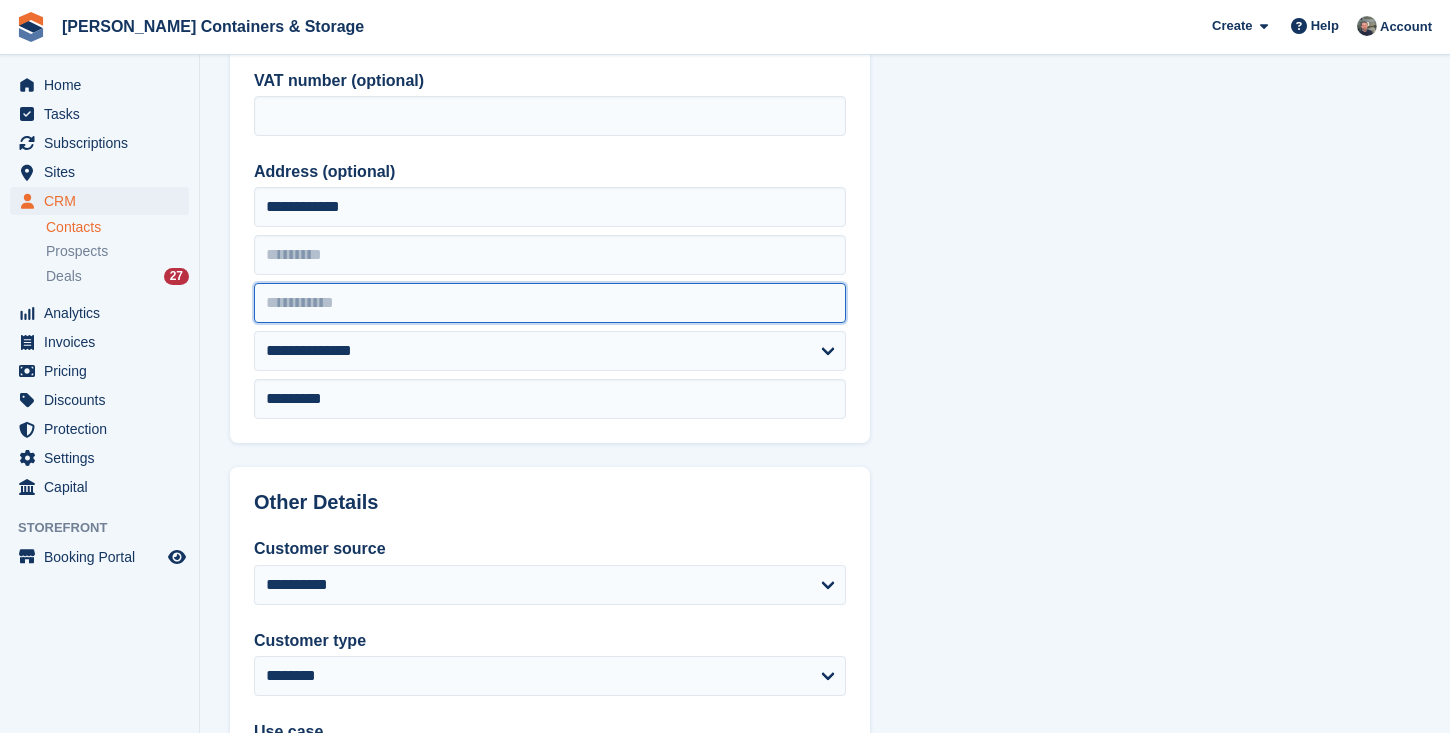 click at bounding box center (550, 303) 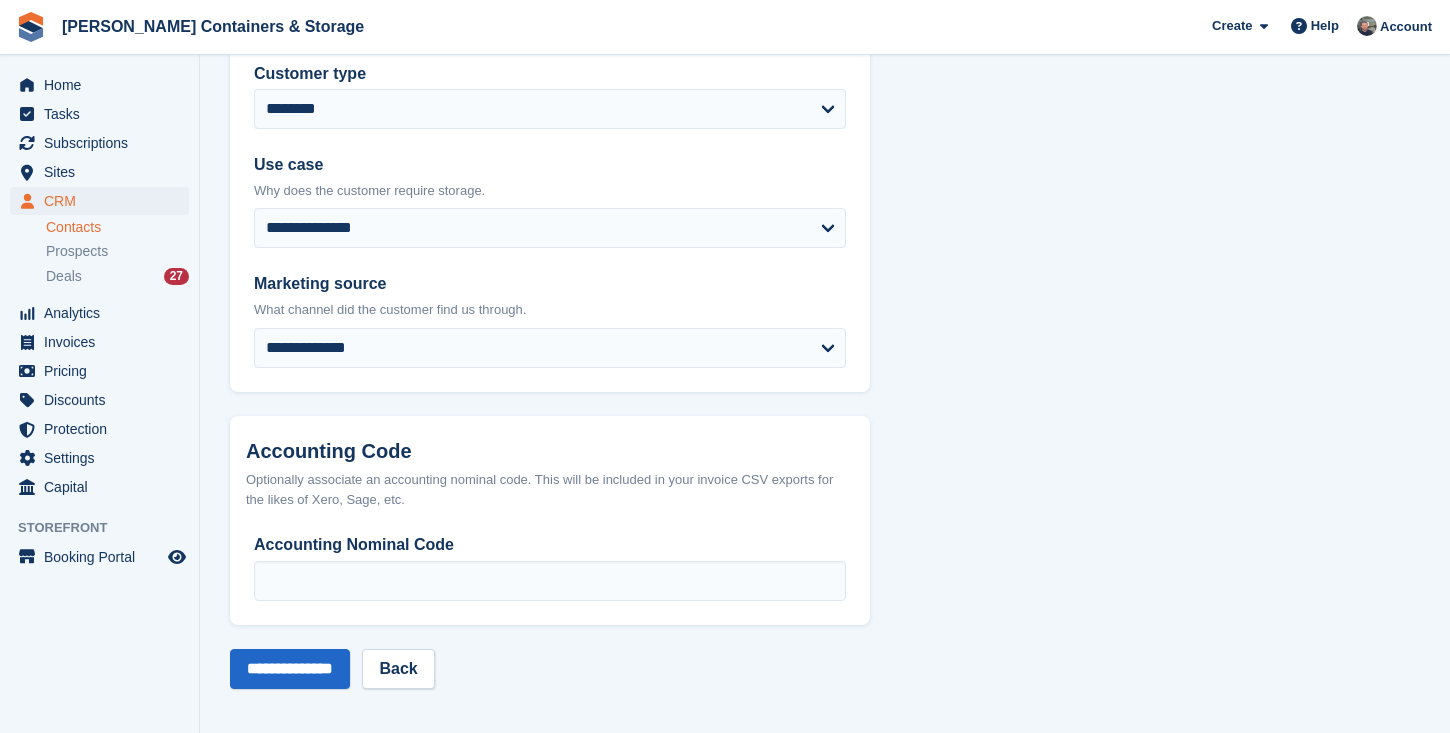 scroll, scrollTop: 968, scrollLeft: 0, axis: vertical 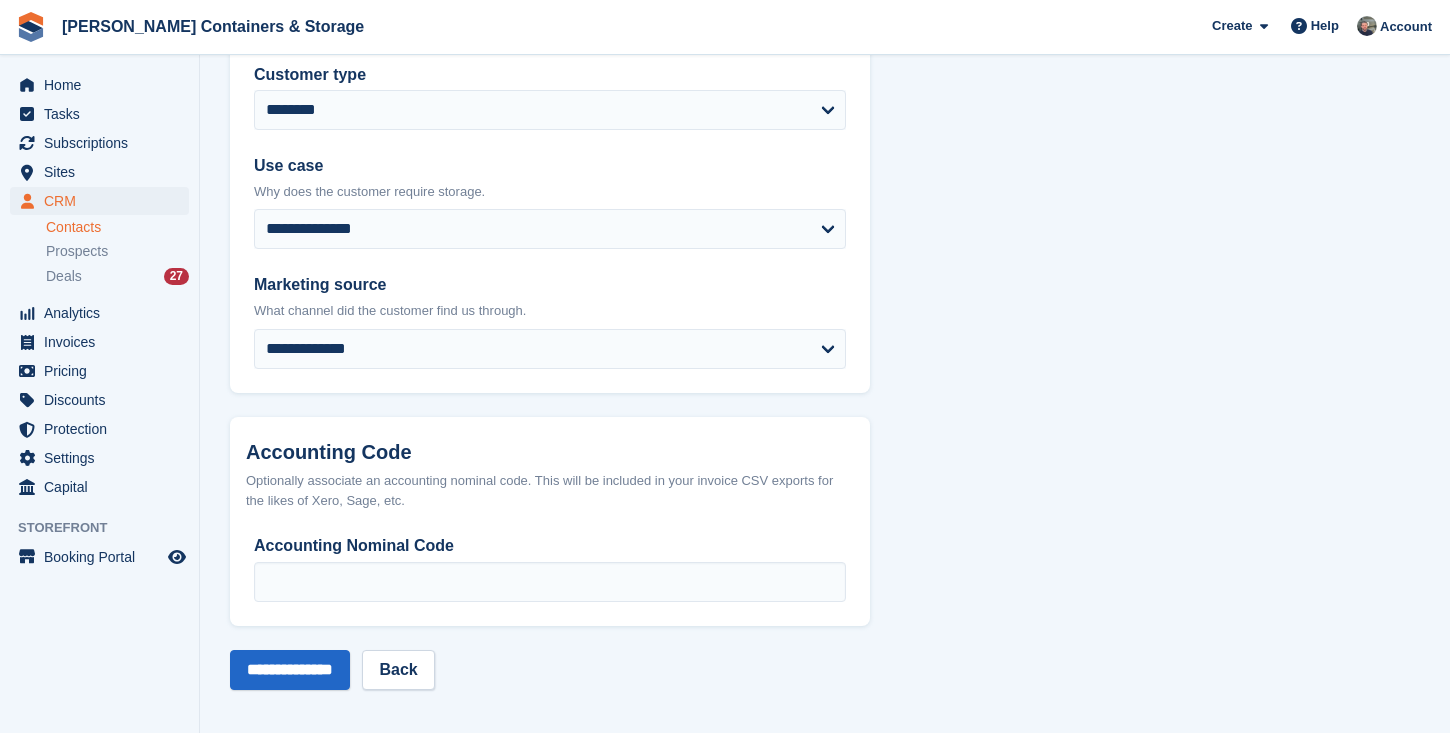type on "**********" 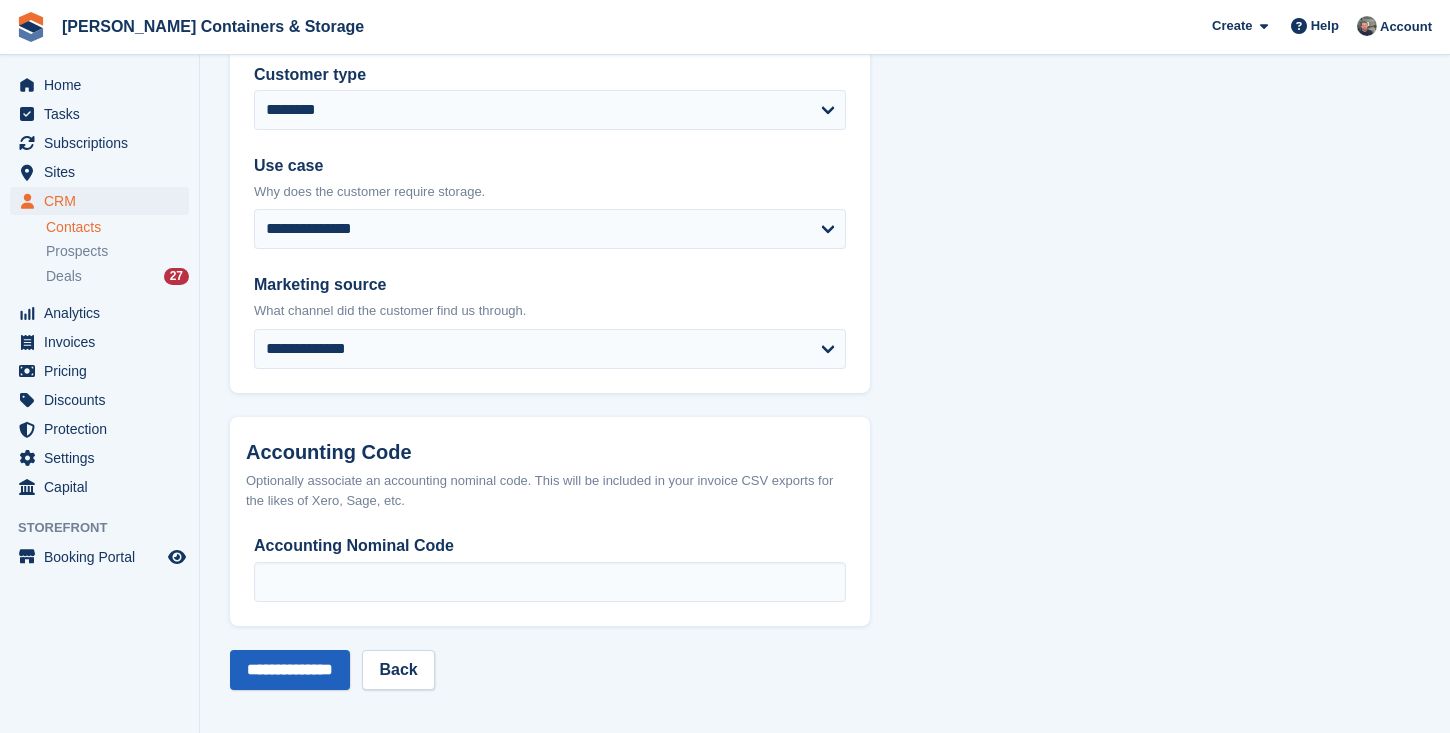 click on "**********" at bounding box center (290, 670) 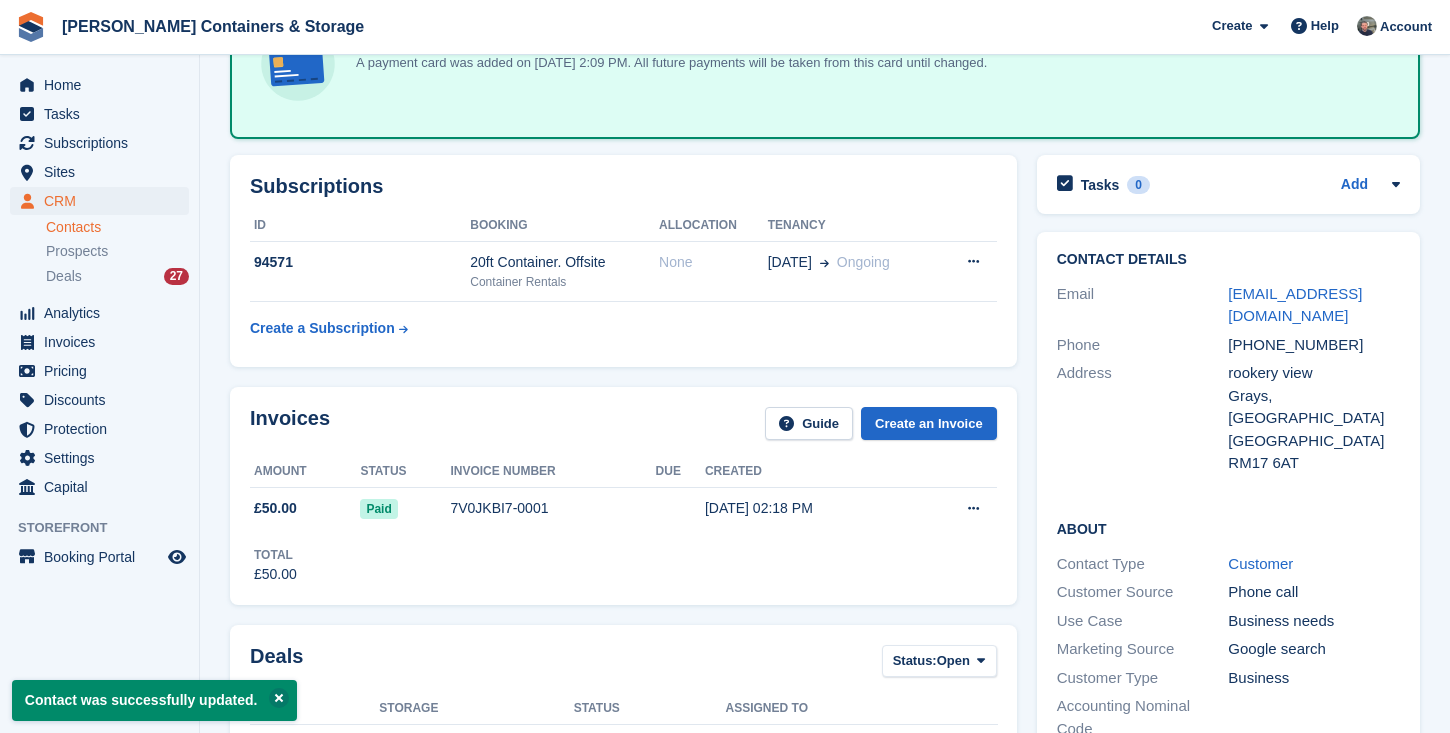 scroll, scrollTop: 488, scrollLeft: 0, axis: vertical 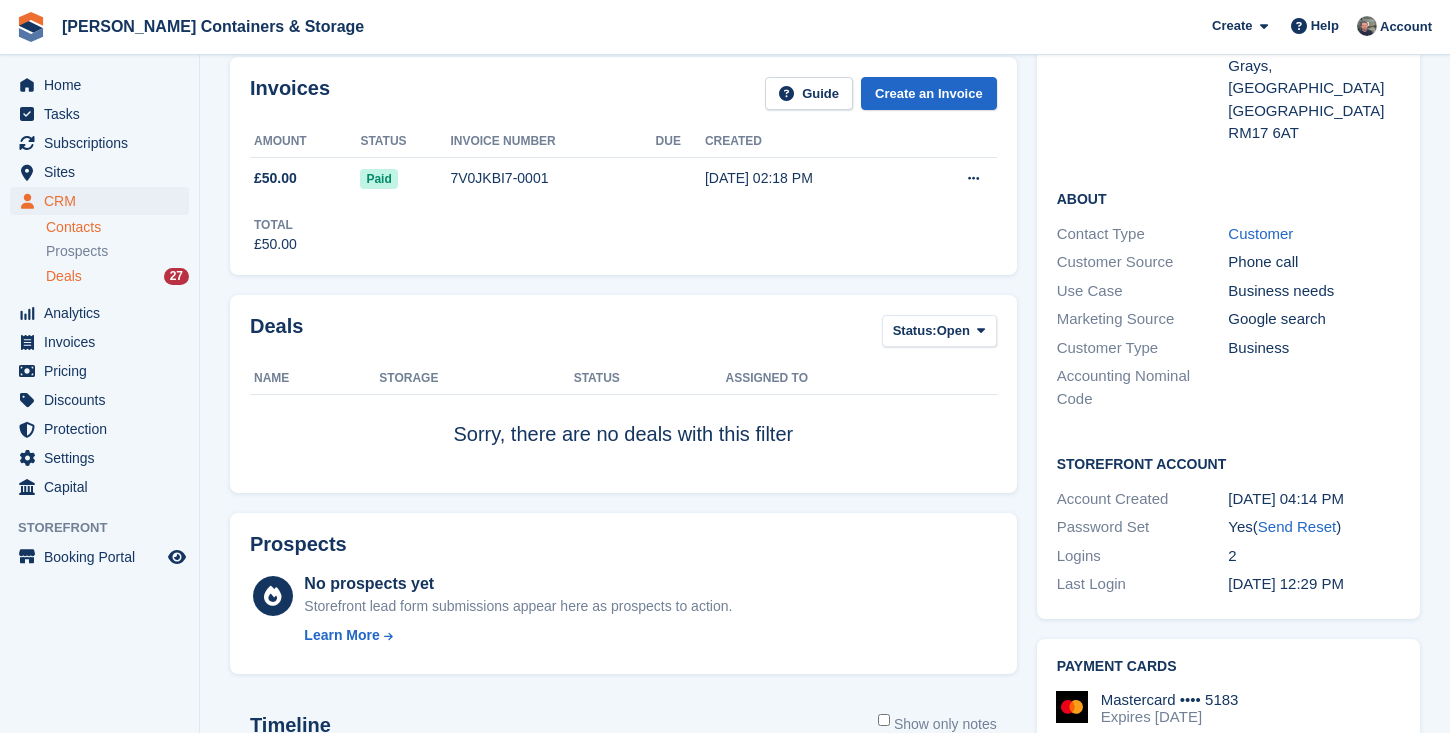 click on "Deals
27" at bounding box center (117, 276) 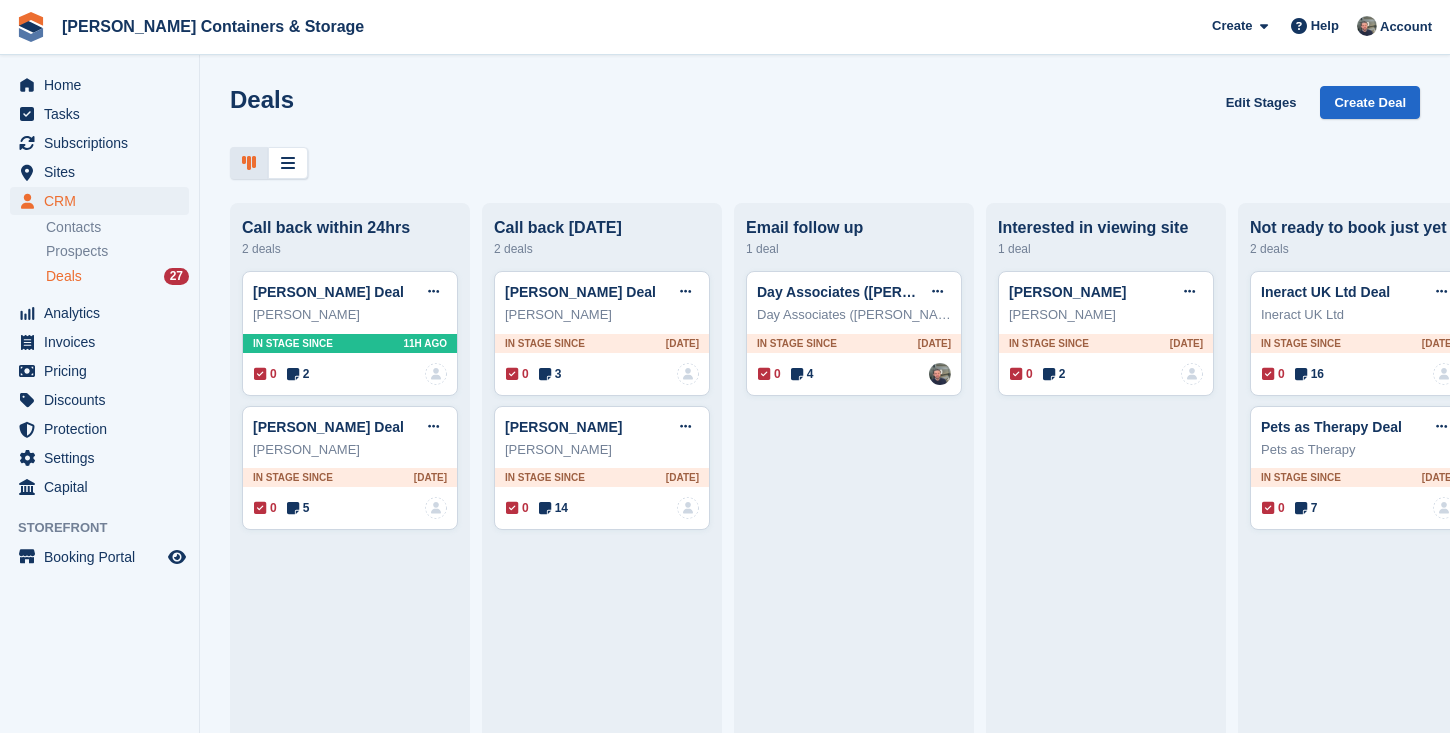 scroll, scrollTop: 0, scrollLeft: 0, axis: both 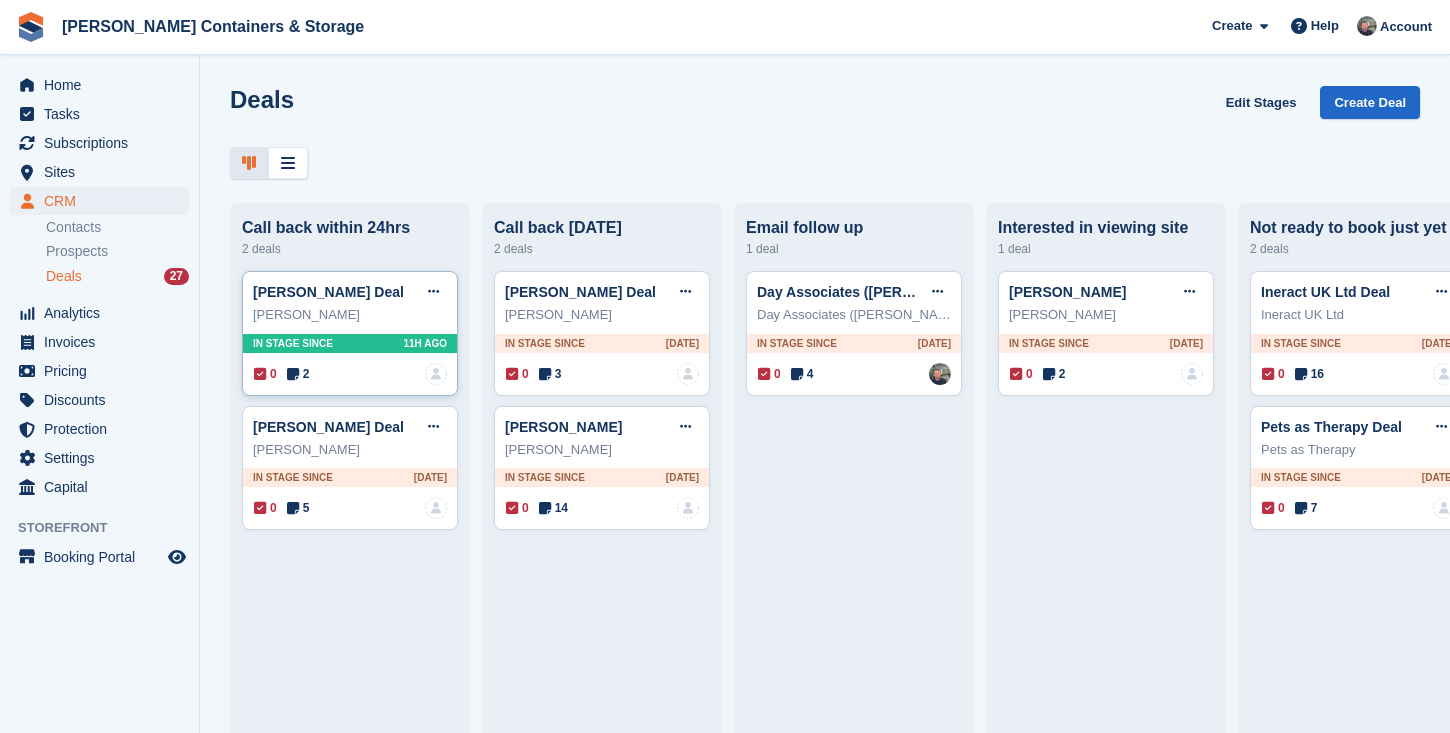 click on "2" at bounding box center (298, 374) 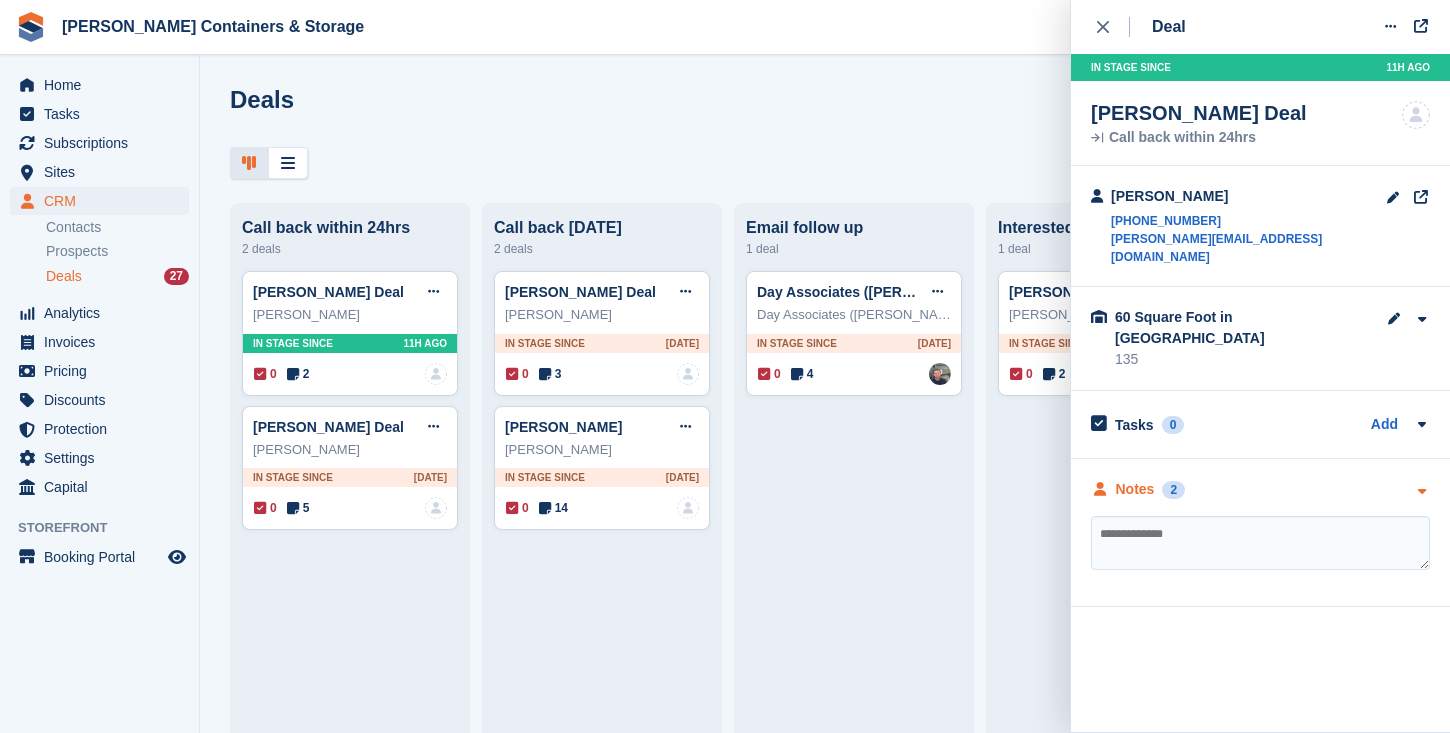click on "Notes
2" at bounding box center (1138, 489) 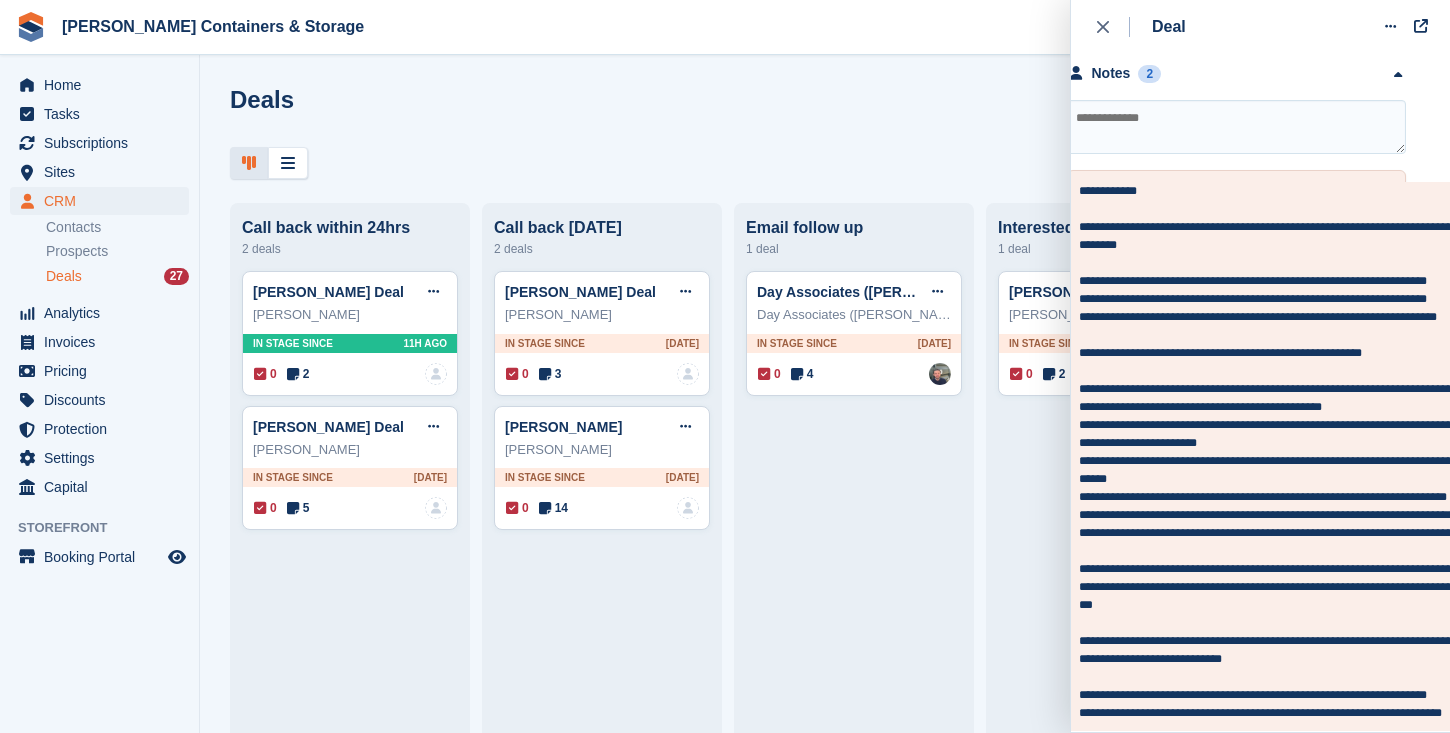scroll, scrollTop: 459, scrollLeft: 24, axis: both 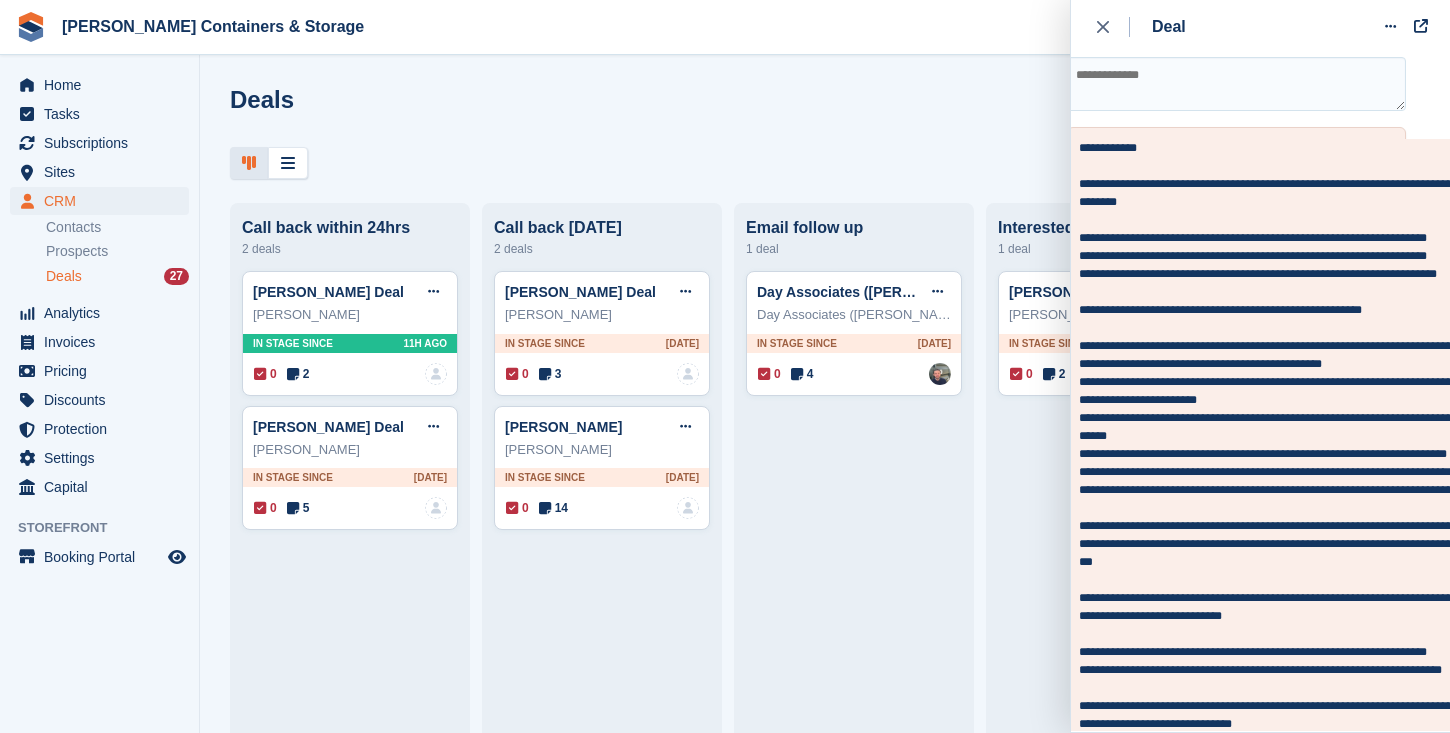 click on "Day Associates (Chris Day) Deal
Edit deal
Mark as won
Mark as lost
Delete deal
Day Associates (Chris Day)
In stage since 2D AGO
0
4
Assigned to Adam Greenhalgh" at bounding box center (854, 1549) 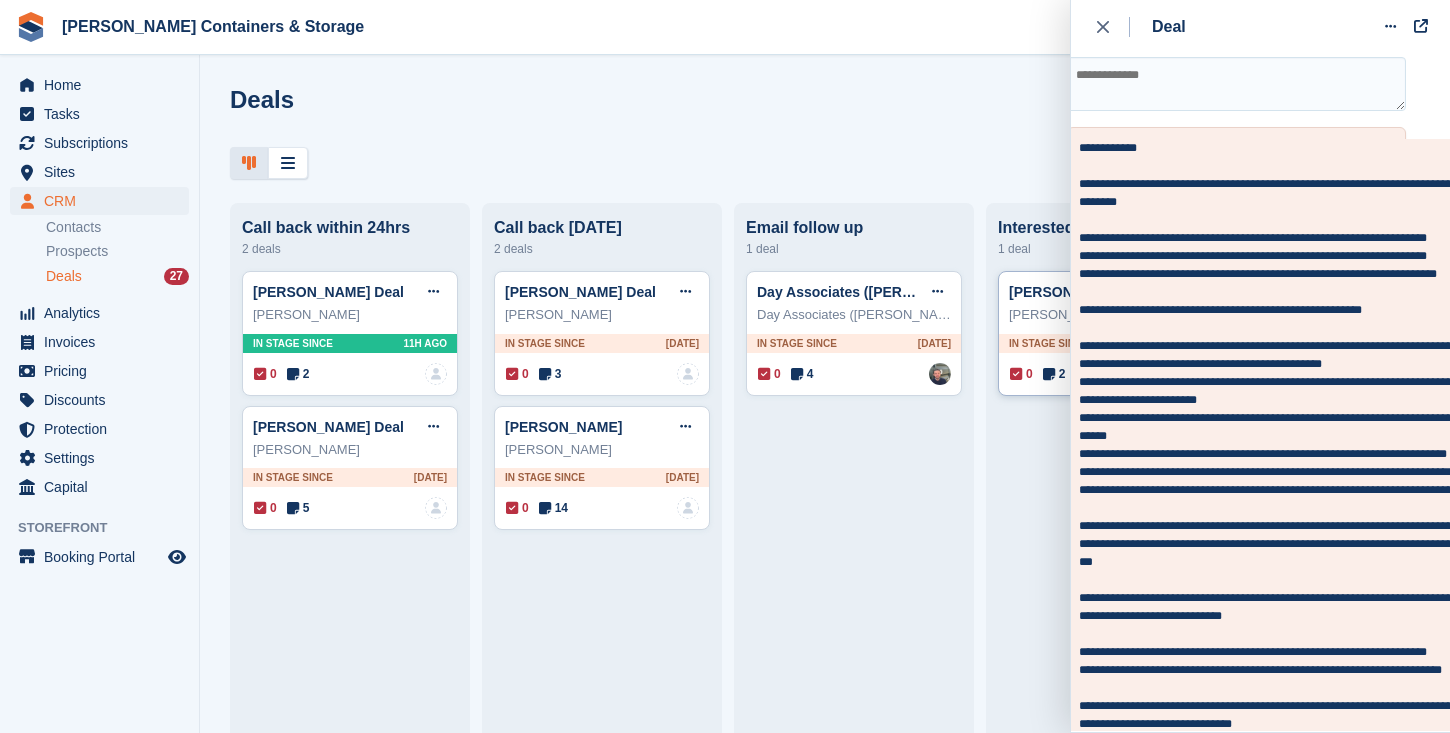 click on "2" at bounding box center [1054, 374] 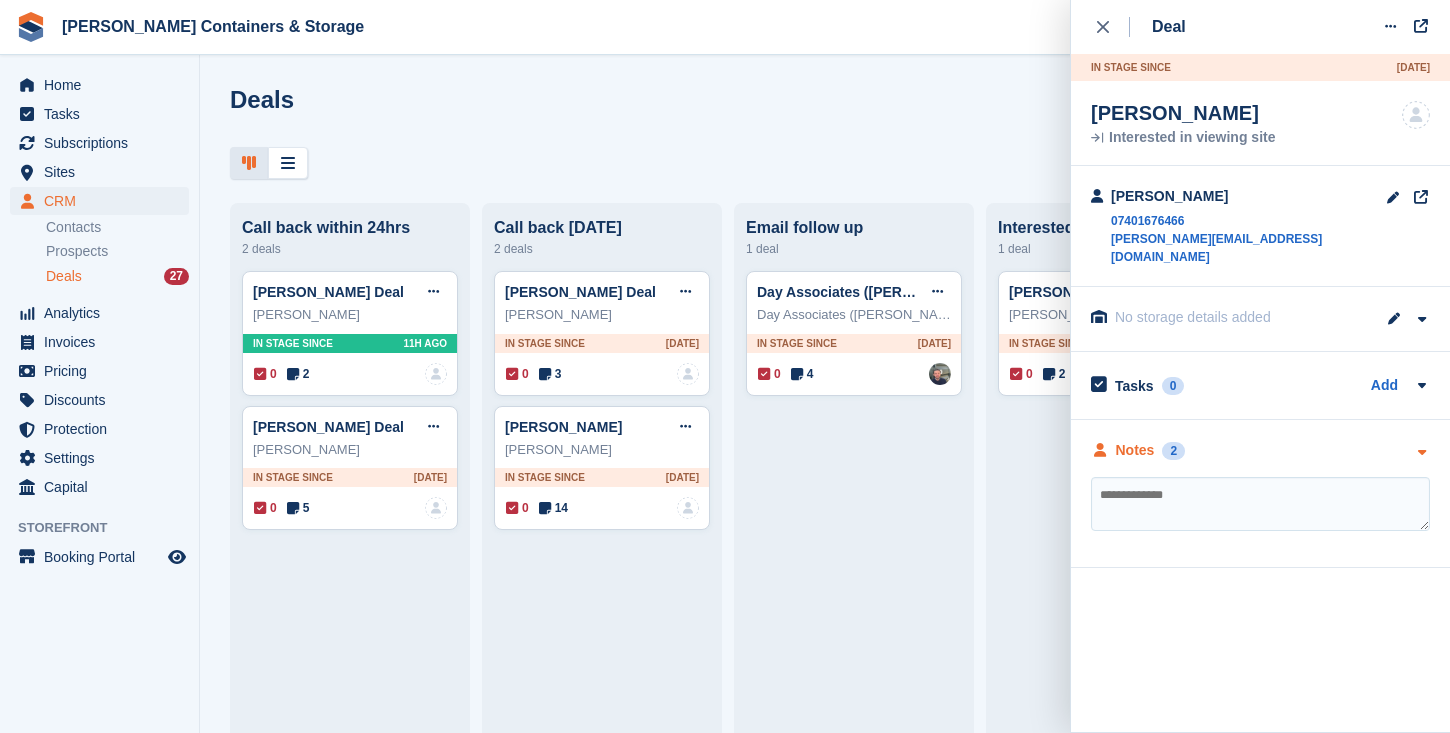 click on "Notes" at bounding box center [1135, 450] 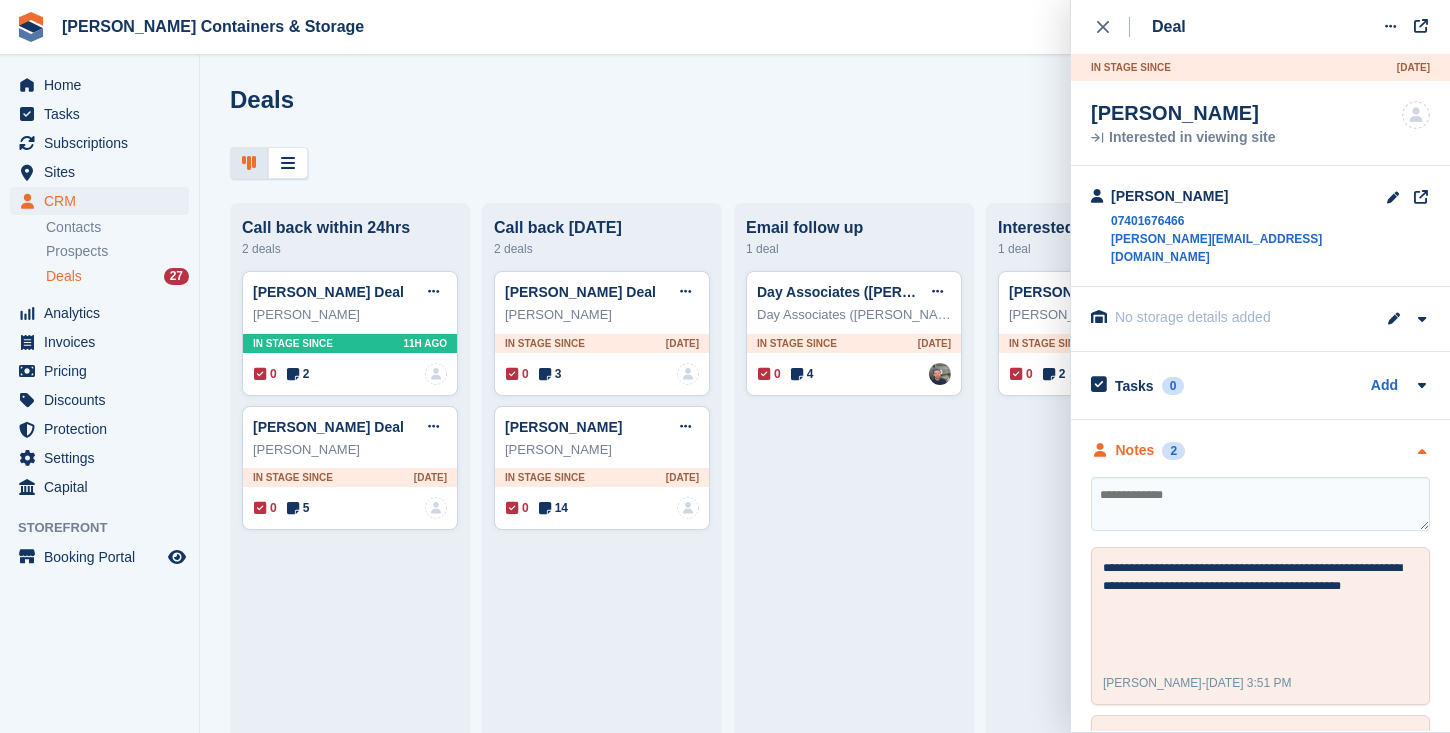 scroll, scrollTop: 97, scrollLeft: 0, axis: vertical 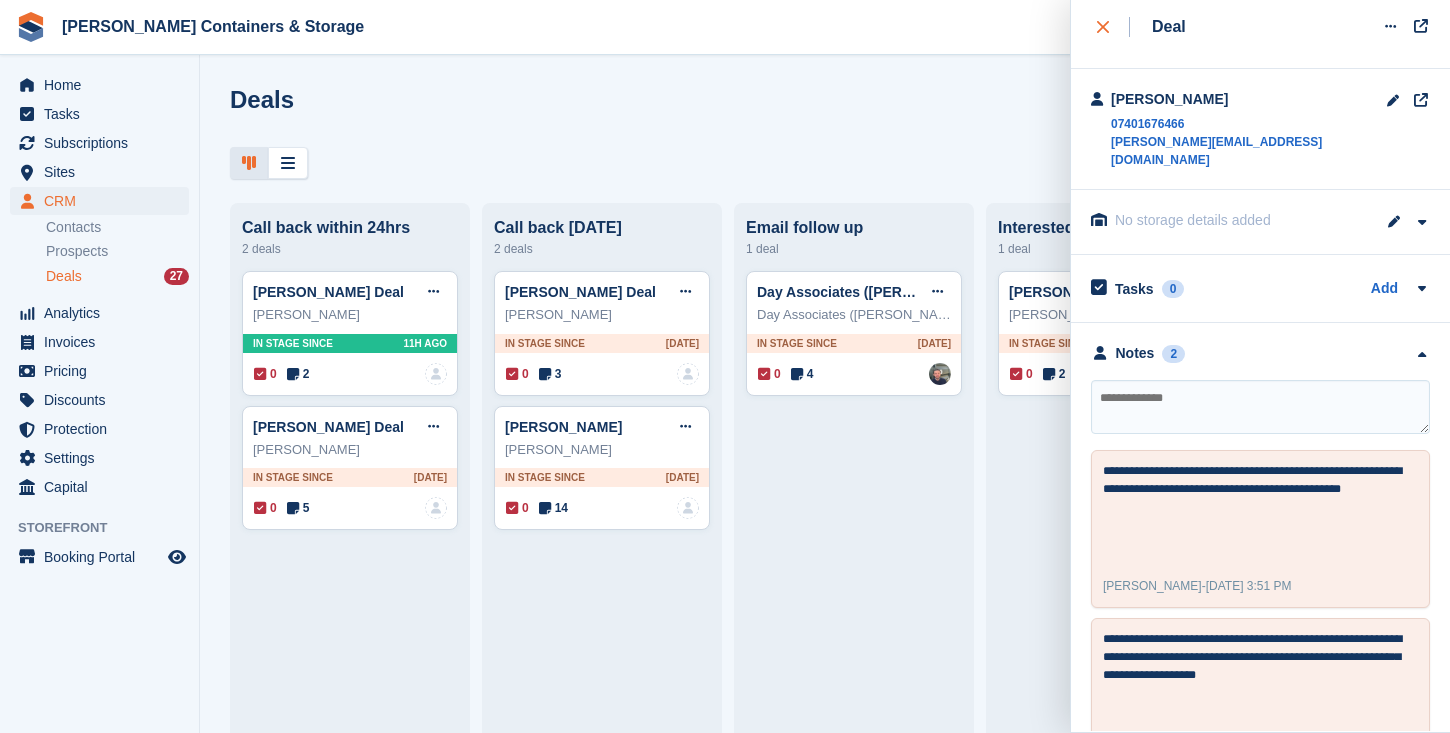 click at bounding box center (1113, 27) 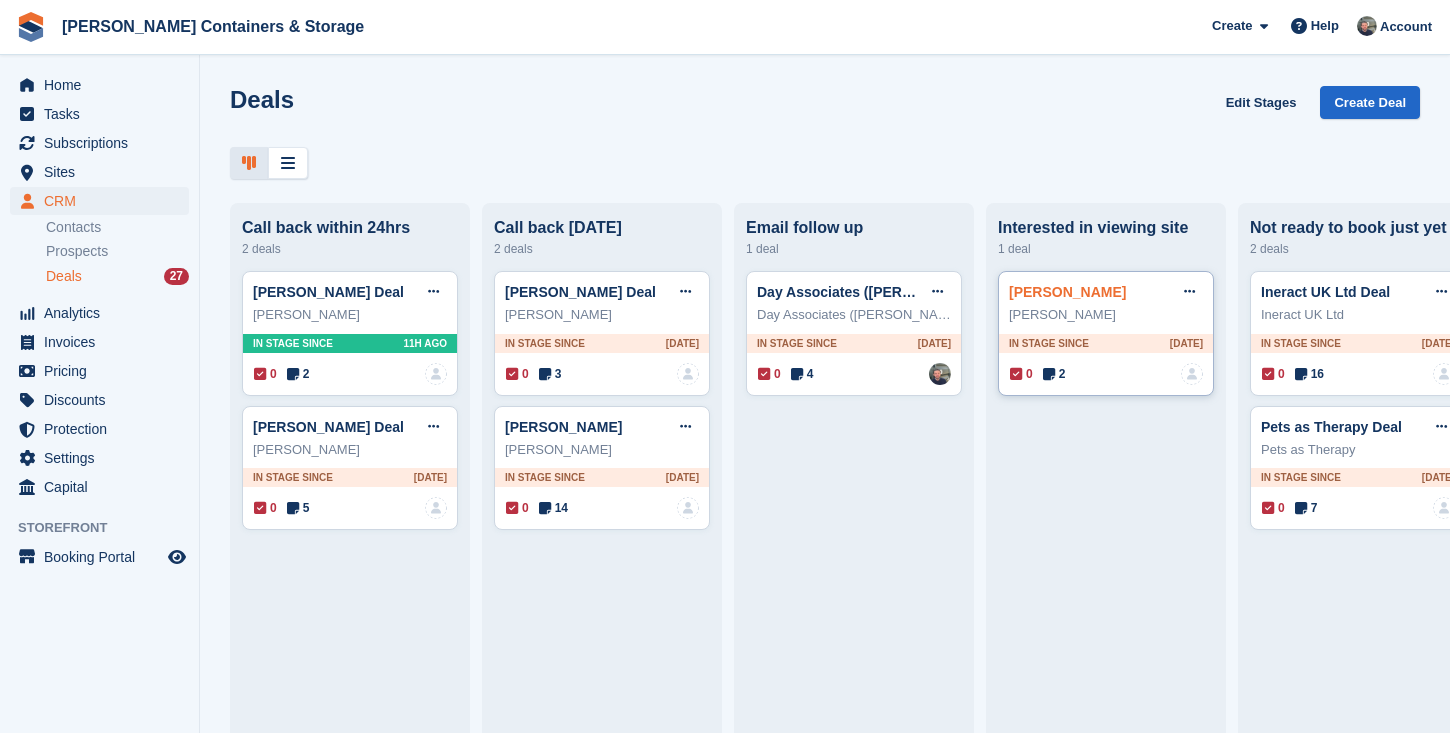 click on "andrew d holland Deal" at bounding box center [1067, 292] 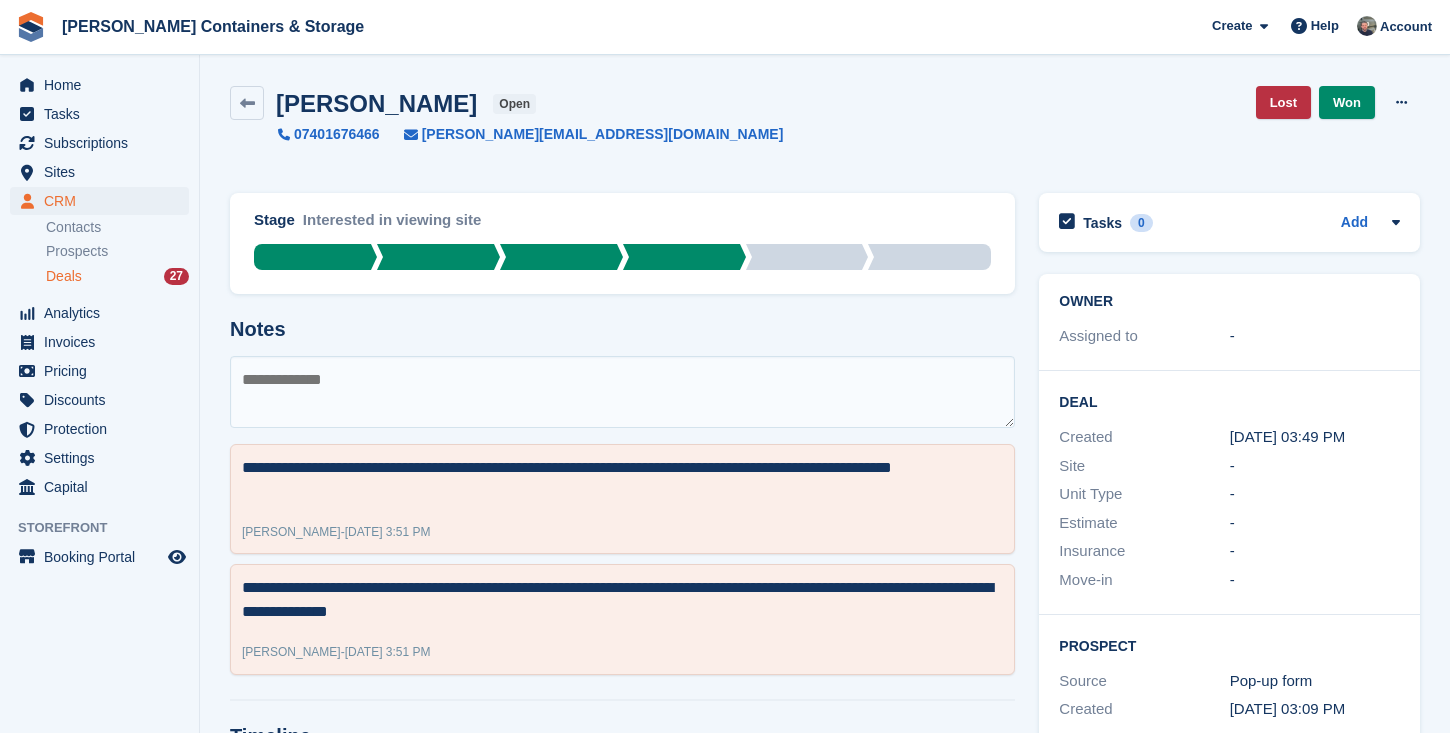 drag, startPoint x: 461, startPoint y: 103, endPoint x: 276, endPoint y: 103, distance: 185 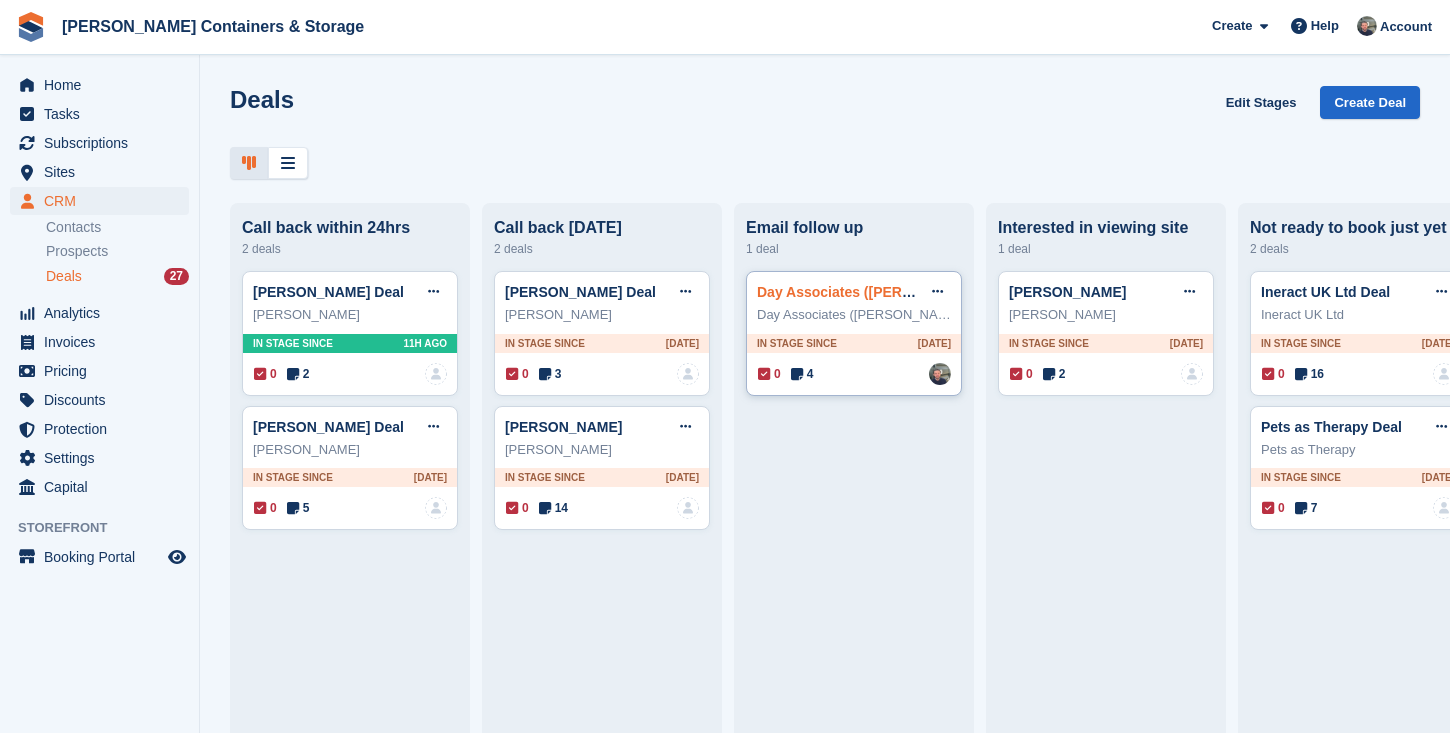 type 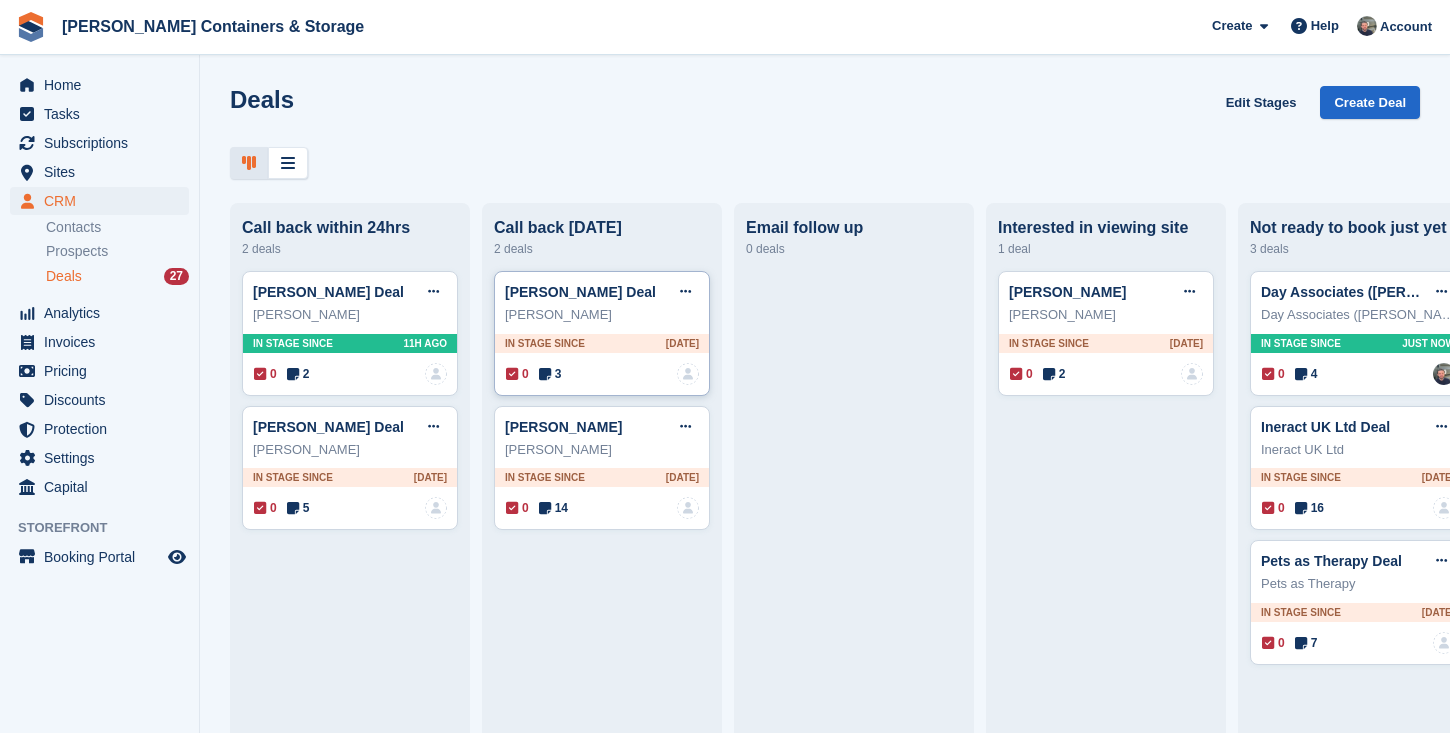 scroll, scrollTop: 0, scrollLeft: 0, axis: both 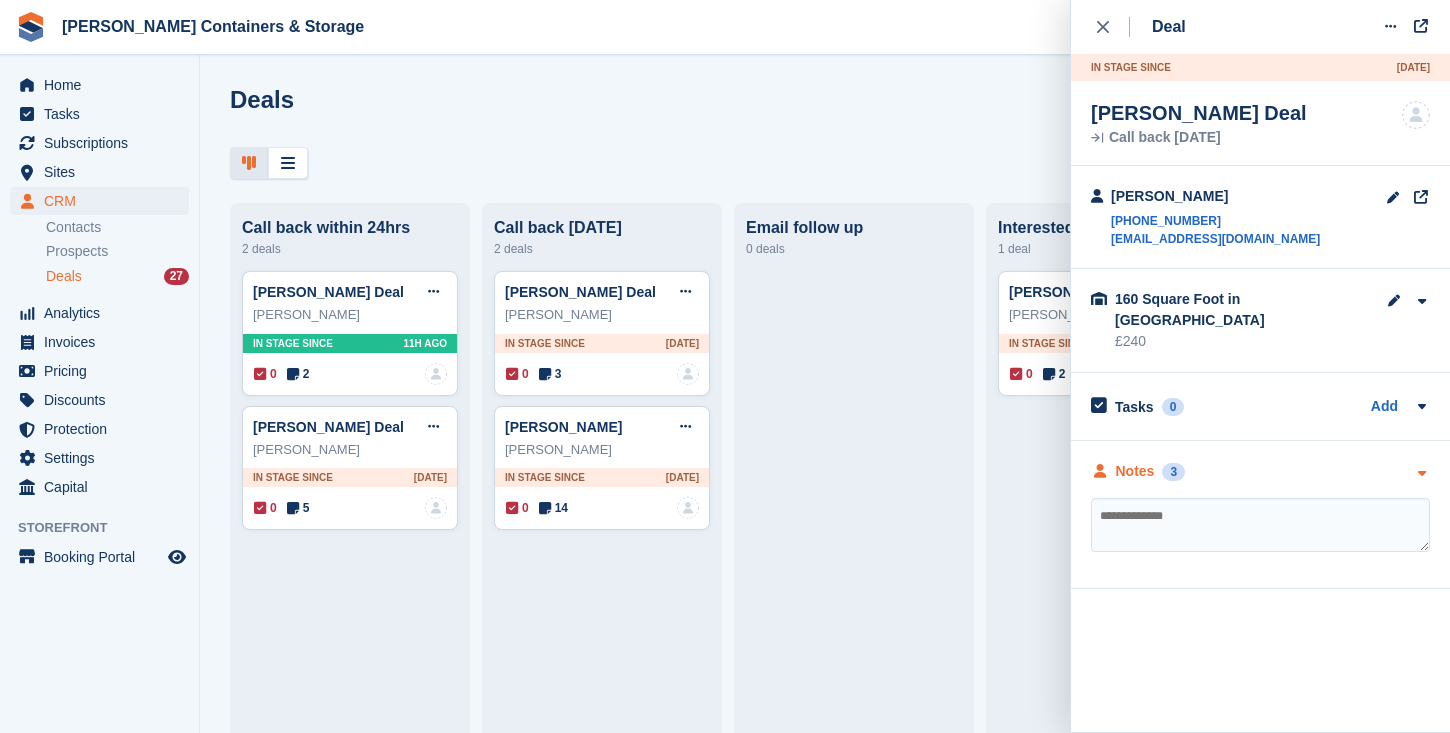 click on "Notes
3" at bounding box center (1138, 471) 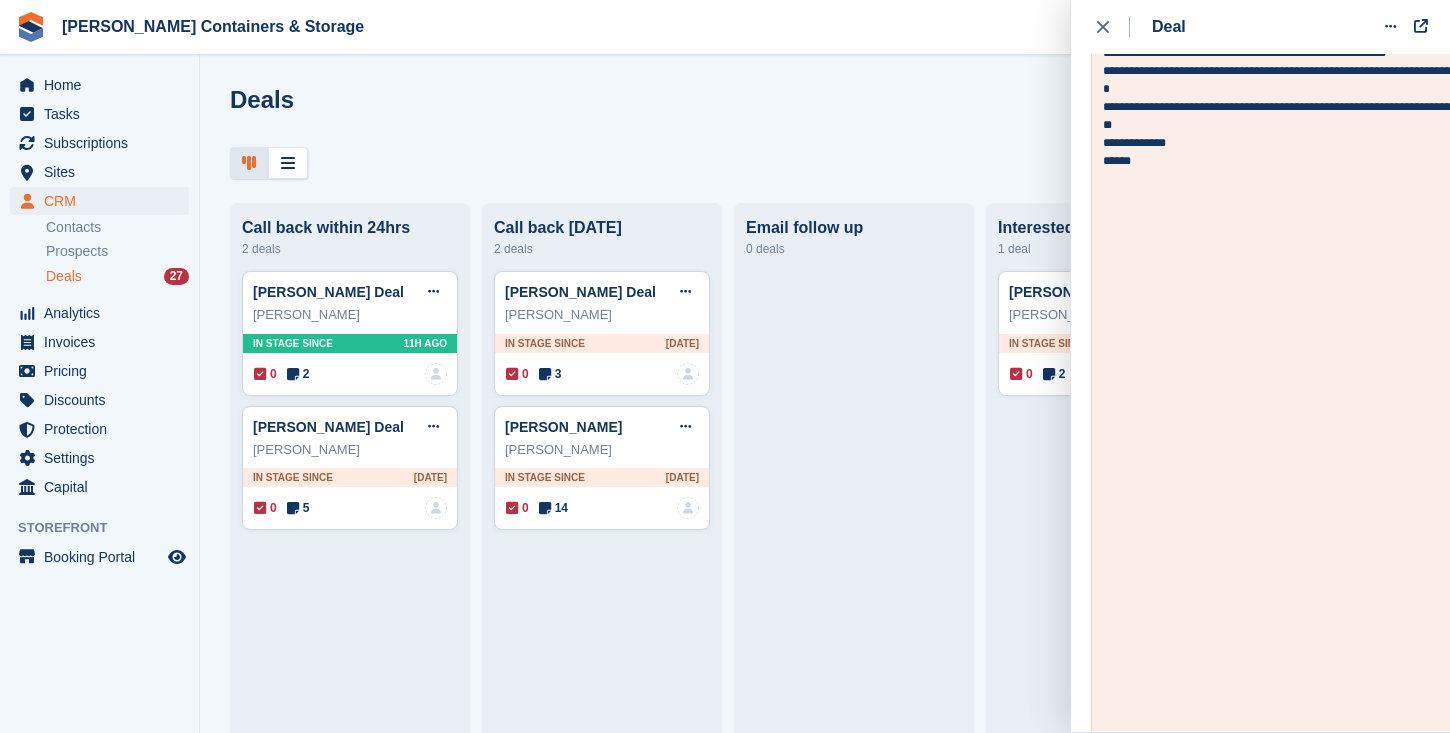scroll, scrollTop: 1517, scrollLeft: 0, axis: vertical 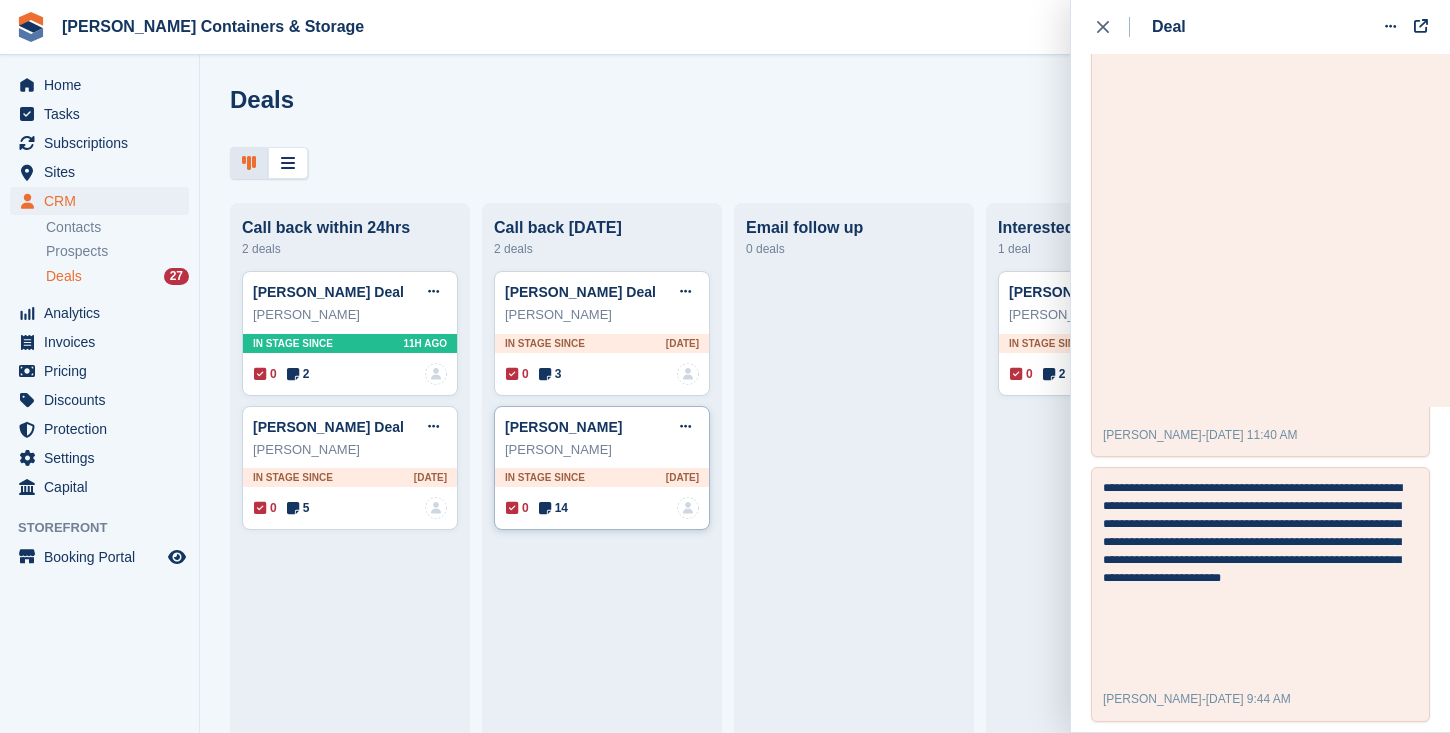 click on "14" at bounding box center (553, 508) 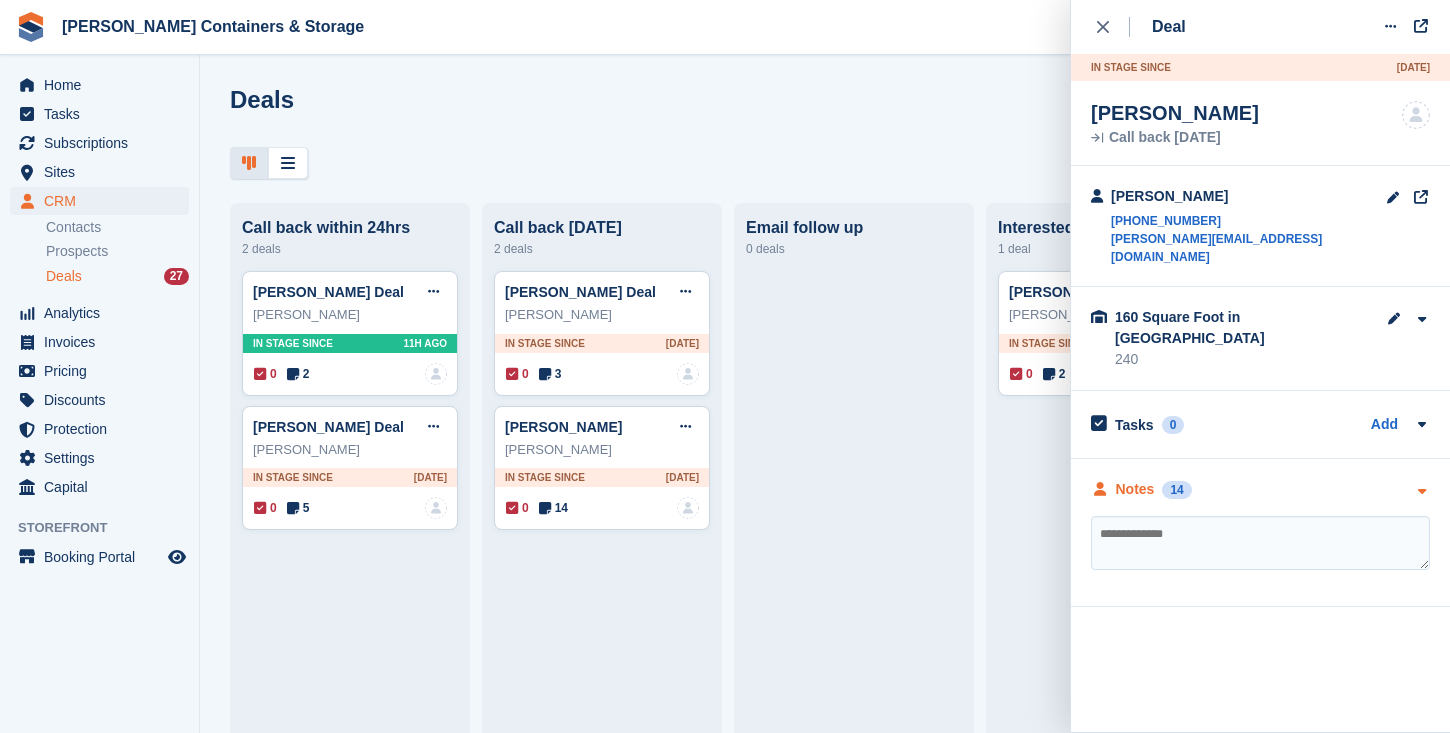 click on "Notes" at bounding box center [1135, 489] 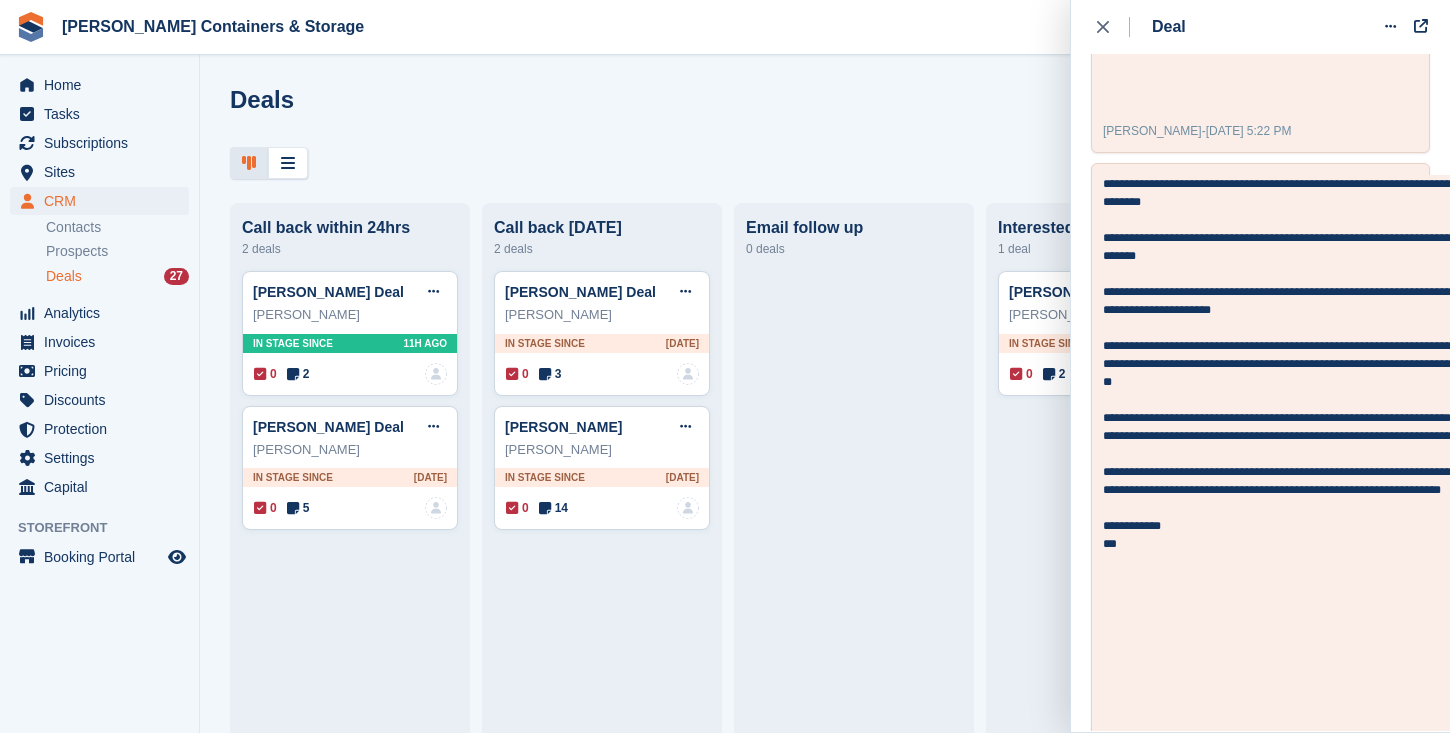 scroll, scrollTop: 183, scrollLeft: 0, axis: vertical 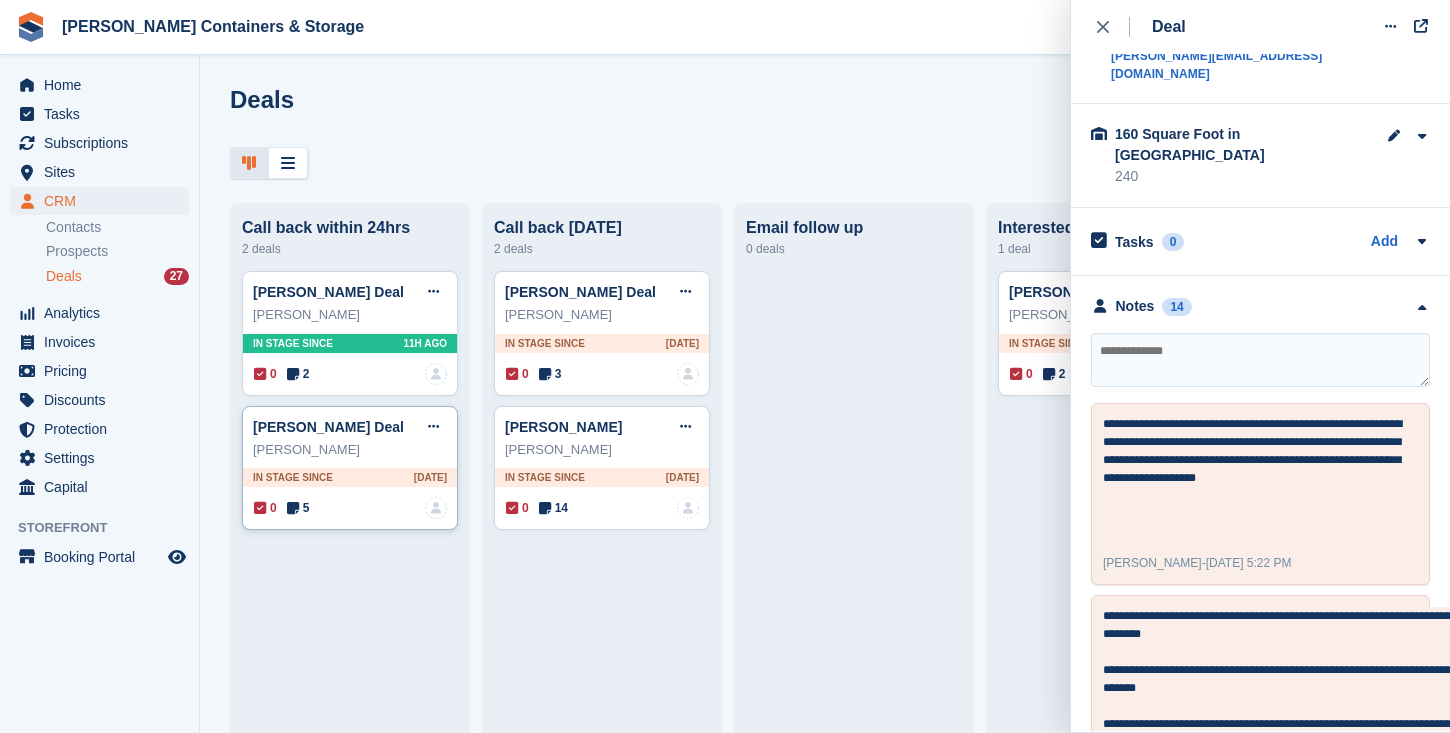 click on "5" at bounding box center (298, 508) 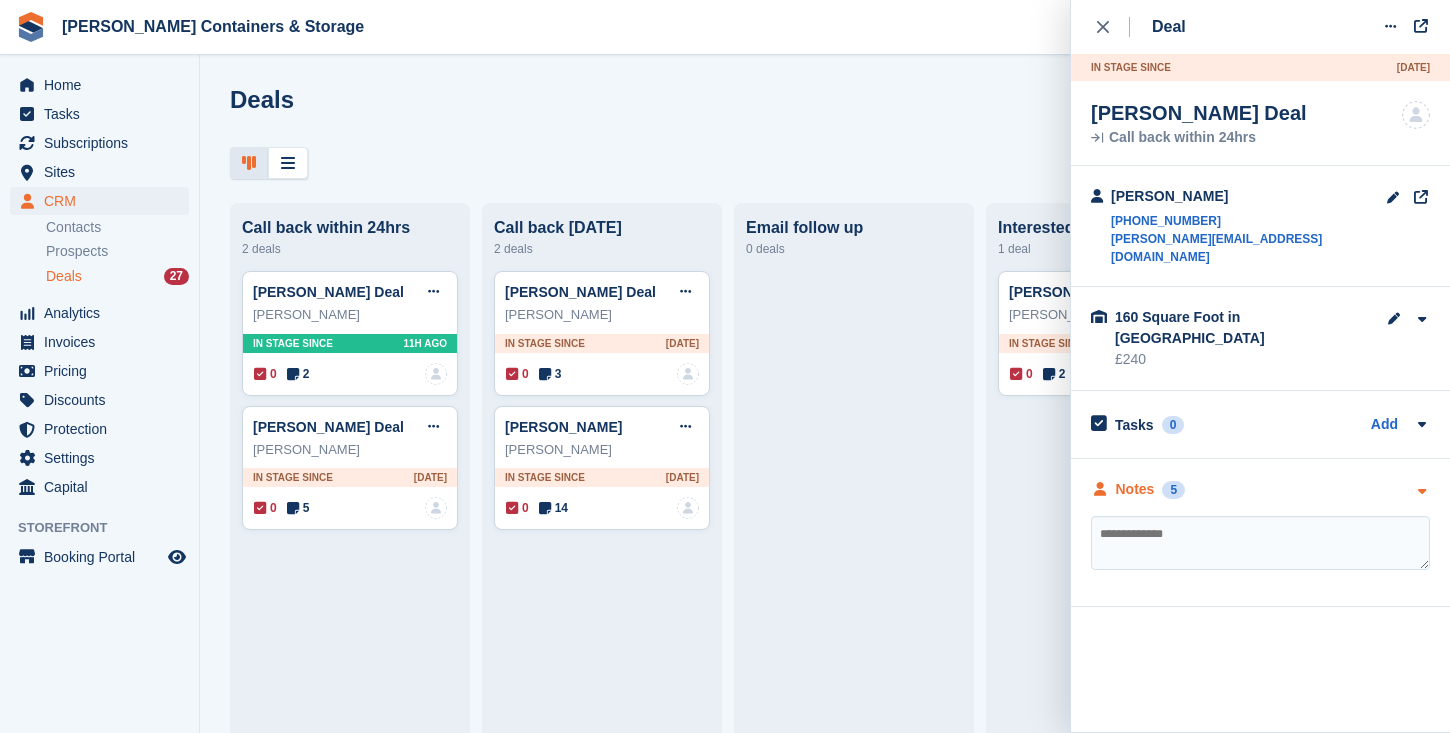 click on "Notes" at bounding box center [1135, 489] 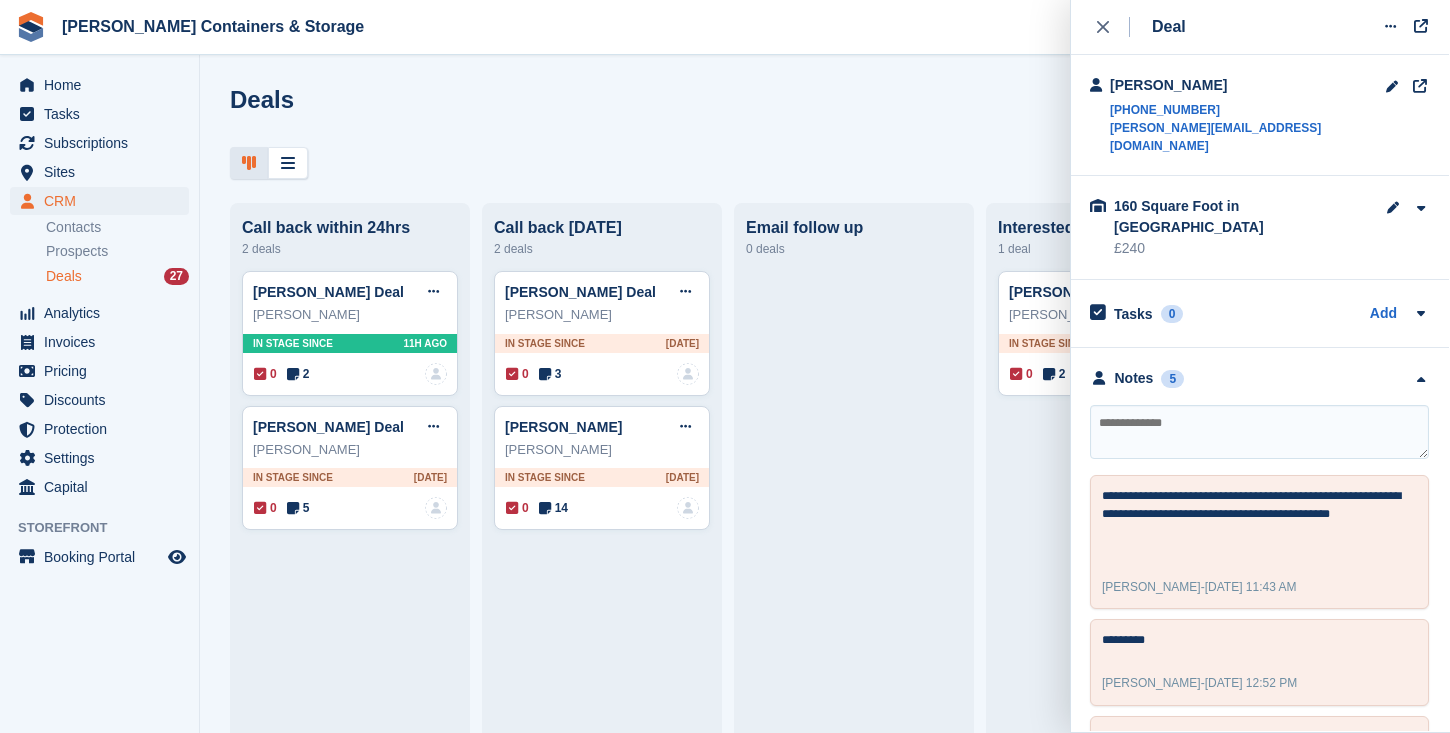 scroll, scrollTop: 196, scrollLeft: 1, axis: both 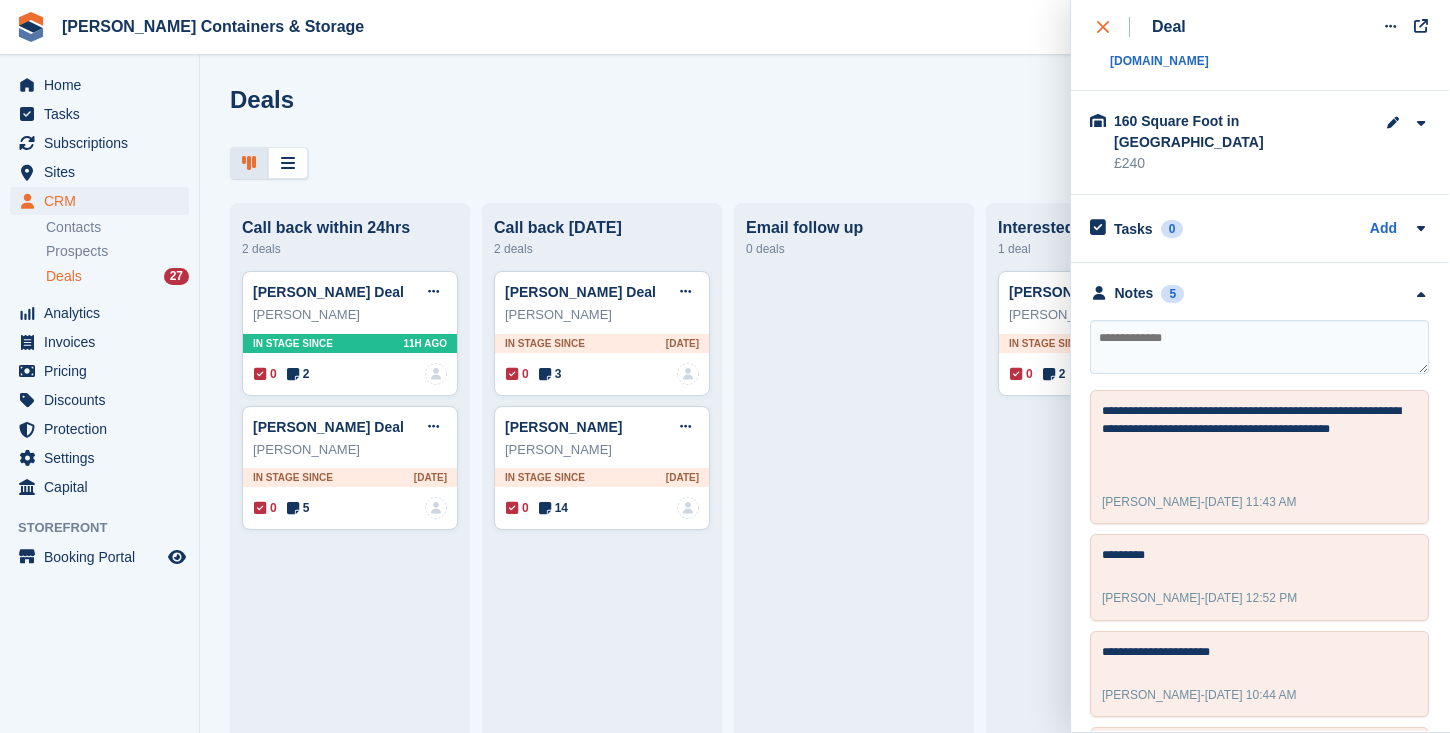 click at bounding box center [1113, 27] 